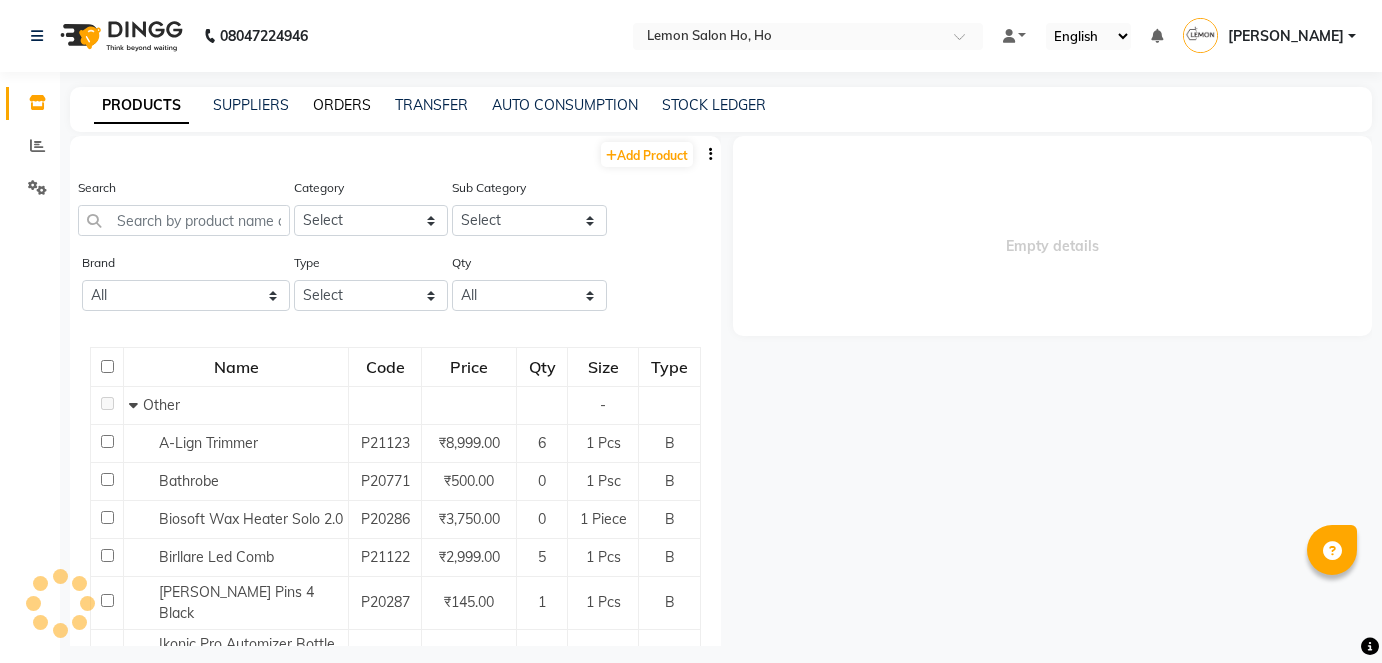 scroll, scrollTop: 0, scrollLeft: 0, axis: both 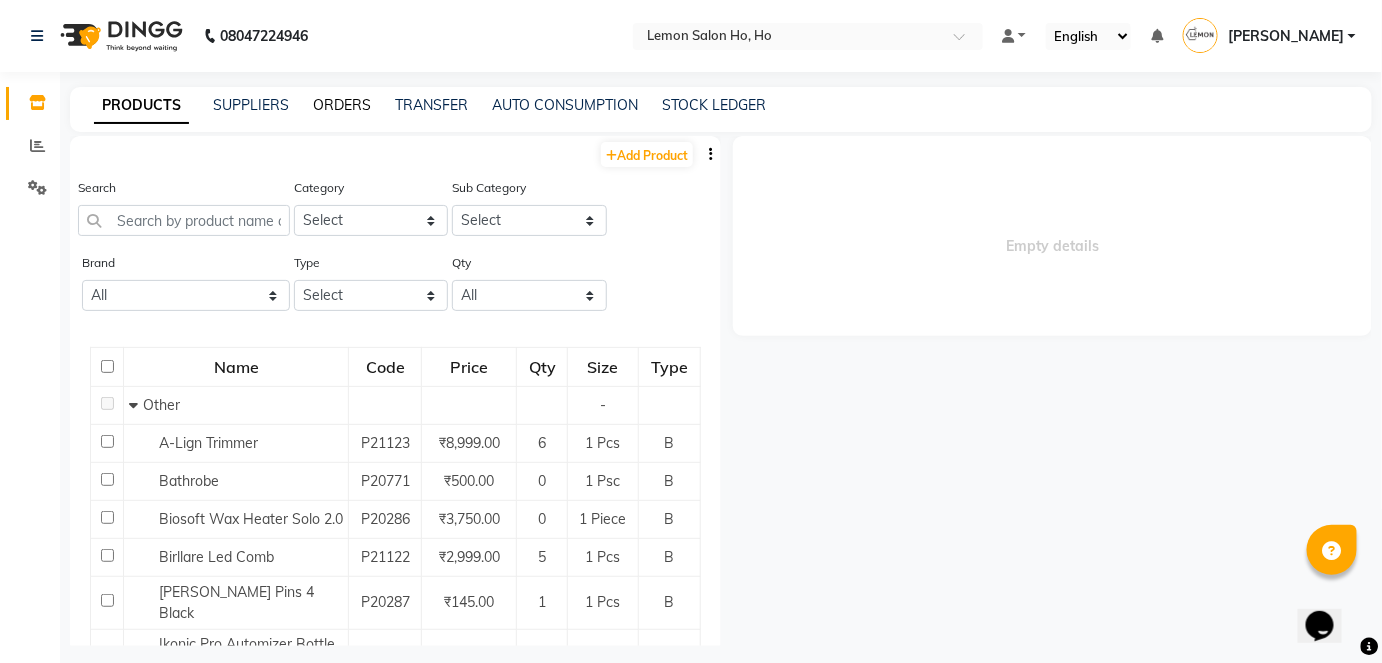 click on "ORDERS" 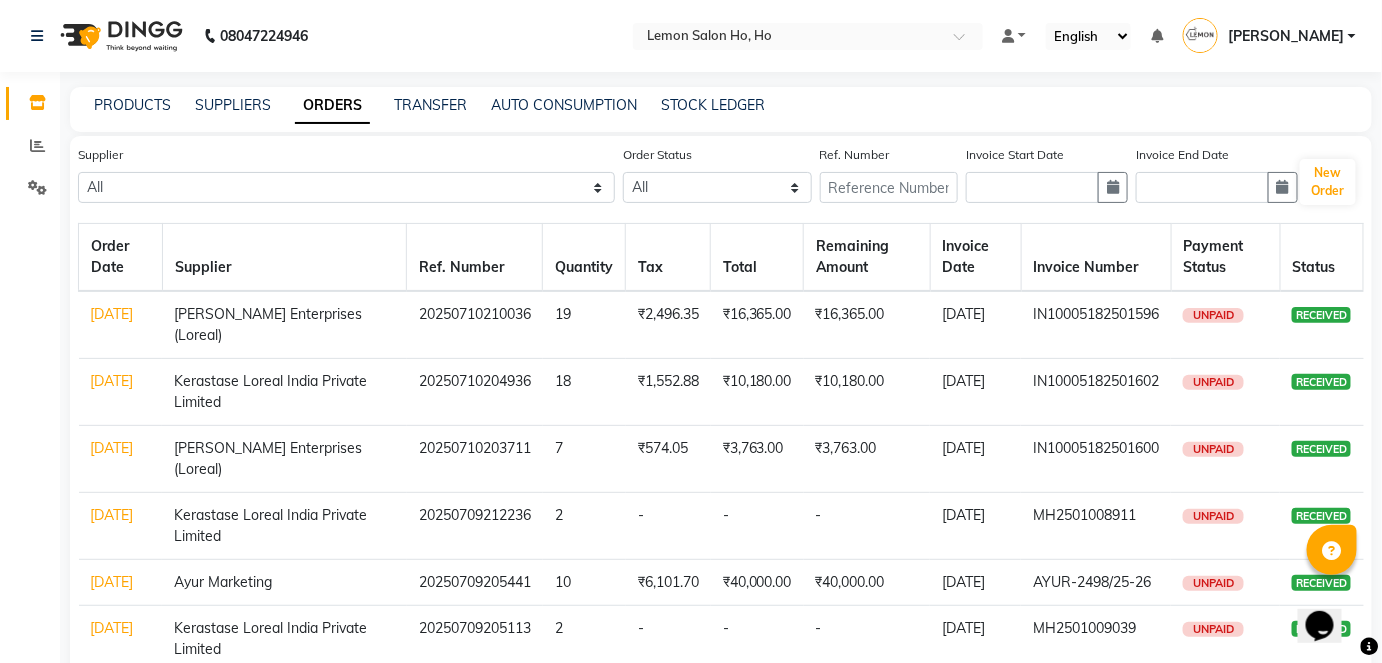 click on "PRODUCTS SUPPLIERS ORDERS TRANSFER AUTO CONSUMPTION STOCK LEDGER" 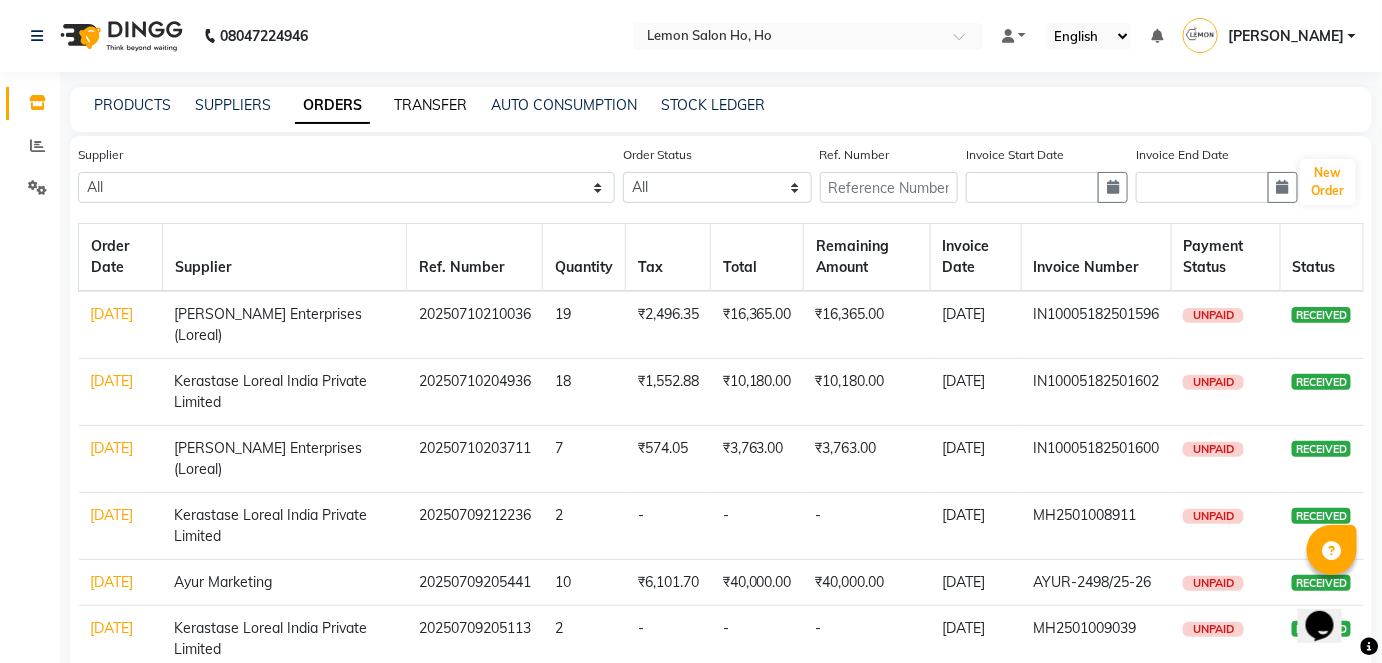 click on "TRANSFER" 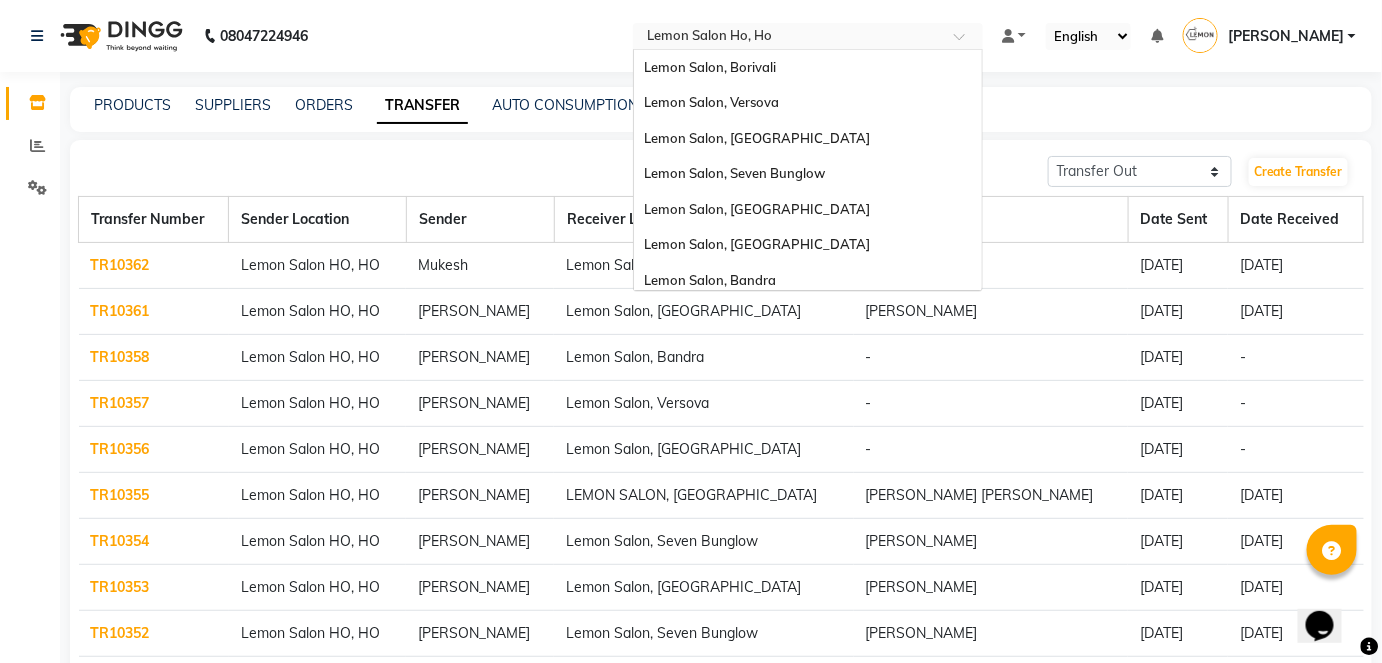 scroll, scrollTop: 186, scrollLeft: 0, axis: vertical 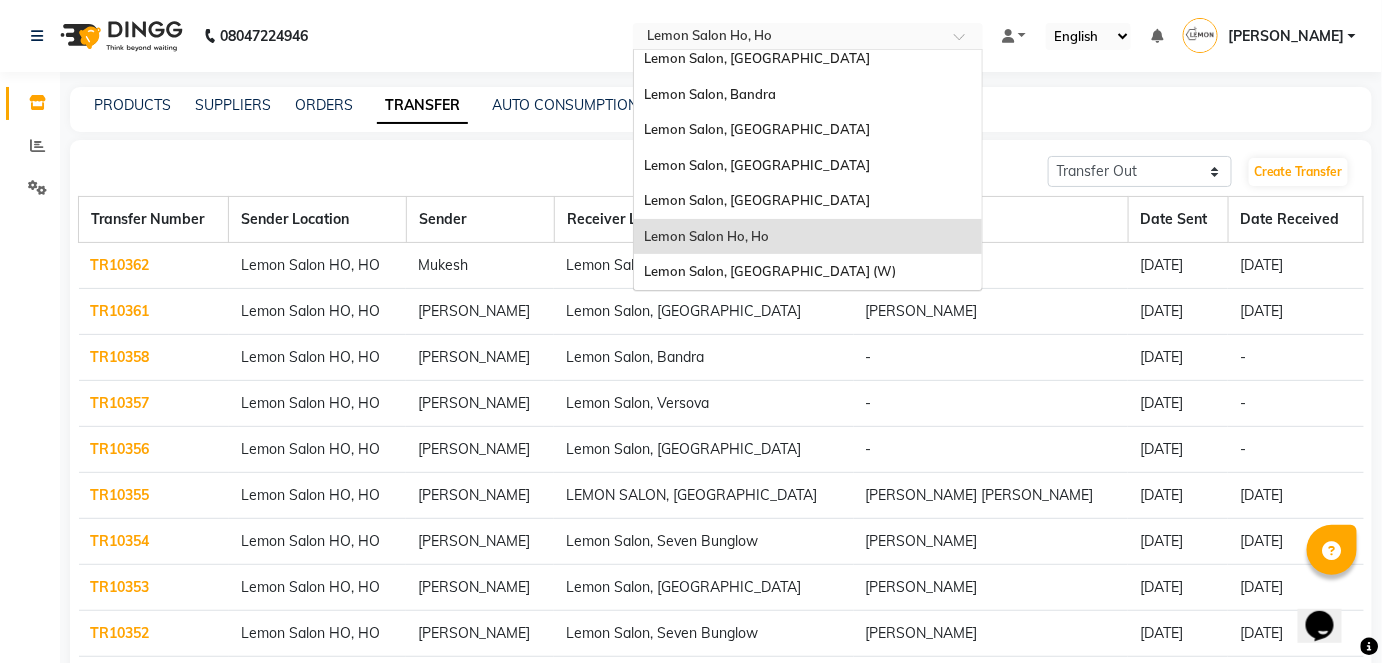 click at bounding box center [788, 38] 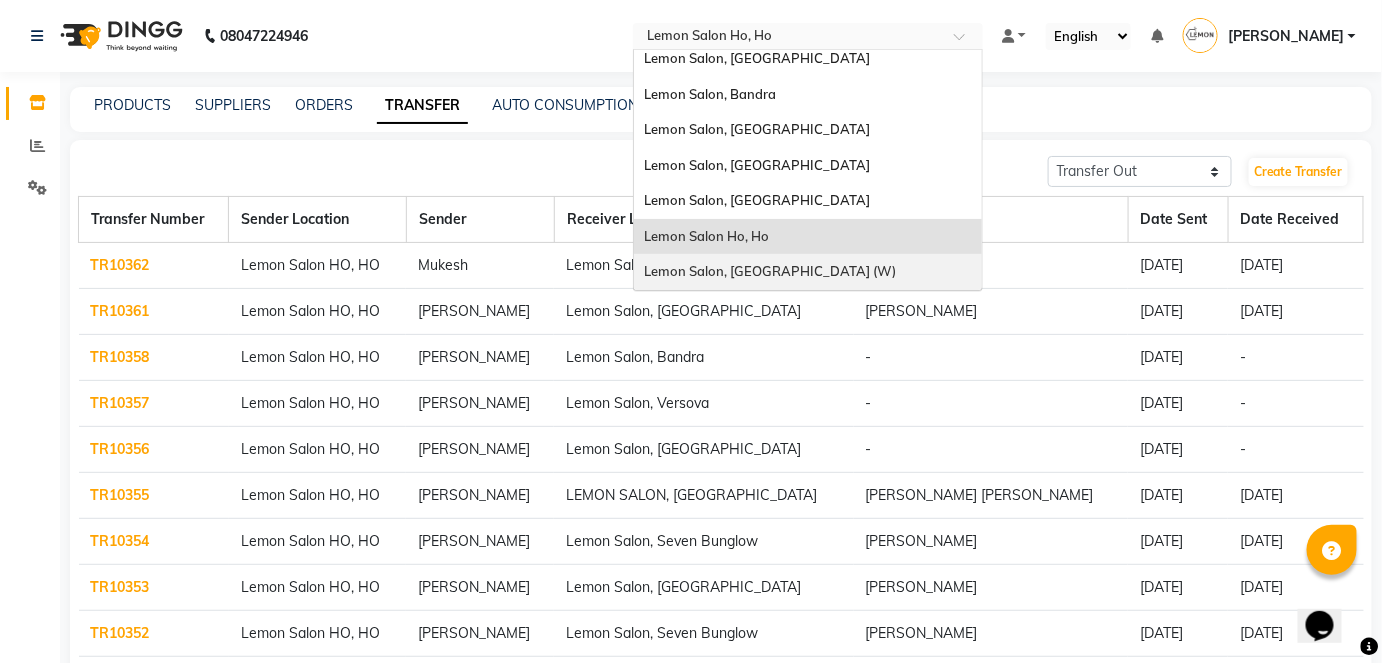 click on "Lemon Salon, [GEOGRAPHIC_DATA] (W)" at bounding box center [770, 271] 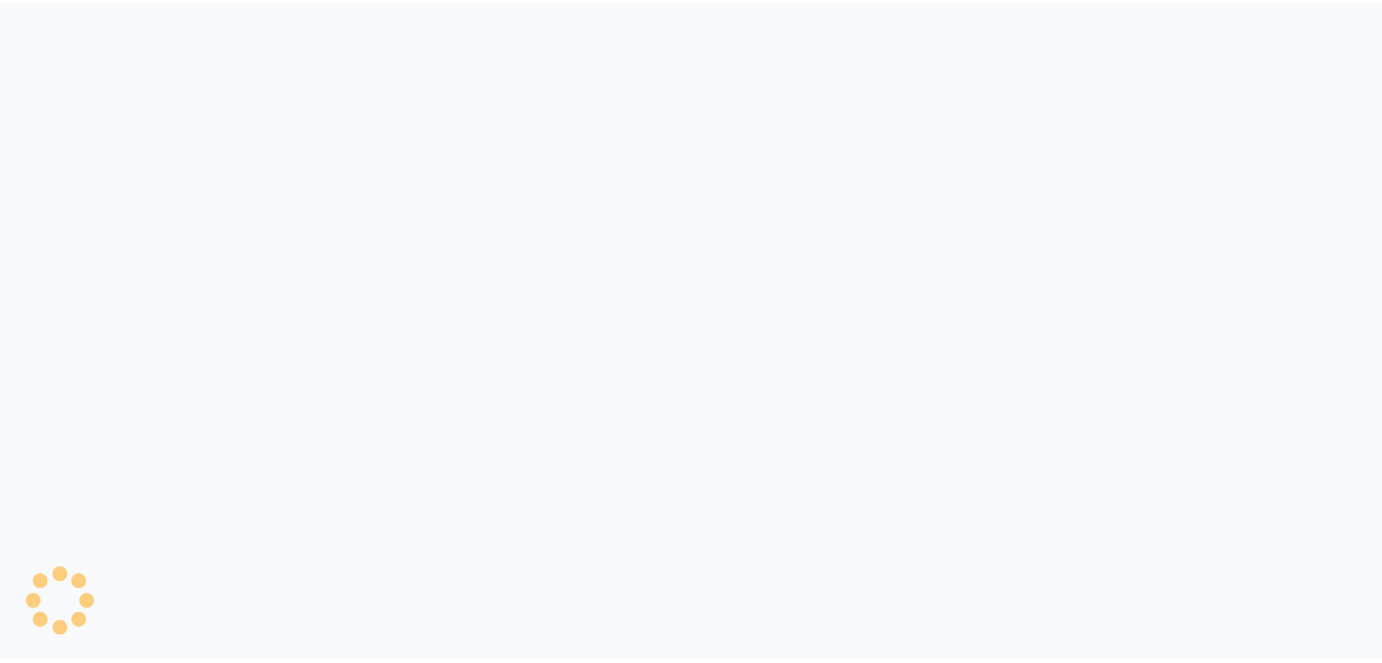 scroll, scrollTop: 0, scrollLeft: 0, axis: both 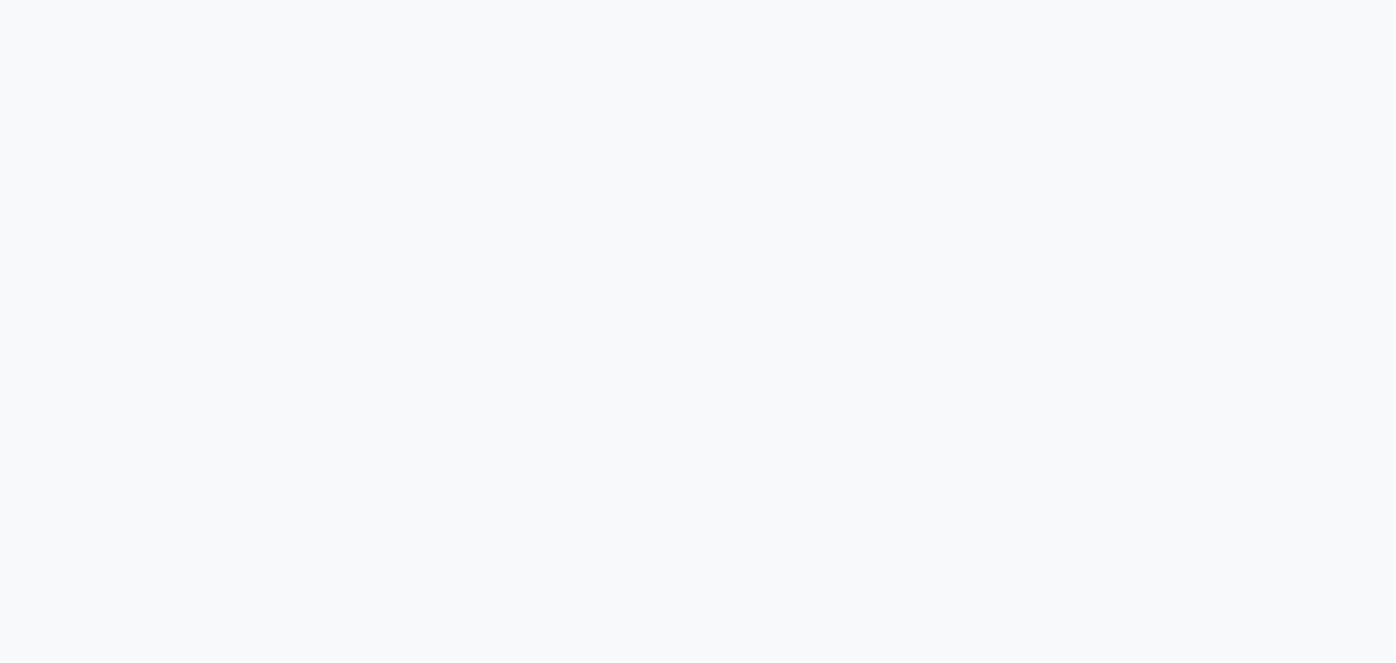 select on "sender" 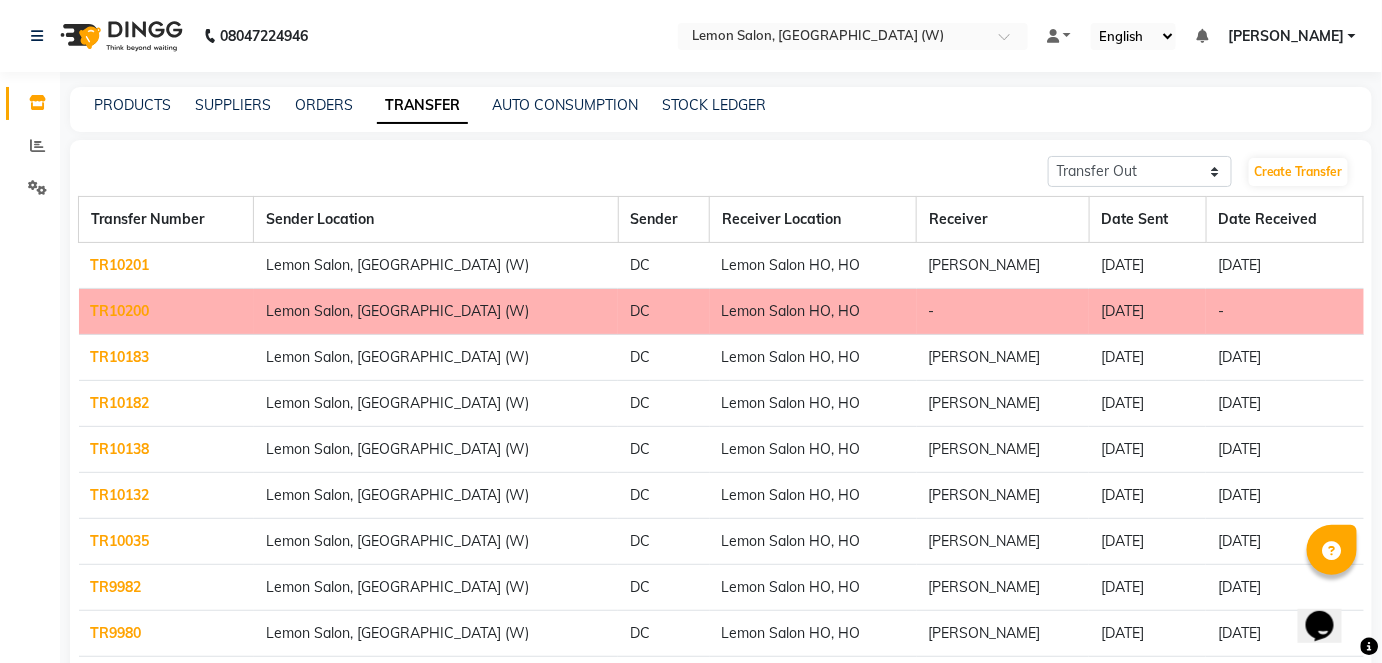 scroll, scrollTop: 0, scrollLeft: 0, axis: both 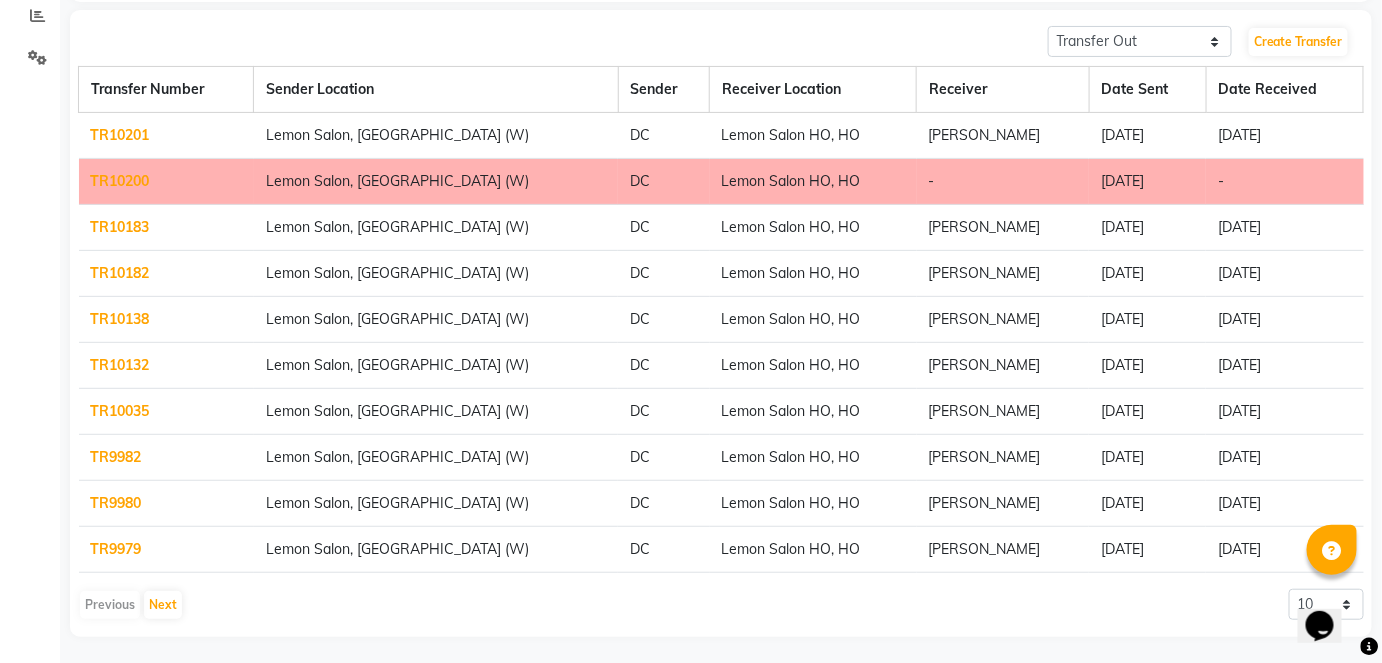 click on "TR10200" 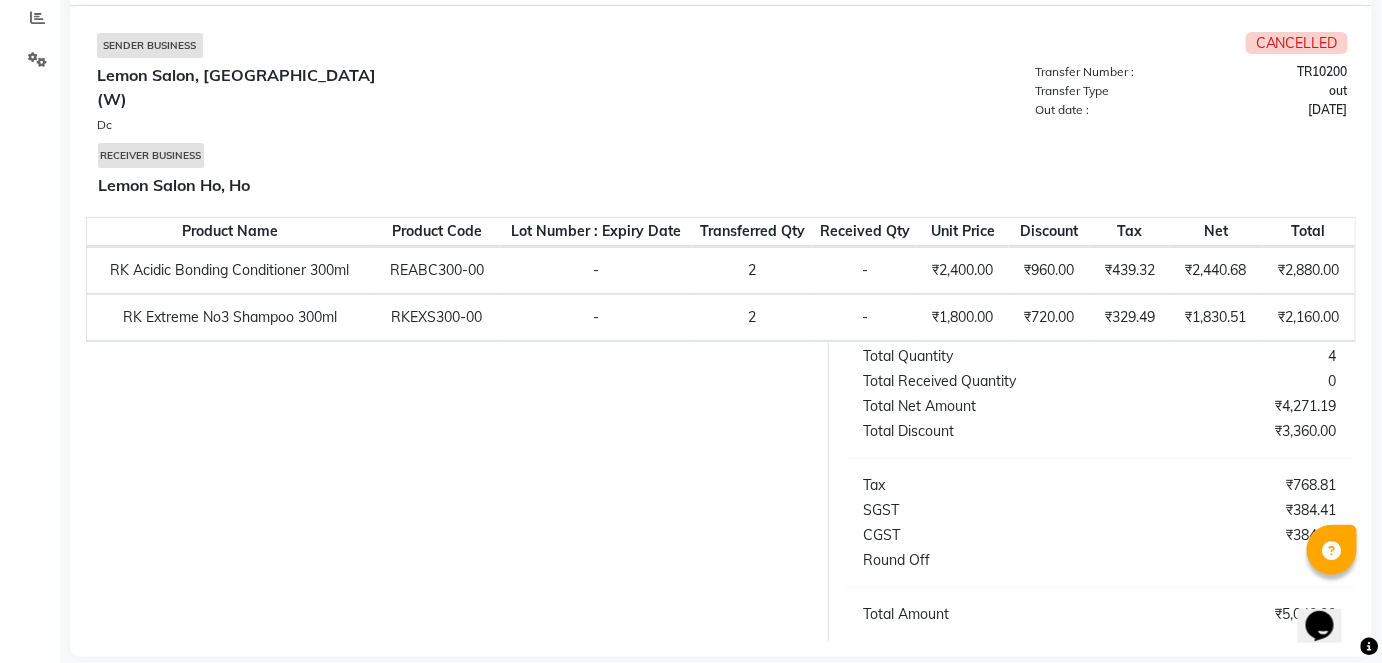 scroll, scrollTop: 0, scrollLeft: 0, axis: both 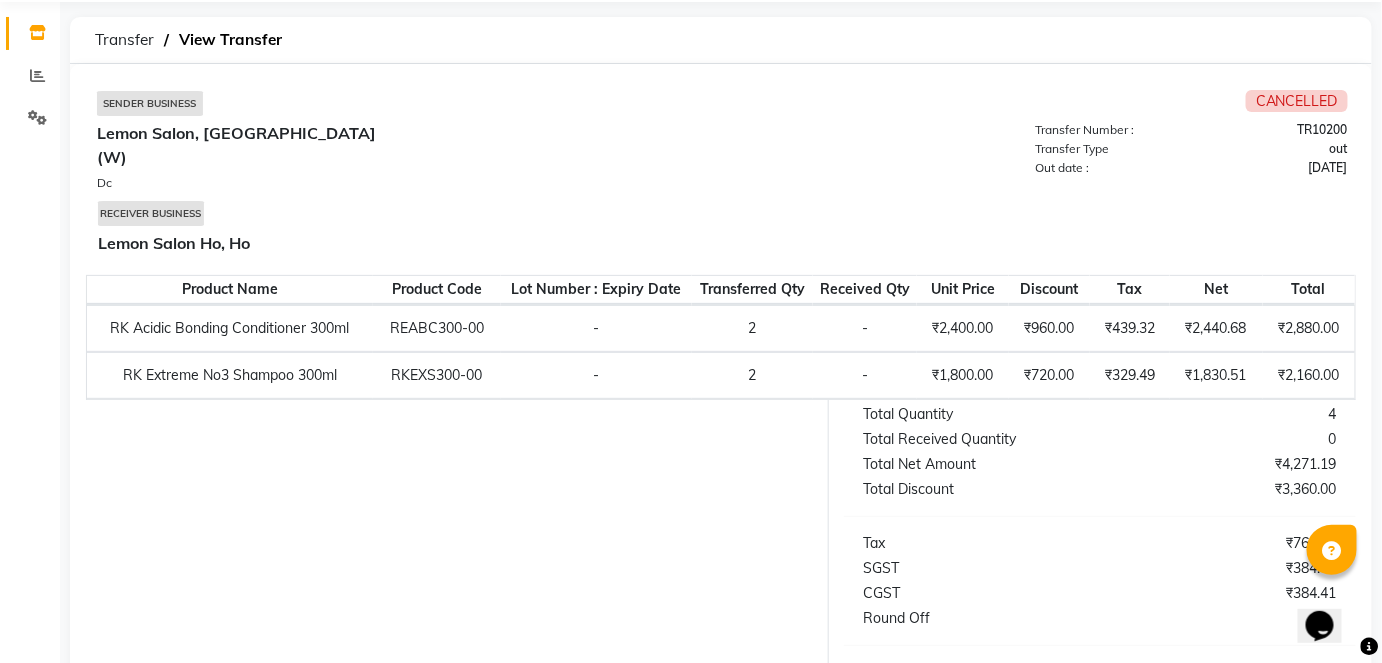 select on "sender" 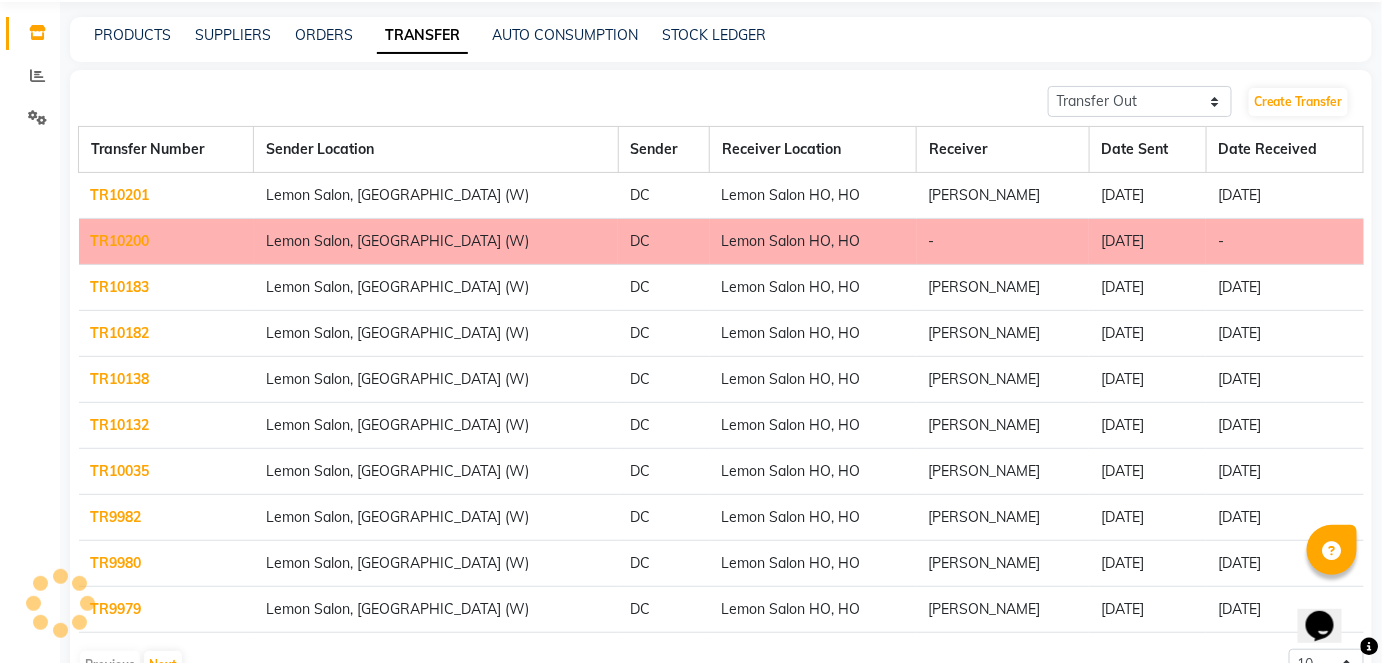 scroll, scrollTop: 128, scrollLeft: 0, axis: vertical 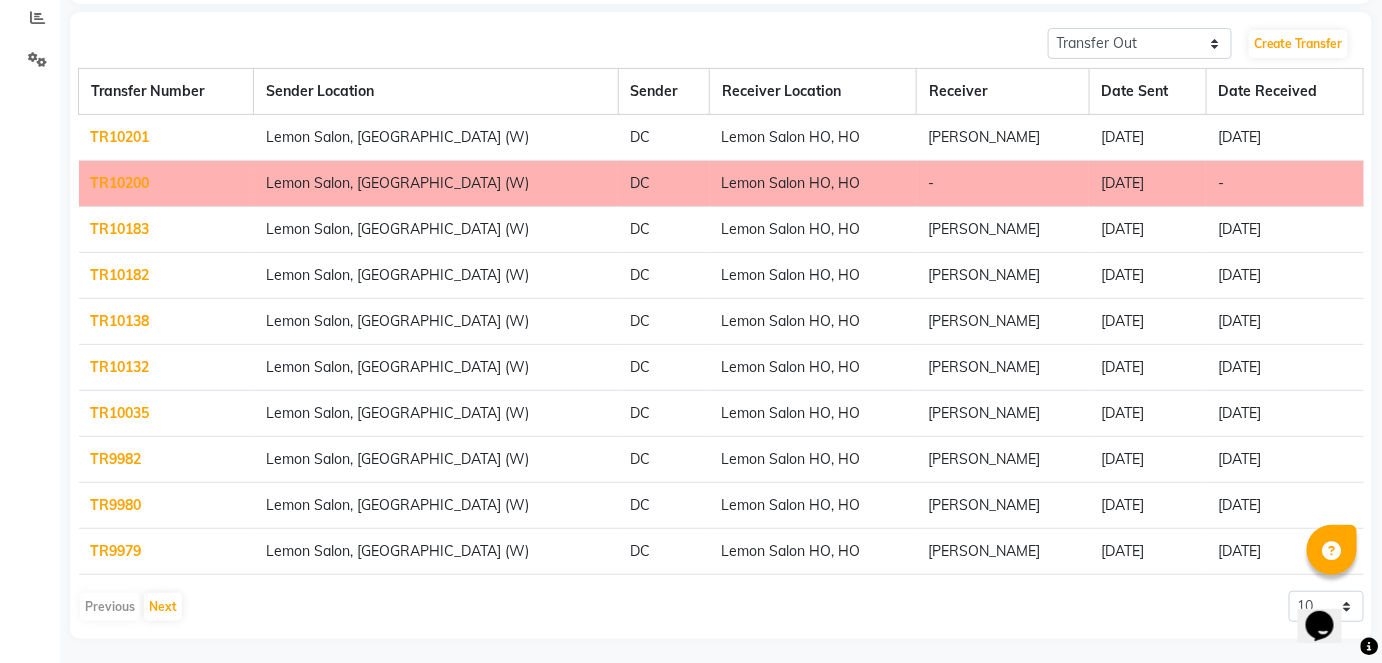 click on "TR9982" 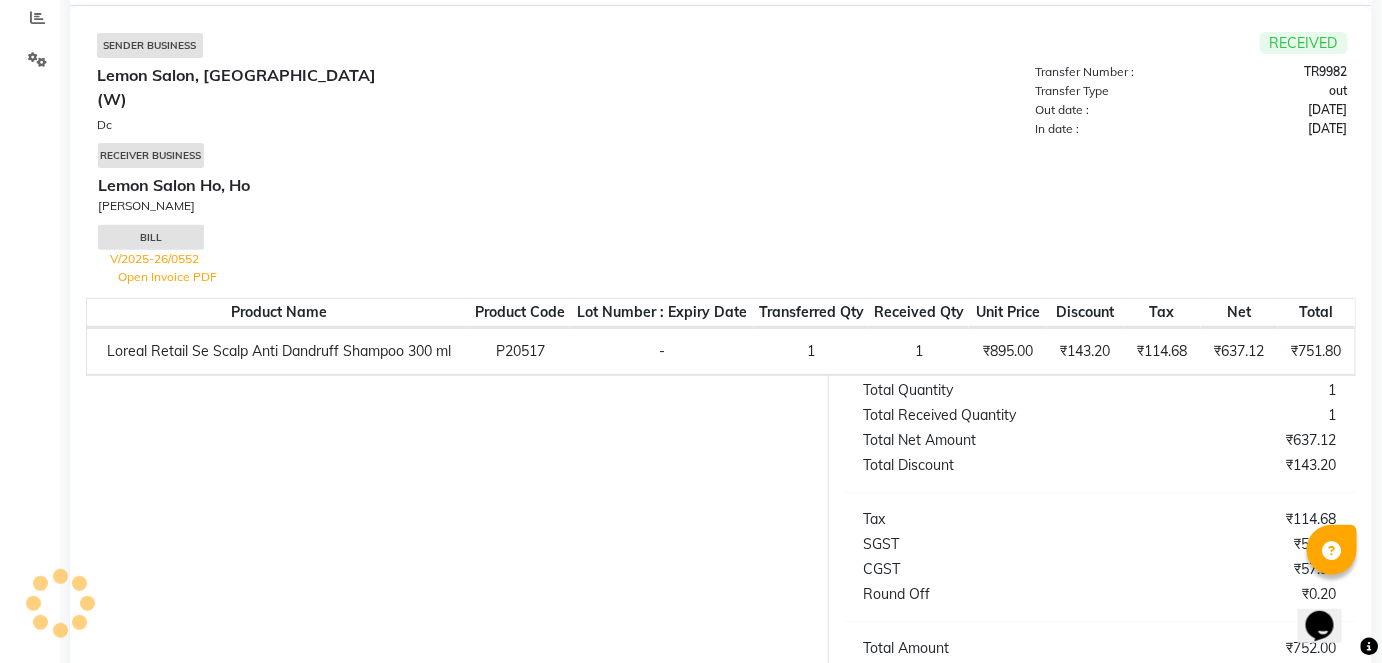 scroll, scrollTop: 0, scrollLeft: 0, axis: both 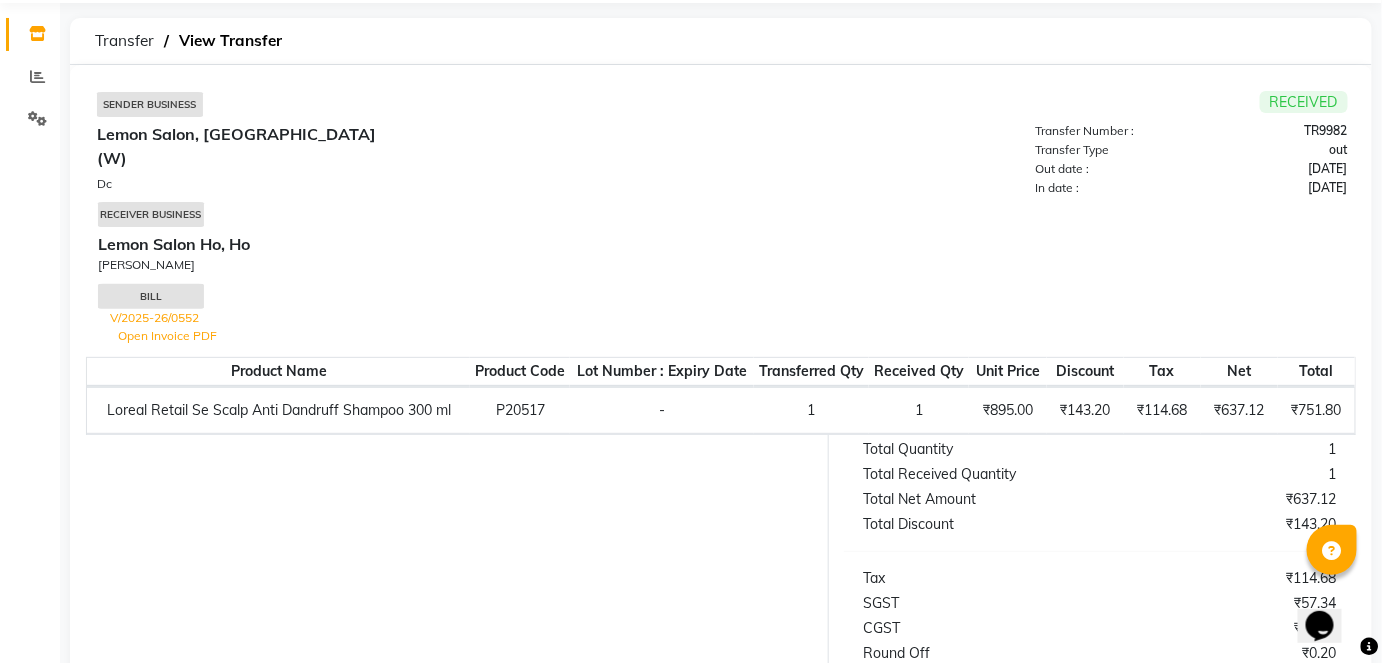 select on "sender" 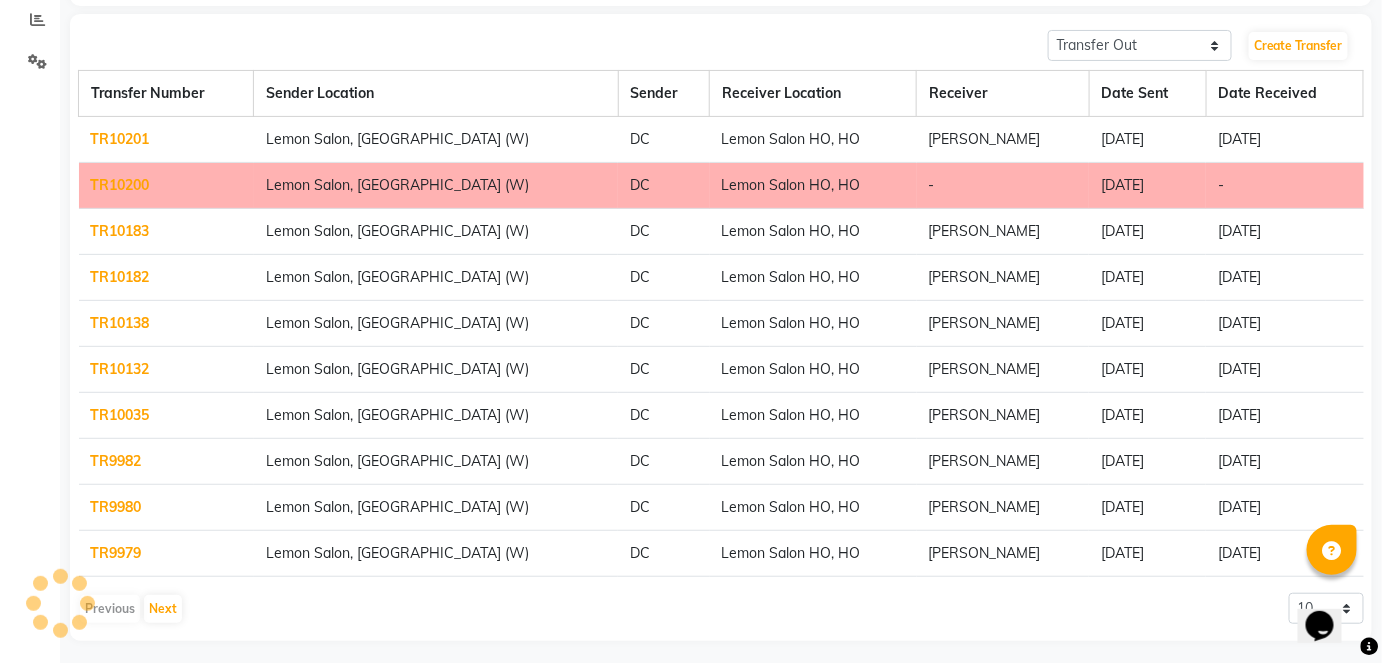 scroll, scrollTop: 128, scrollLeft: 0, axis: vertical 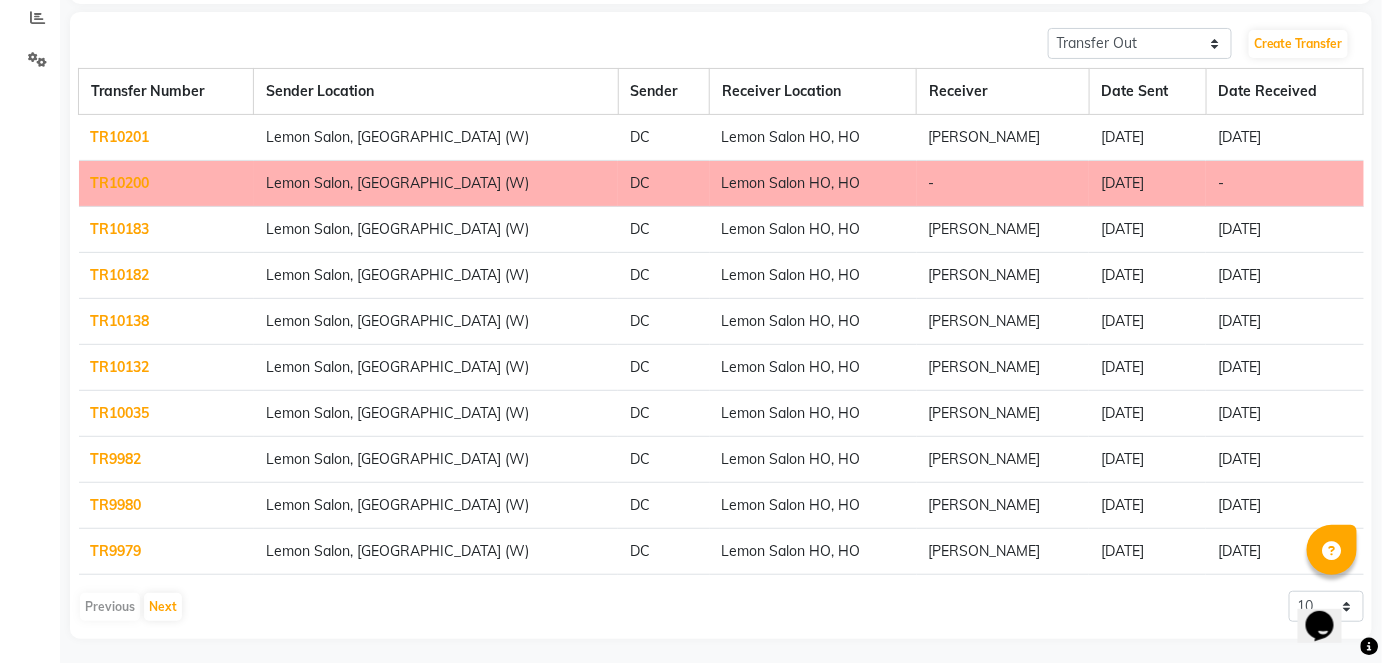 click on "TR9980" 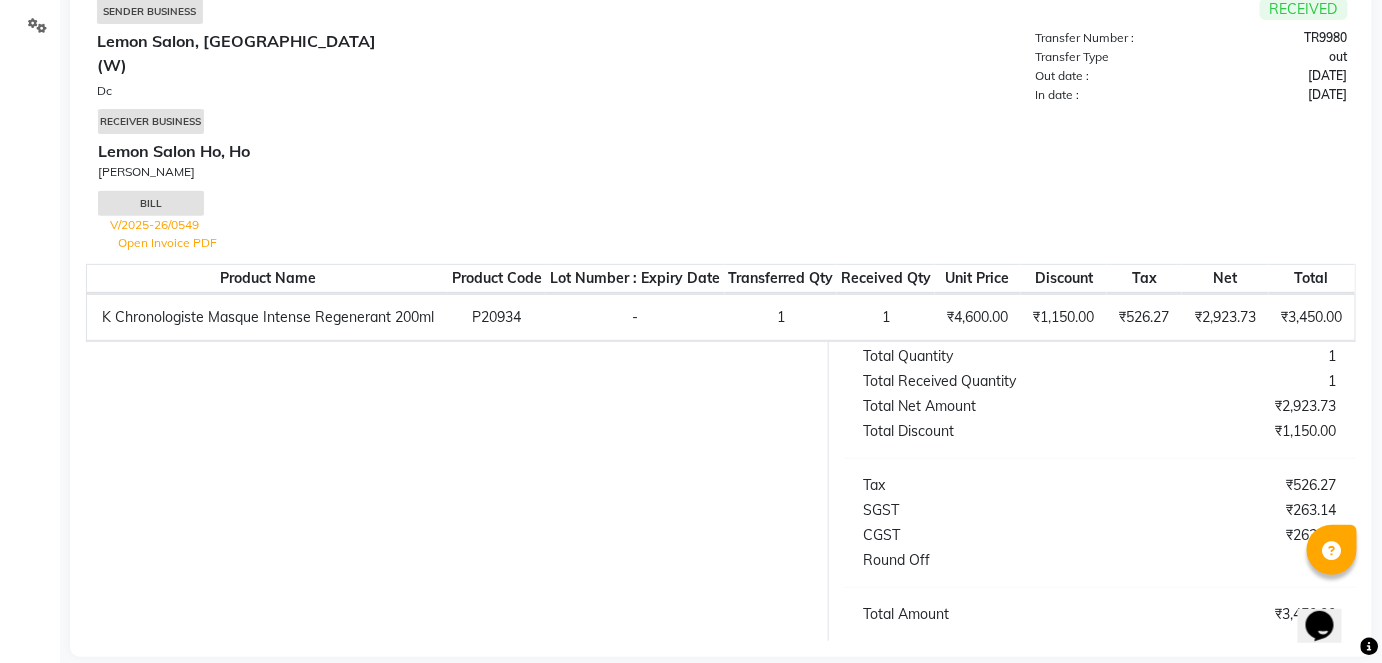 scroll, scrollTop: 0, scrollLeft: 0, axis: both 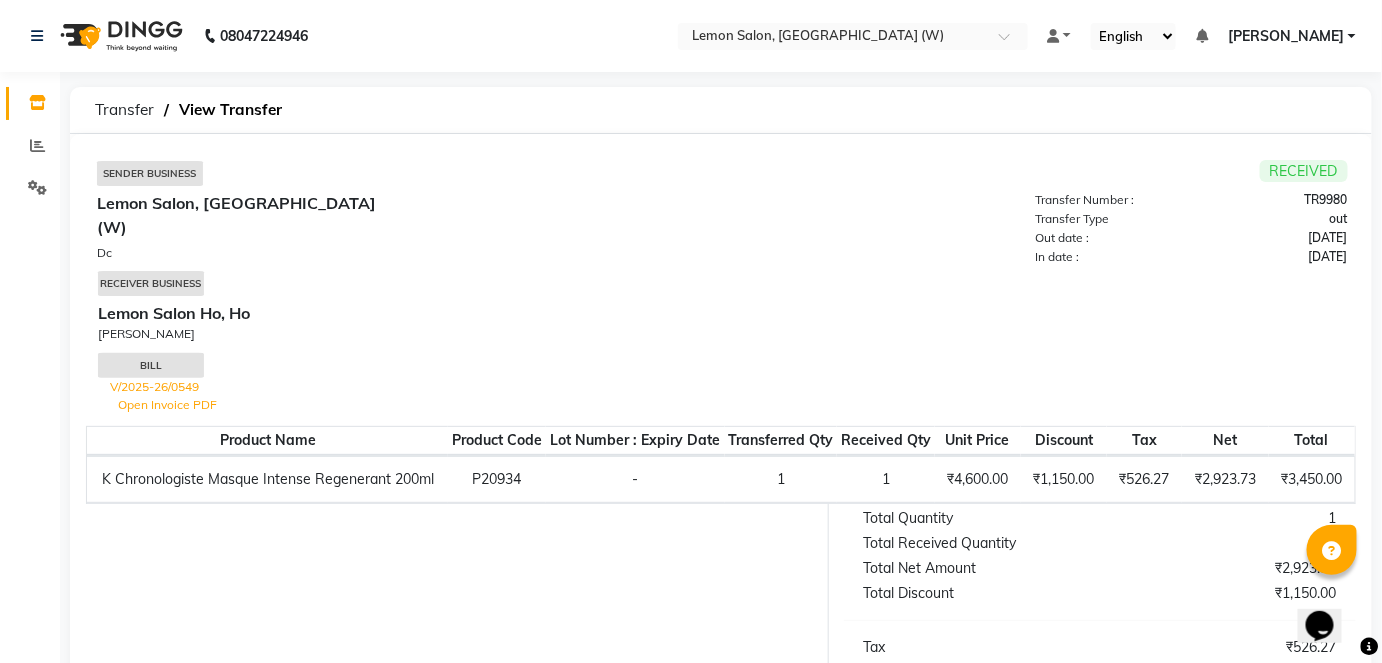 select on "sender" 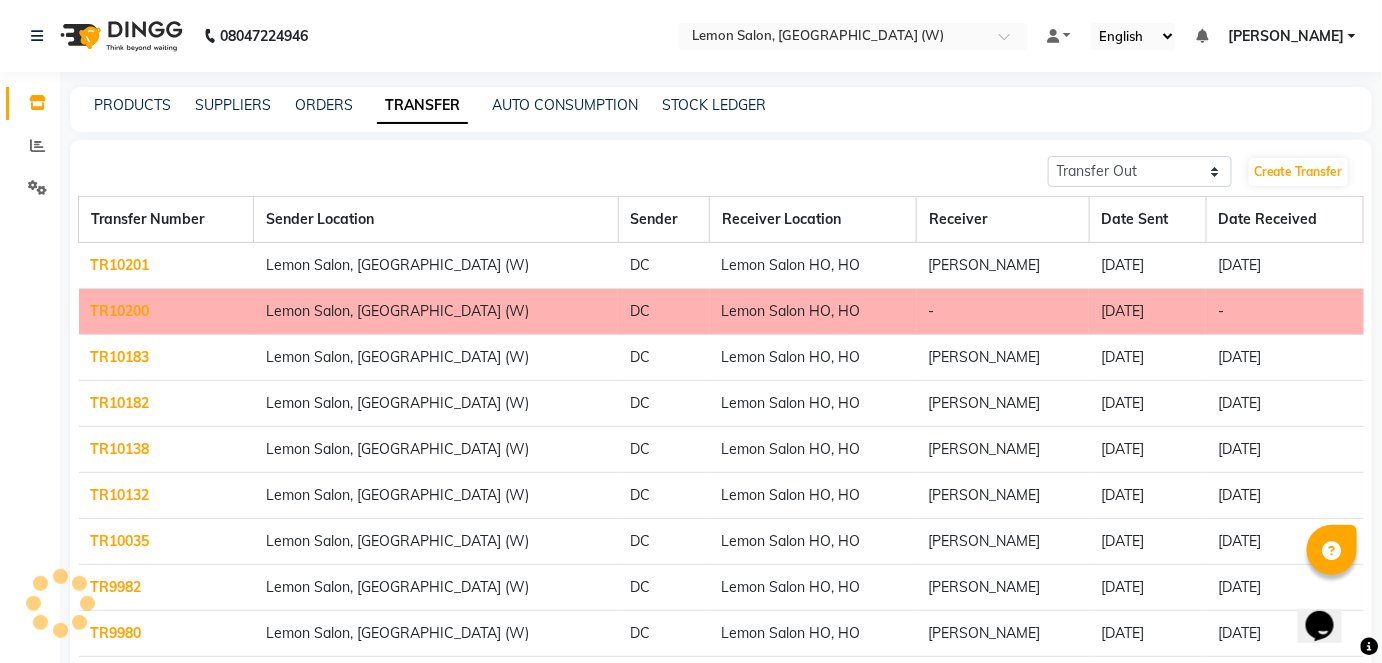 scroll, scrollTop: 128, scrollLeft: 0, axis: vertical 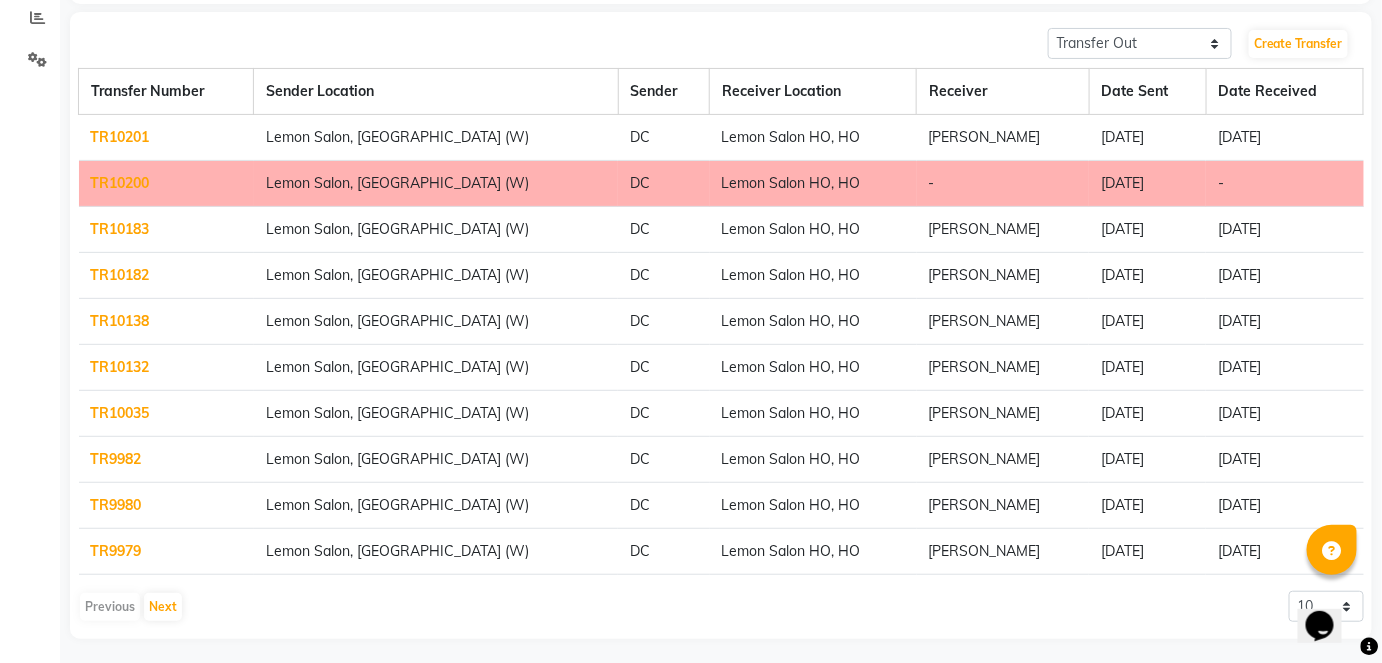 click on "TR9979" 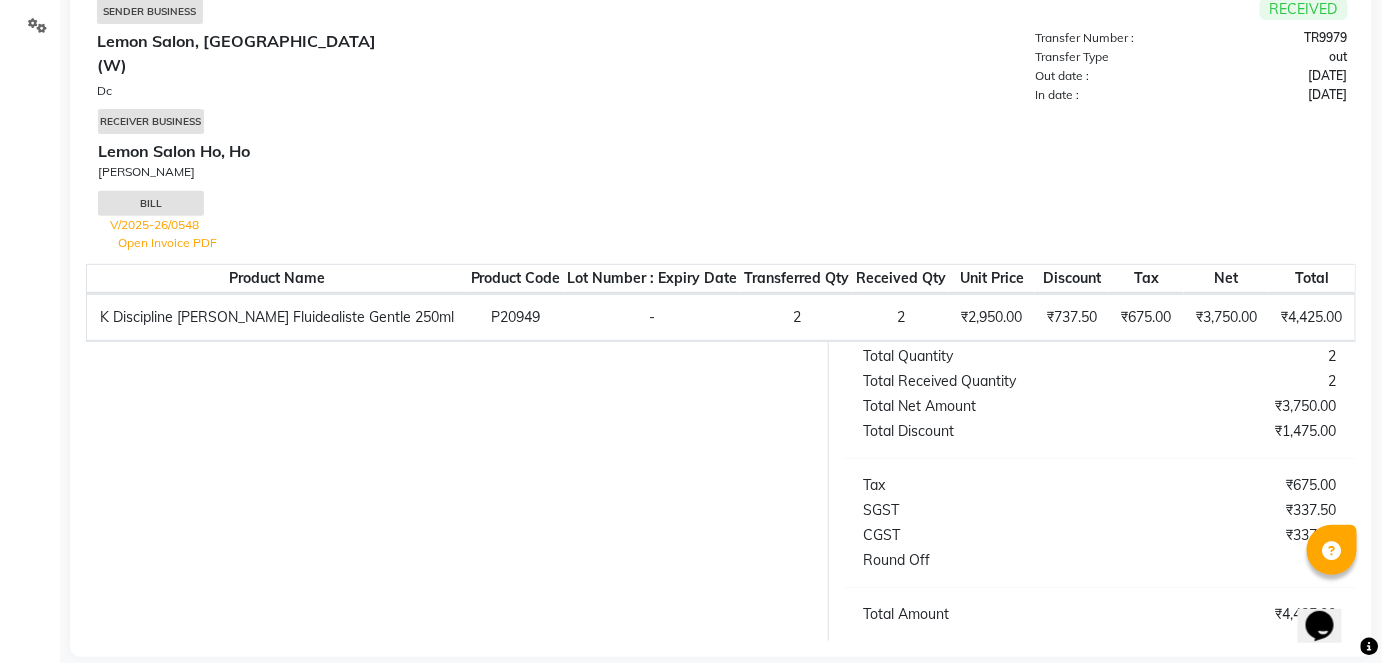 scroll, scrollTop: 0, scrollLeft: 0, axis: both 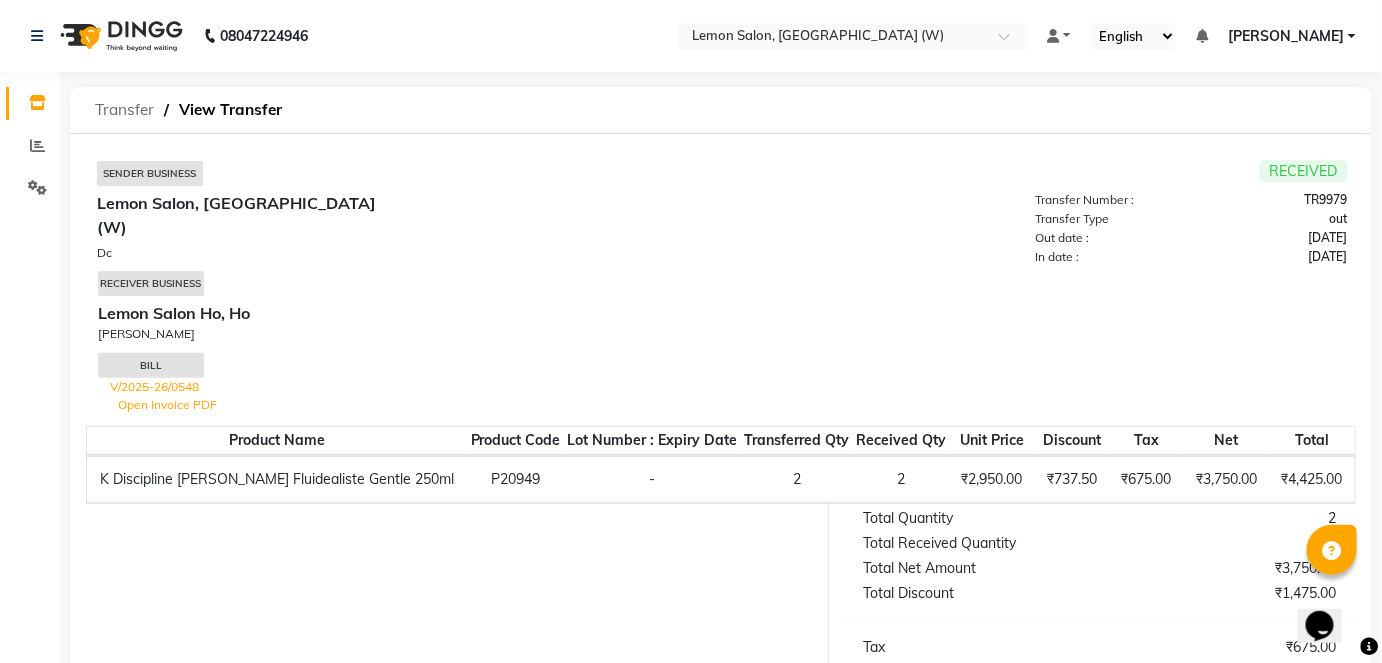 click on "Transfer" 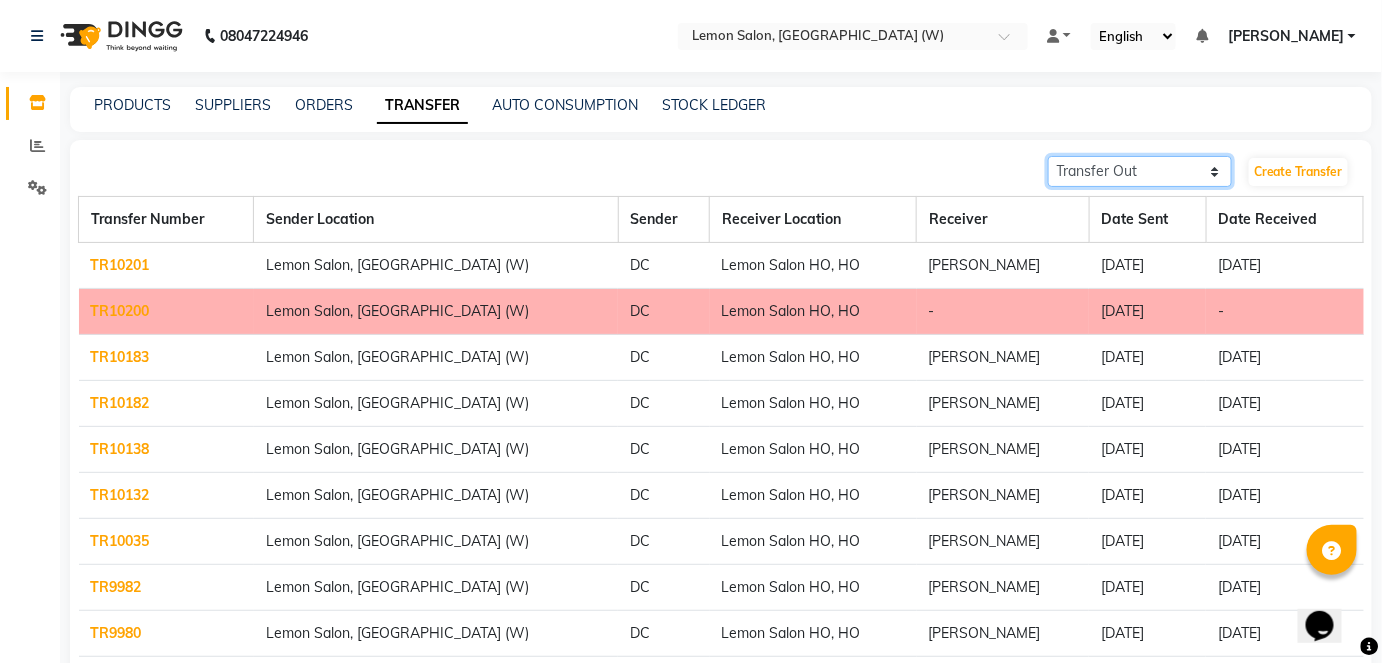 click on "Transfer In Transfer Out" 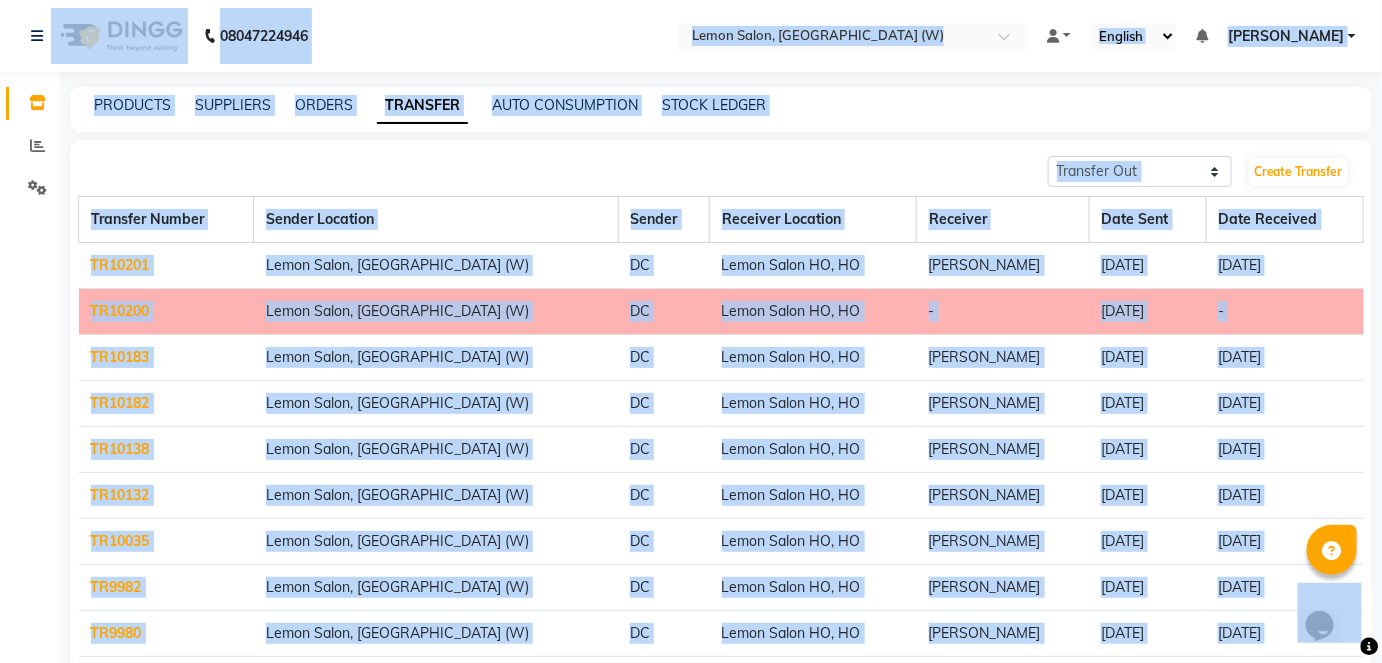 click on "Transfer In Transfer Out  Create Transfer  Transfer Number Sender Location  Sender  Receiver Location  Receiver Date Sent Date Received  TR10201  [GEOGRAPHIC_DATA], [GEOGRAPHIC_DATA] (W) [GEOGRAPHIC_DATA] [GEOGRAPHIC_DATA], [PERSON_NAME] [PERSON_NAME] [DATE] [DATE]  TR10200  [GEOGRAPHIC_DATA], [GEOGRAPHIC_DATA] (W) [GEOGRAPHIC_DATA] [GEOGRAPHIC_DATA], HO - [DATE] -  TR10183  [GEOGRAPHIC_DATA], [GEOGRAPHIC_DATA] (W) DC Lemon Salon HO, [PERSON_NAME] [PERSON_NAME] [DATE] [DATE]  TR10182  [GEOGRAPHIC_DATA], [GEOGRAPHIC_DATA] (W) DC [GEOGRAPHIC_DATA], [PERSON_NAME] [PERSON_NAME] [DATE] [DATE]  TR10138  [GEOGRAPHIC_DATA], [GEOGRAPHIC_DATA] (W) DC Lemon Salon HO, [PERSON_NAME] [PERSON_NAME] [DATE] [DATE]  TR10132  [GEOGRAPHIC_DATA], [GEOGRAPHIC_DATA] (W) DC Lemon Salon HO, [PERSON_NAME] [PERSON_NAME] [DATE] [DATE]  TR10035  [GEOGRAPHIC_DATA], [GEOGRAPHIC_DATA] (W) DC Lemon Salon HO, [PERSON_NAME] [PERSON_NAME] [DATE] [DATE]  TR9982  [GEOGRAPHIC_DATA], [GEOGRAPHIC_DATA] (W) DC Lemon Salon HO, [PERSON_NAME] [PERSON_NAME] [DATE] [DATE]  TR9980  [GEOGRAPHIC_DATA], [GEOGRAPHIC_DATA] (W) DC [GEOGRAPHIC_DATA], [PERSON_NAME] [PERSON_NAME] [DATE] [DATE]  TR9979  [GEOGRAPHIC_DATA], [GEOGRAPHIC_DATA] (W) DC [DATE]" 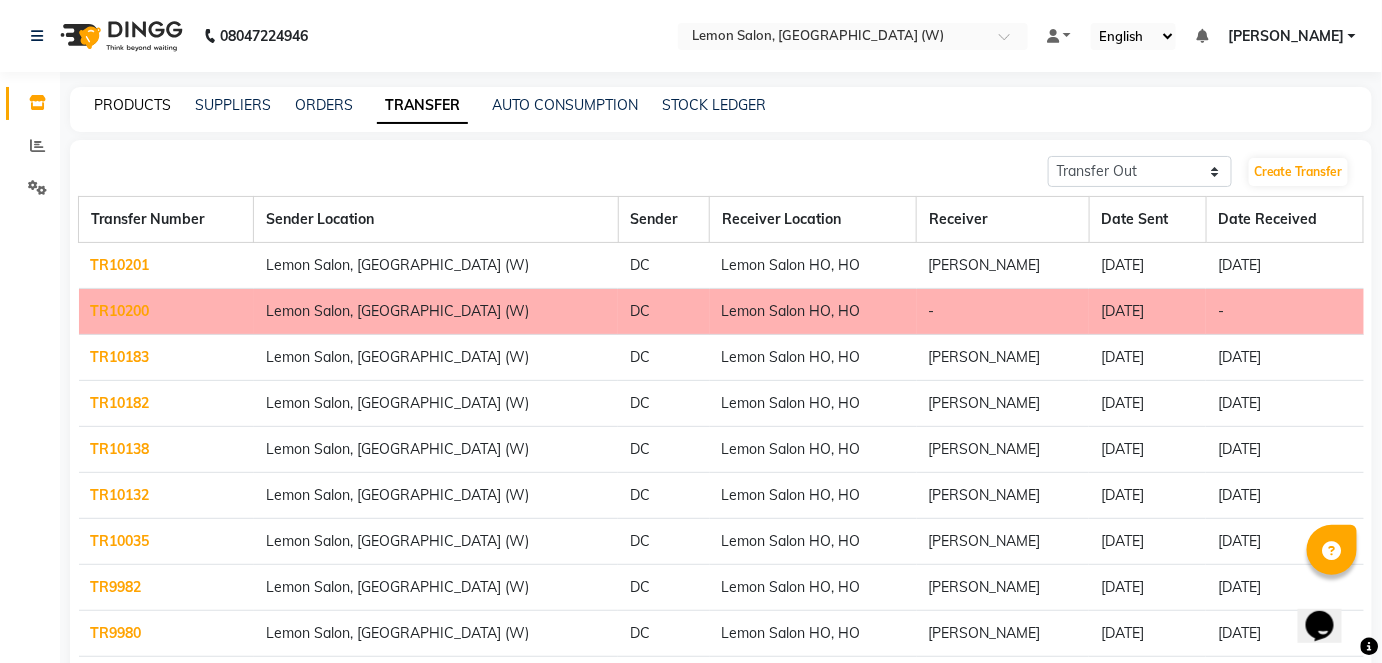 click on "PRODUCTS" 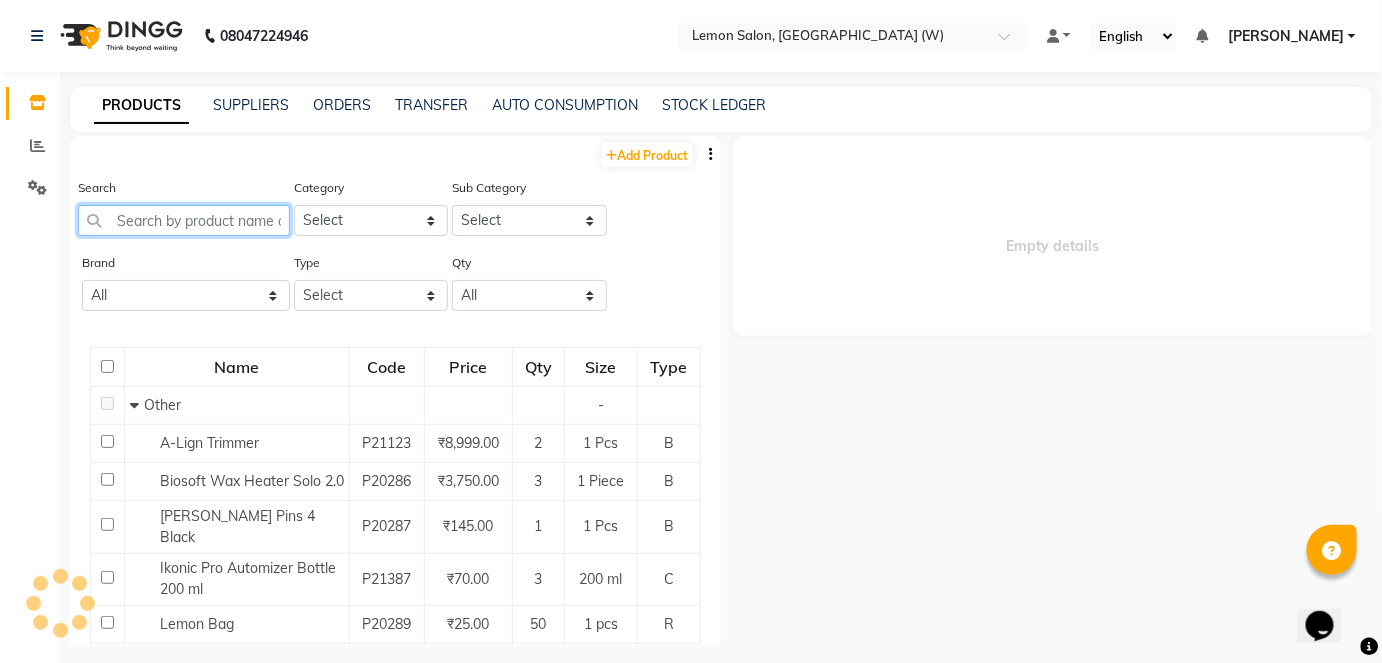 click 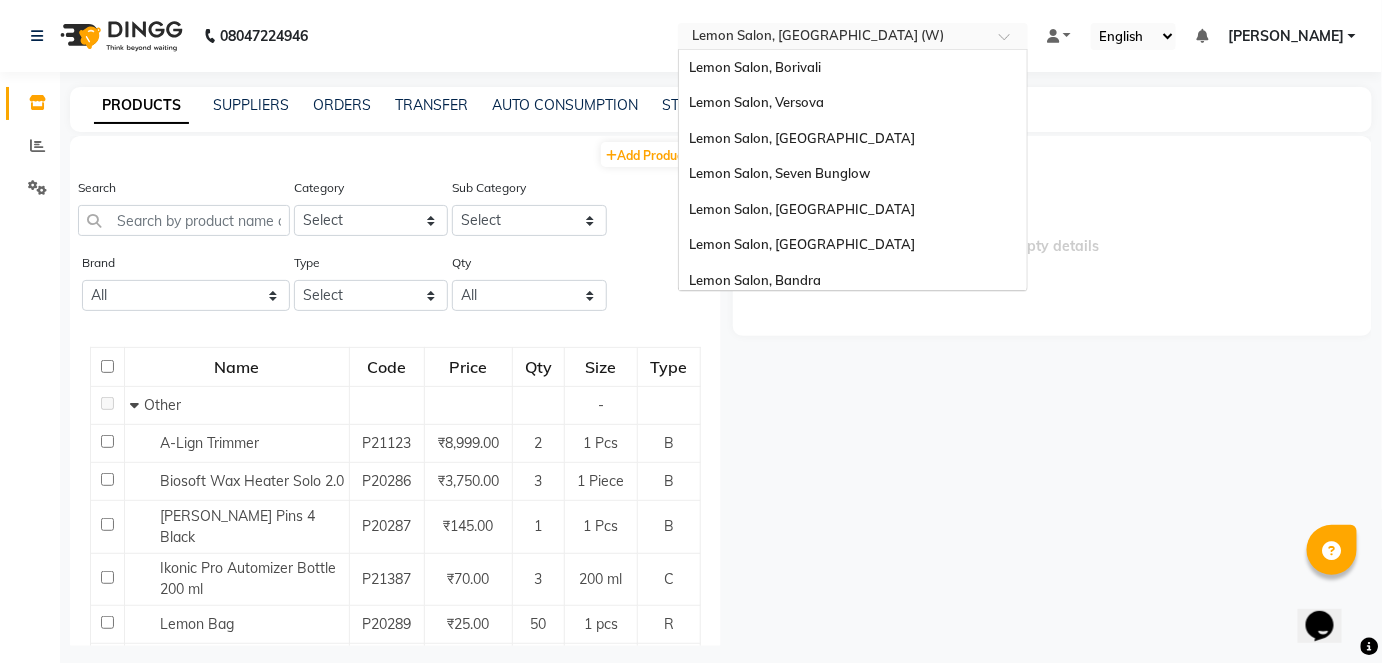 click at bounding box center (833, 38) 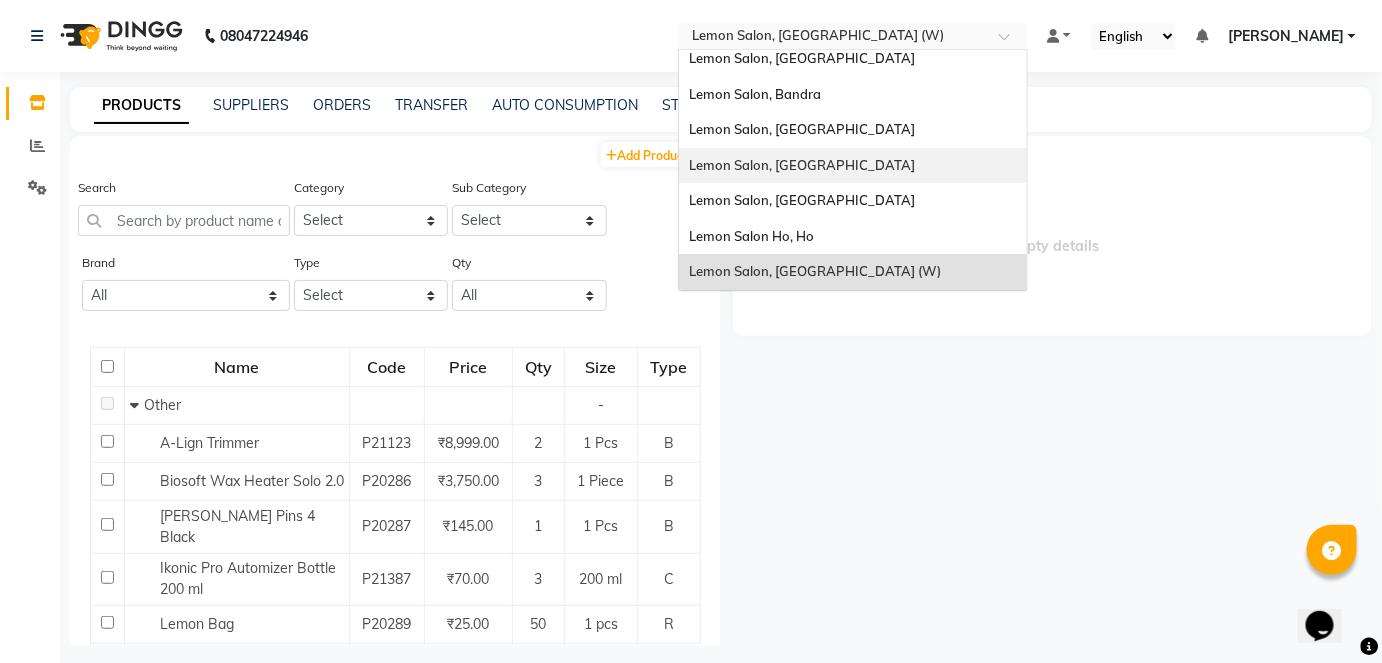 click on "Lemon Salon, [GEOGRAPHIC_DATA]" at bounding box center [853, 166] 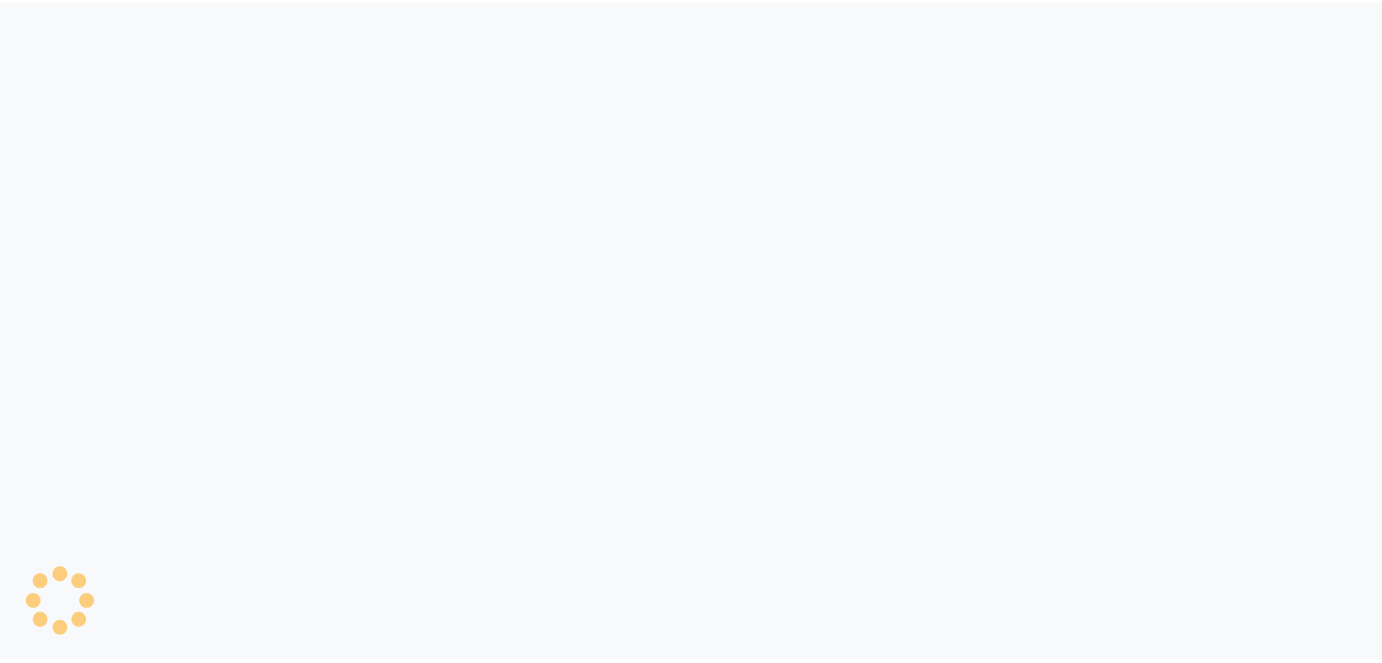 scroll, scrollTop: 0, scrollLeft: 0, axis: both 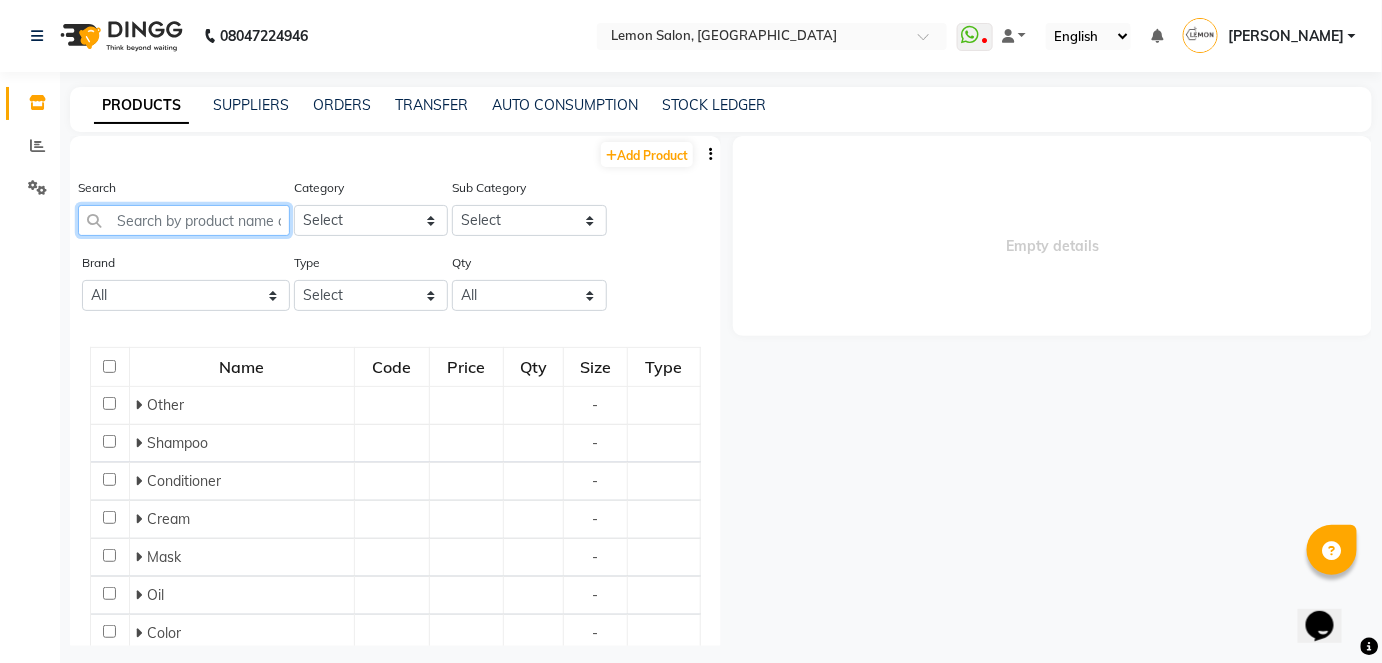 click 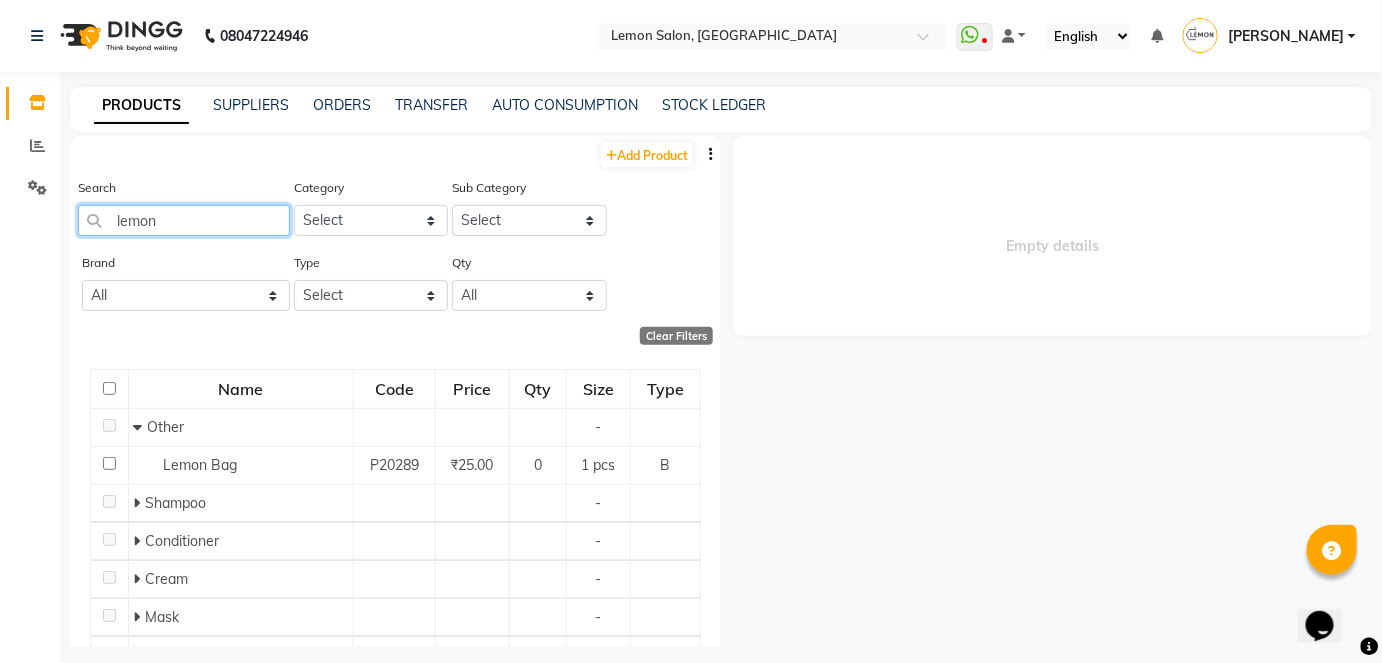 type on "lemon s" 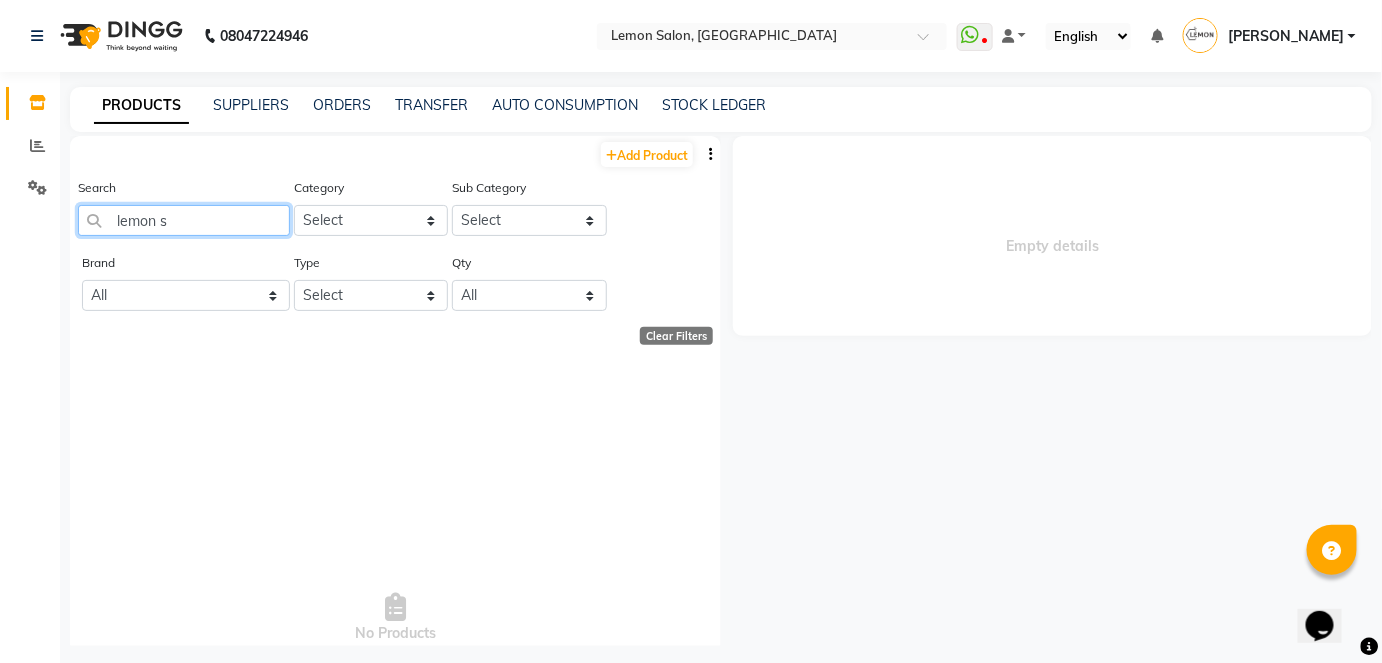 drag, startPoint x: 211, startPoint y: 211, endPoint x: 45, endPoint y: 222, distance: 166.36406 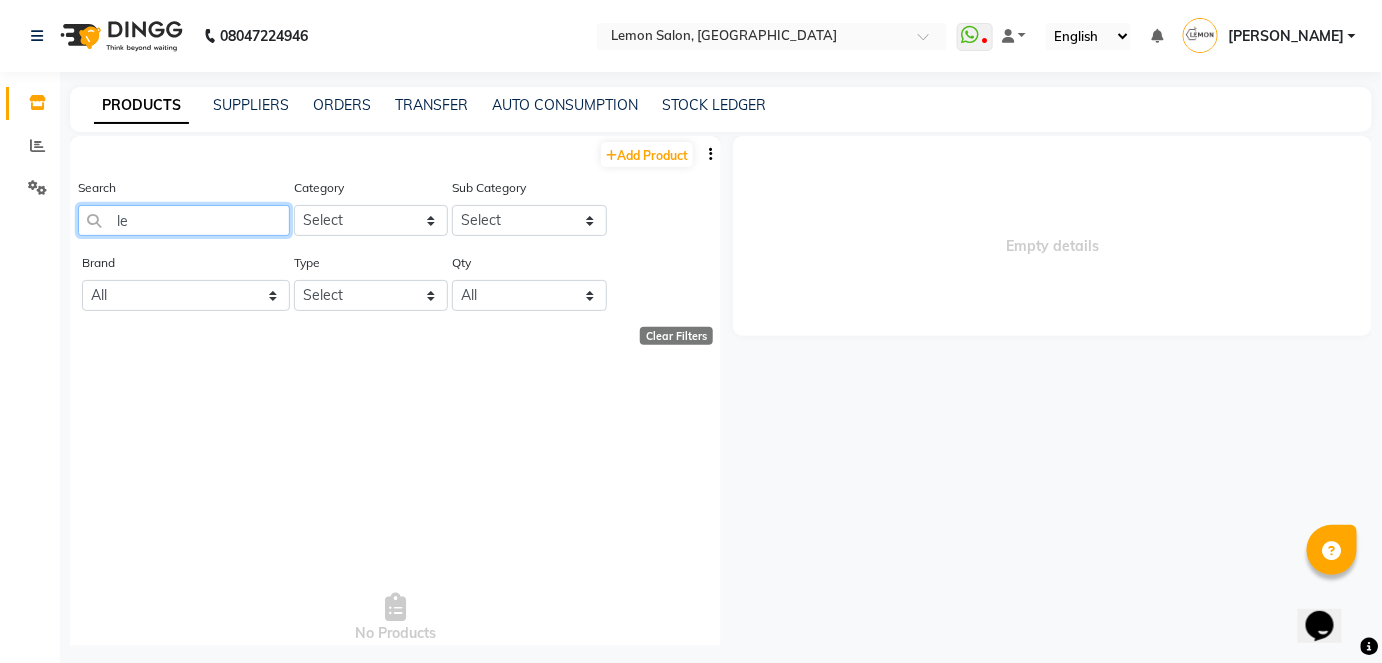 type on "l" 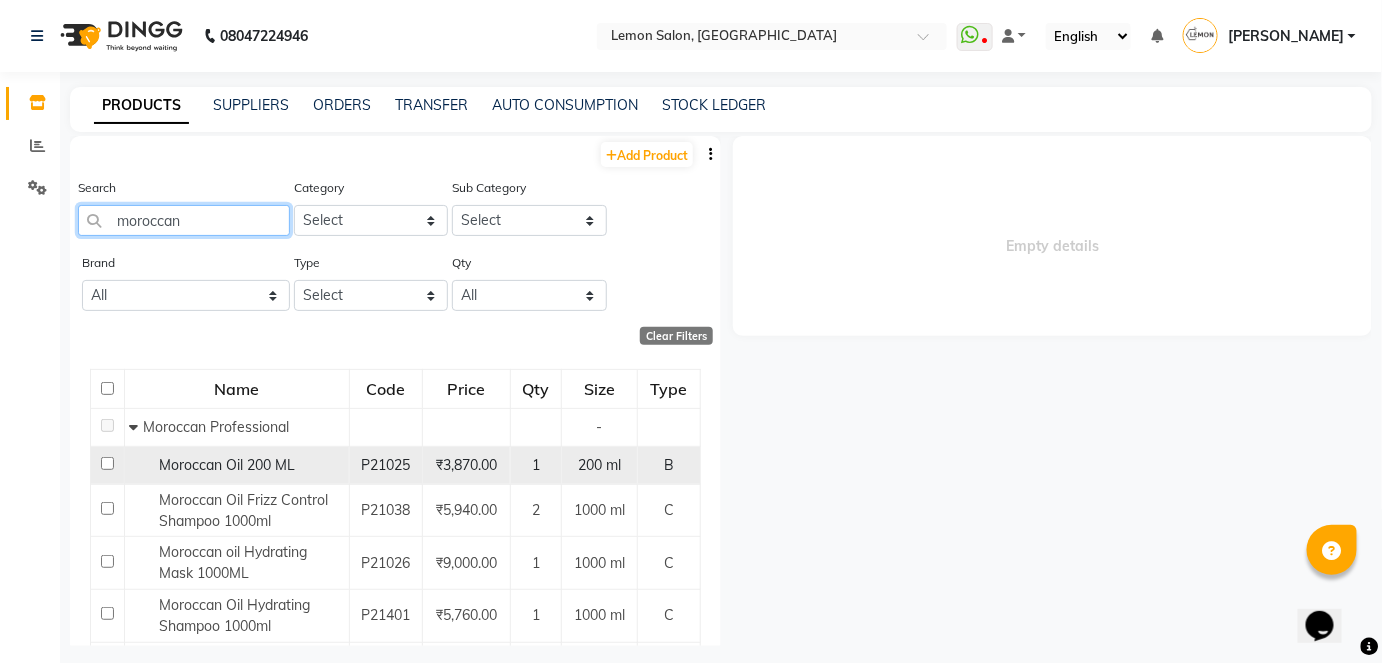 type on "moroccan" 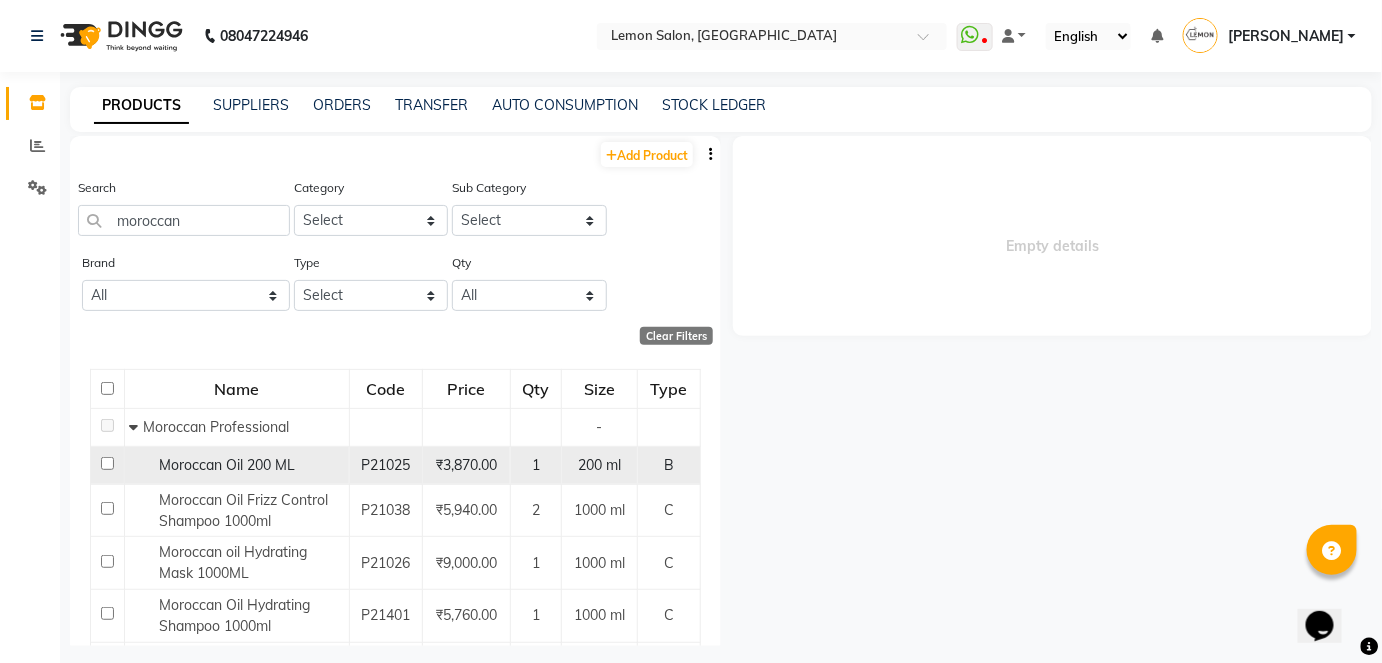 click 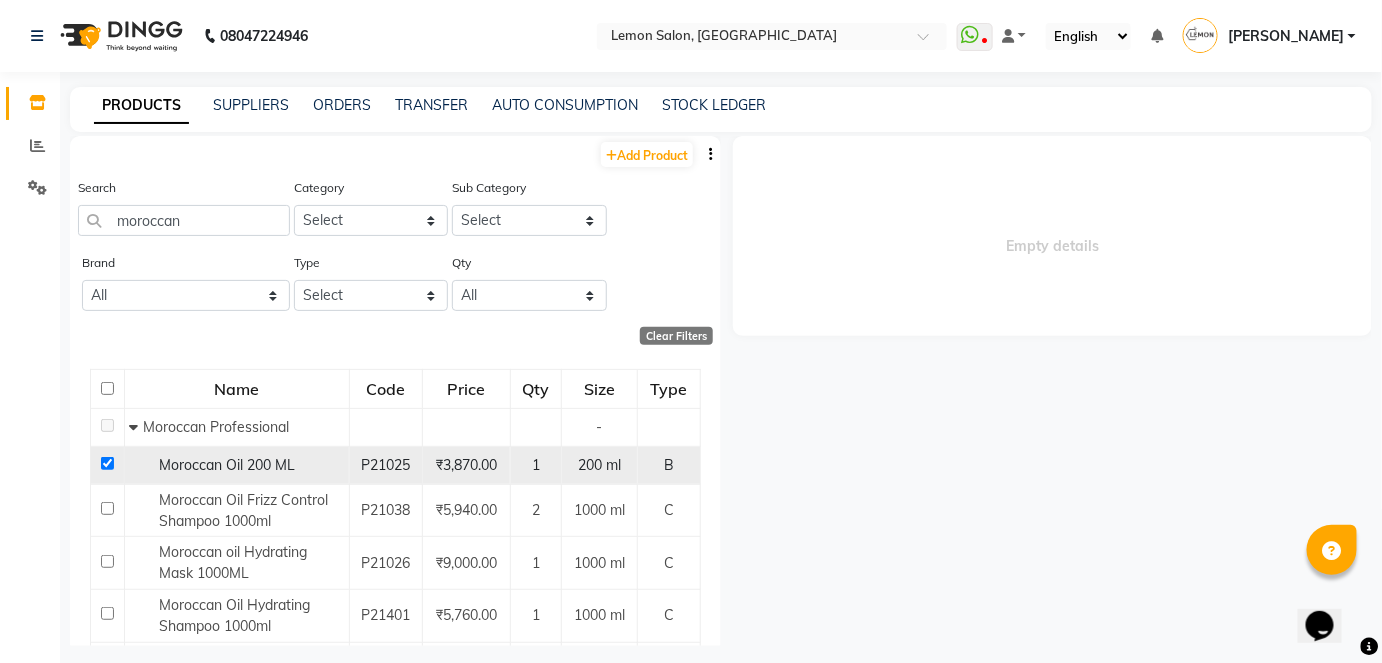 checkbox on "true" 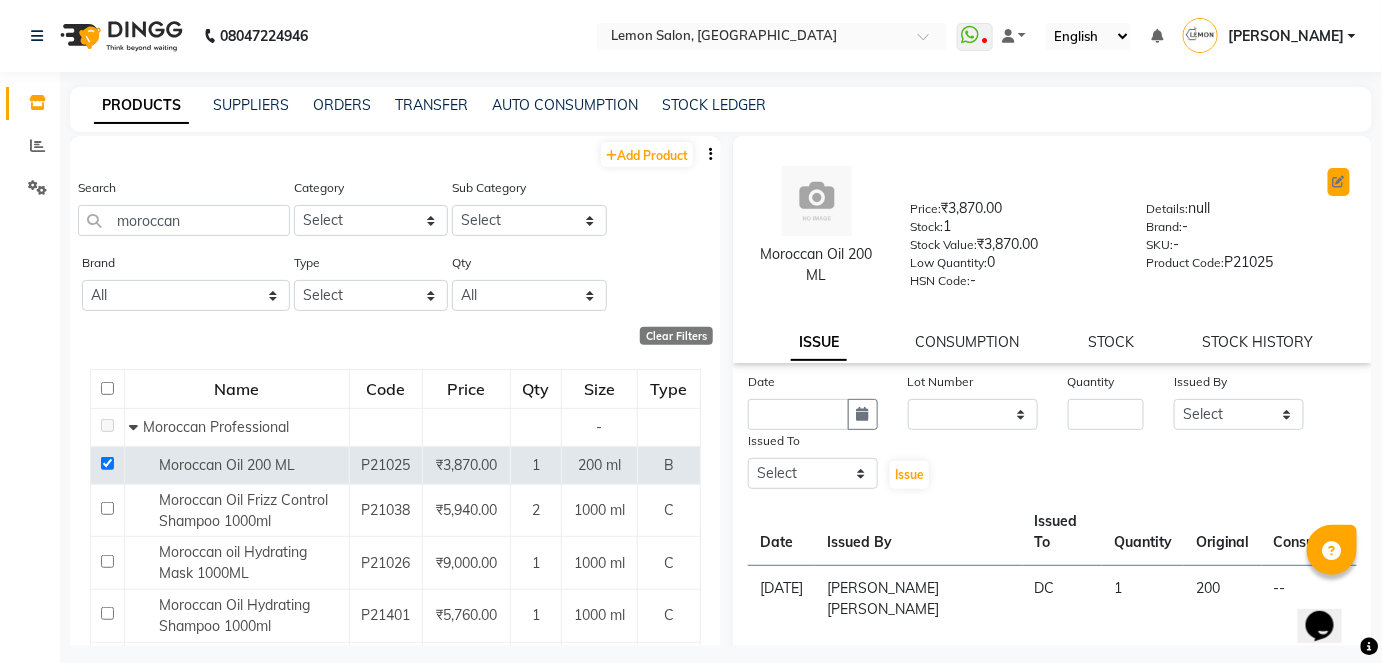click 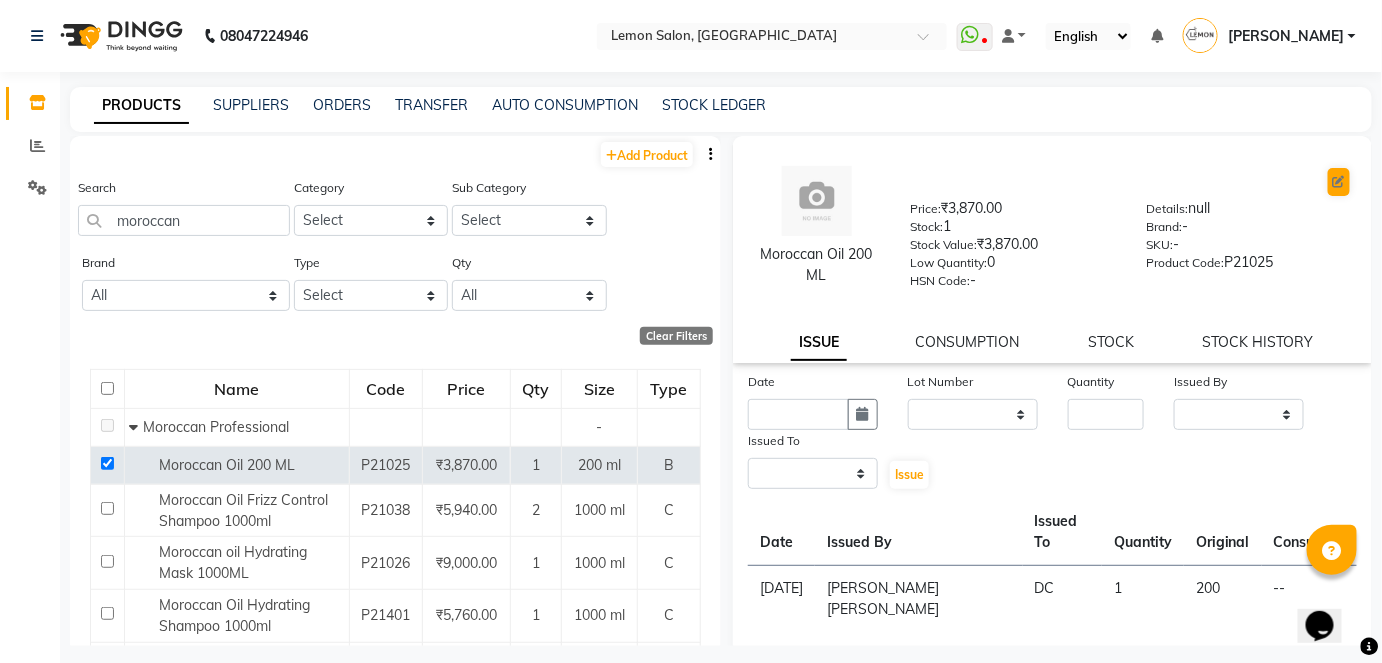 select on "B" 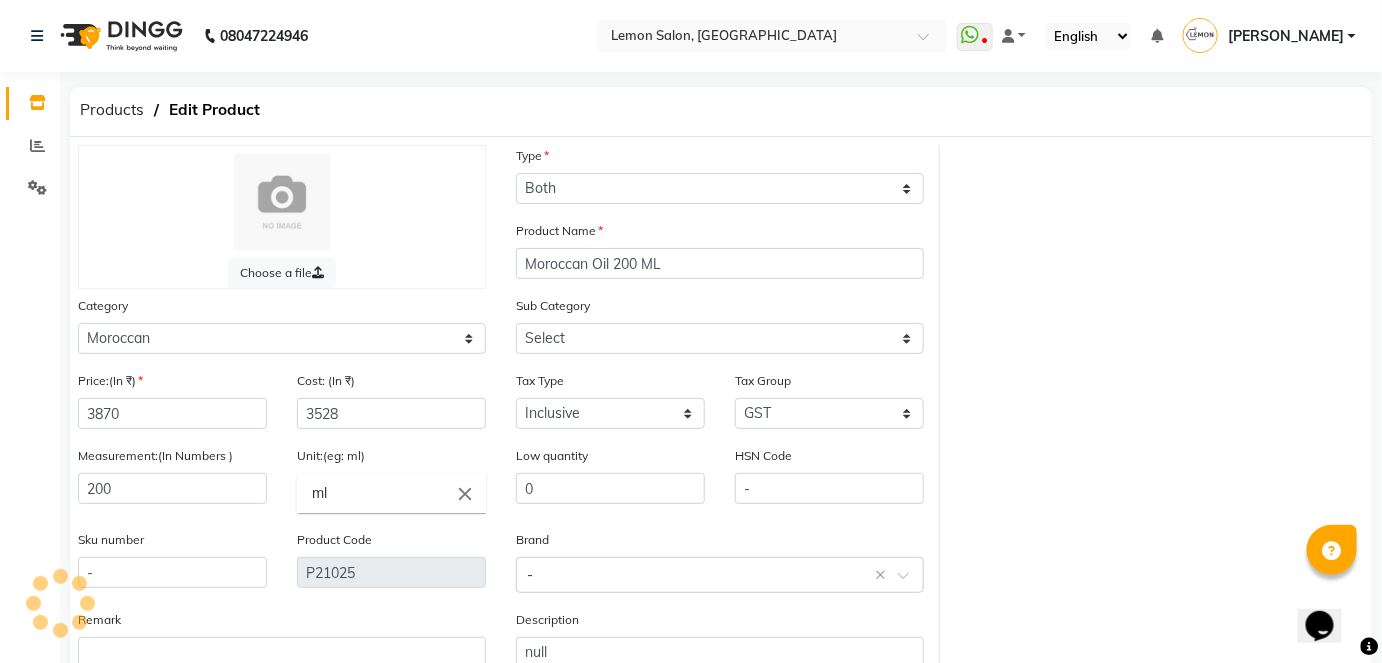 select on "2137022501" 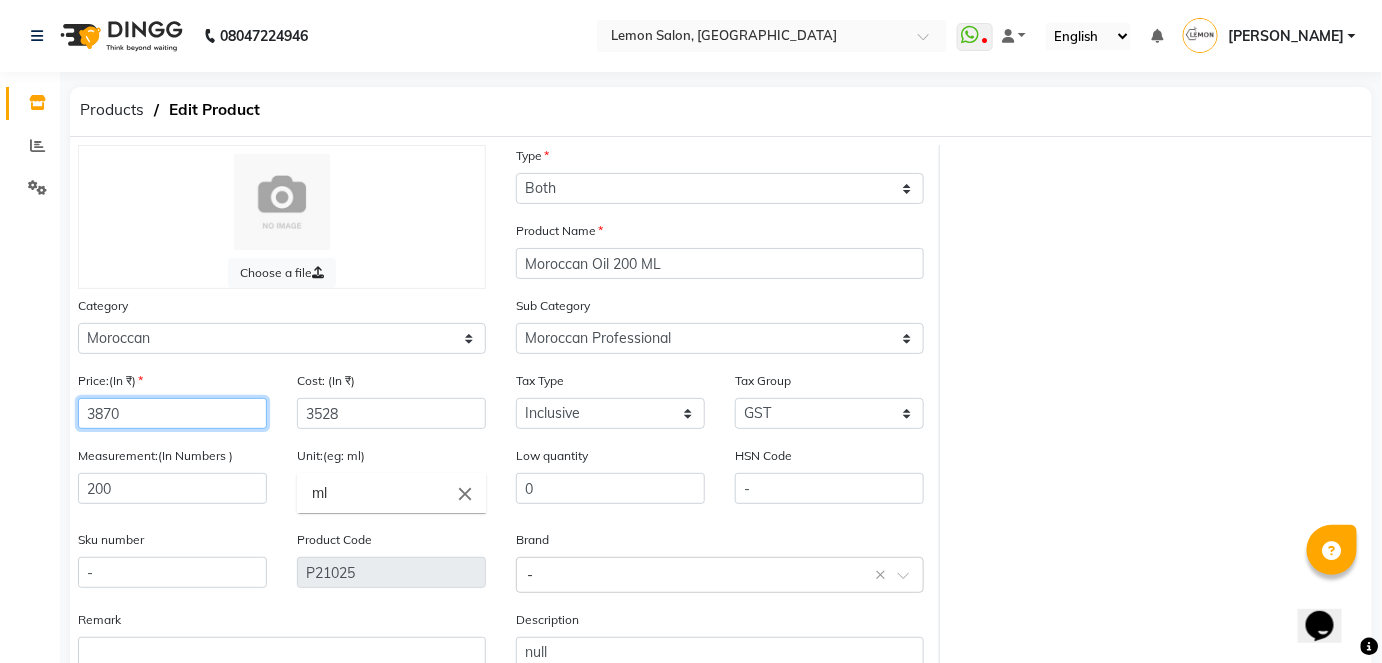 click on "3870" 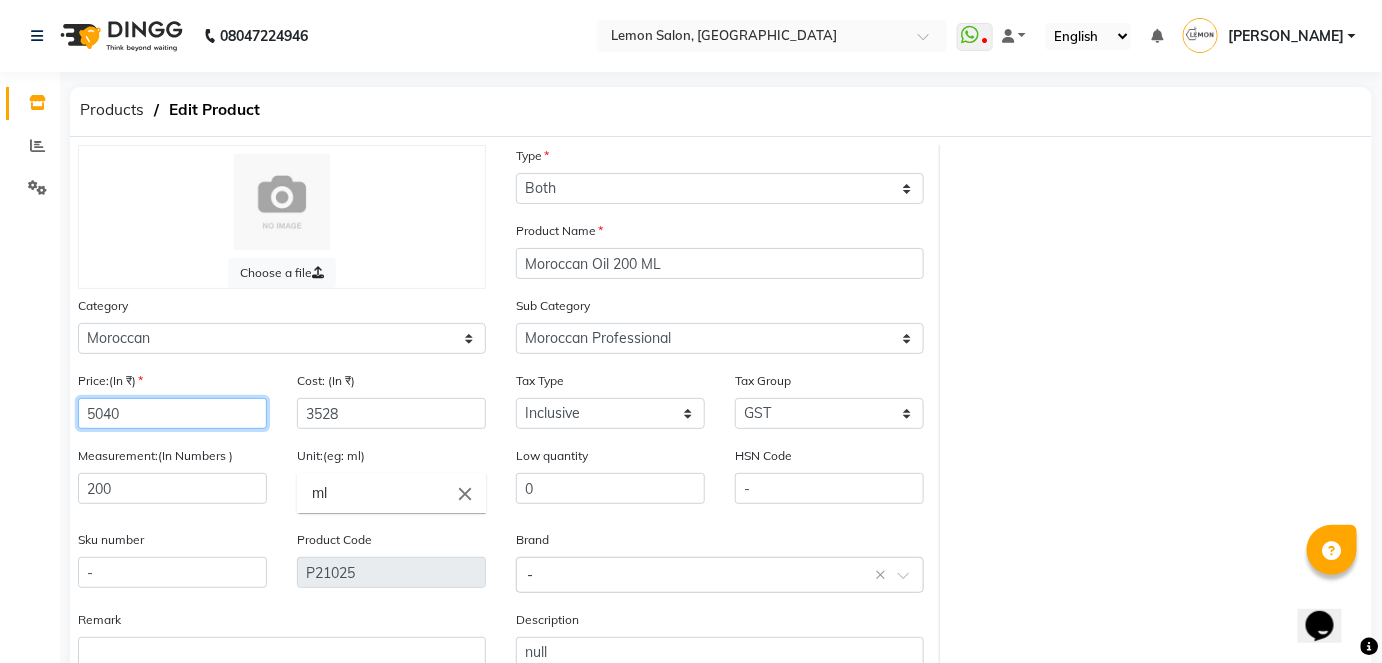 type on "5040" 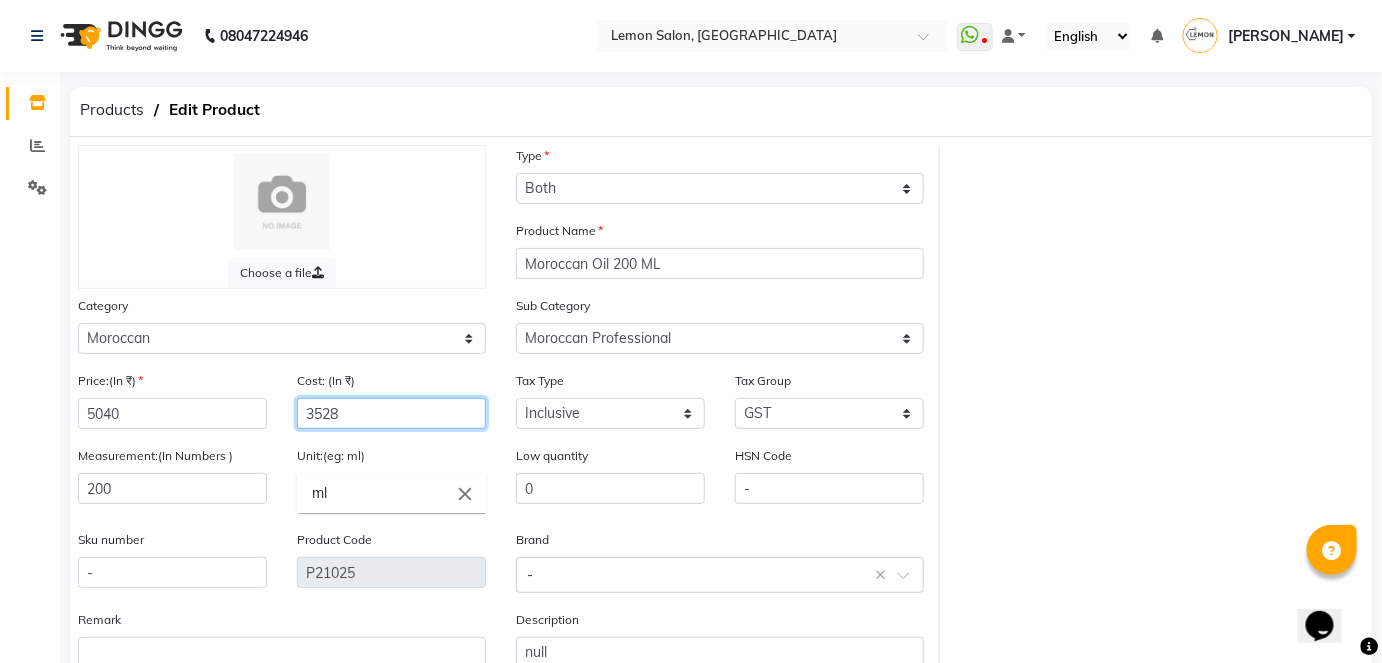 click on "3528" 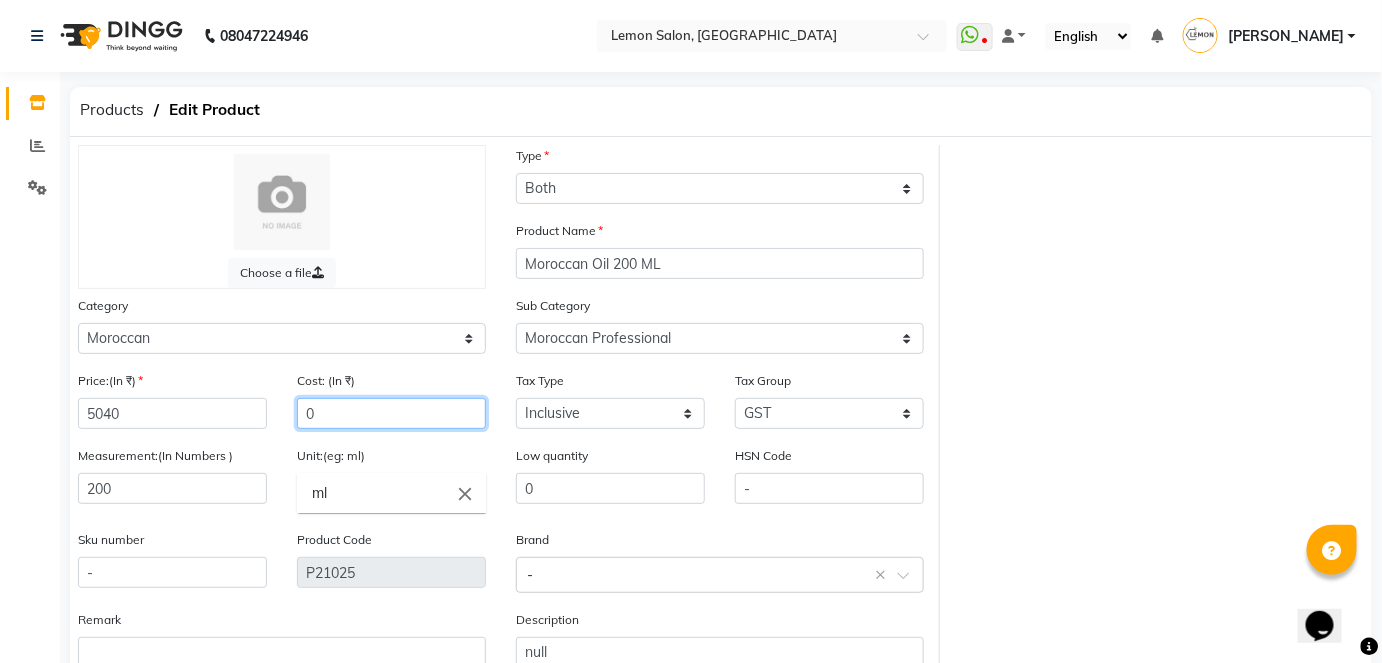 type on "0" 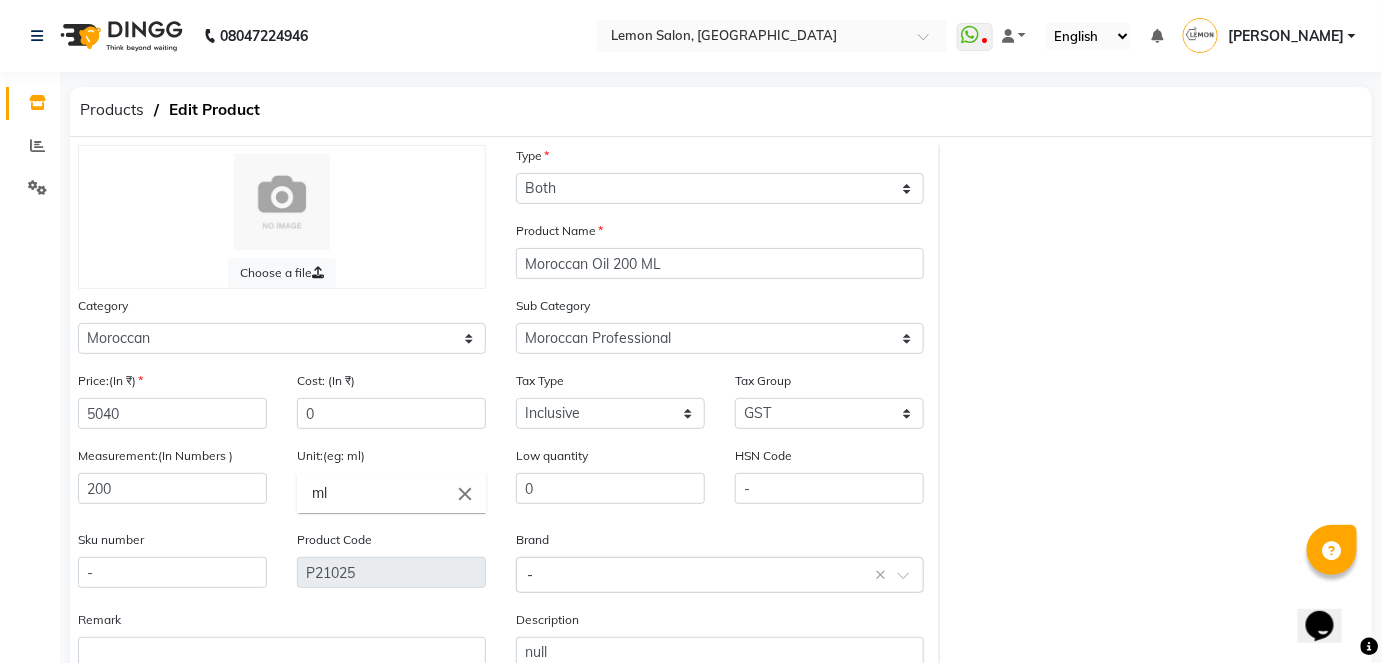 click on "Choose a file Type Select Type Both Retail Consumable Product Name Moroccan Oil 200 ML Category Select Hair Skin Makeup Personal Care Appliances Beard Waxing Disposable Threading Hands and Feet Beauty Planet Botox Cadiveu Casmara Cheryls Loreal Olaplex Remy Raure Kerastase Moroccan Schwarzkopf MK Naturica DE Fabulous & QOD Floractive Thalgo Housekepping Nails Nashi Saveth Skinora Tools  O3+ Curlin Unmess Mois Richelon  Rica Styling Brillare Brazilian Forest Samba Redken Other Sub Category Select Moroccan Professional Moroccan Retail Price:(In ₹) 5040 Cost: (In ₹) 0 Tax Type Select Inclusive Exclusive Tax Group Select GST Measurement:(In Numbers ) 200 Unit:(eg: ml) ml close Low quantity 0 HSN Code - Sku number - Product Code P21025 Brand Select brand or add custom brand  -  × Remark Description null" 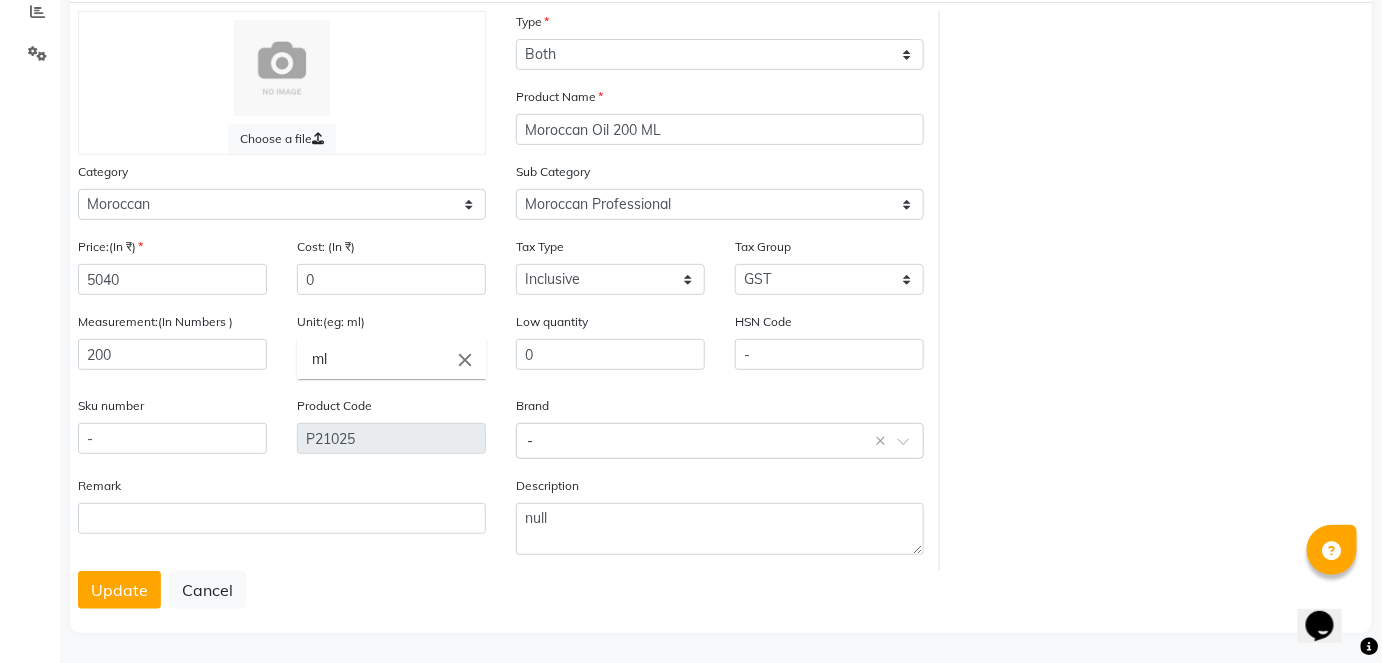 scroll, scrollTop: 138, scrollLeft: 0, axis: vertical 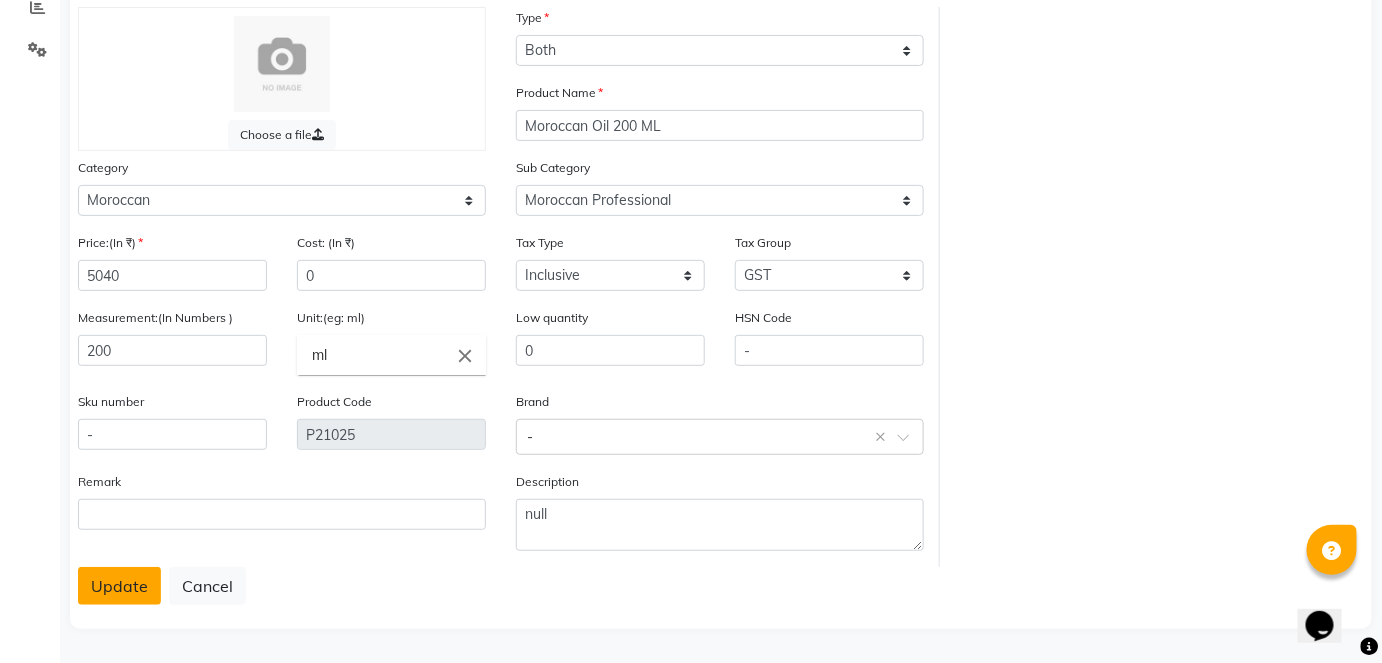 click on "Update" 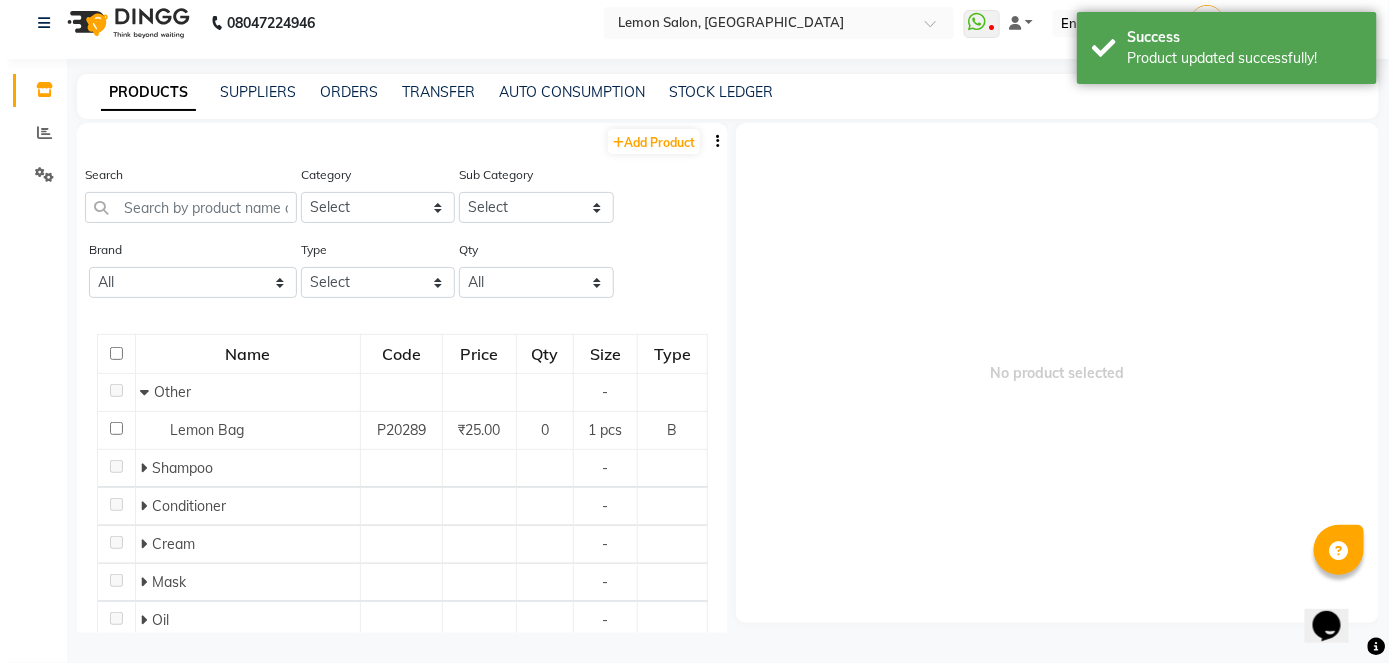 scroll, scrollTop: 13, scrollLeft: 0, axis: vertical 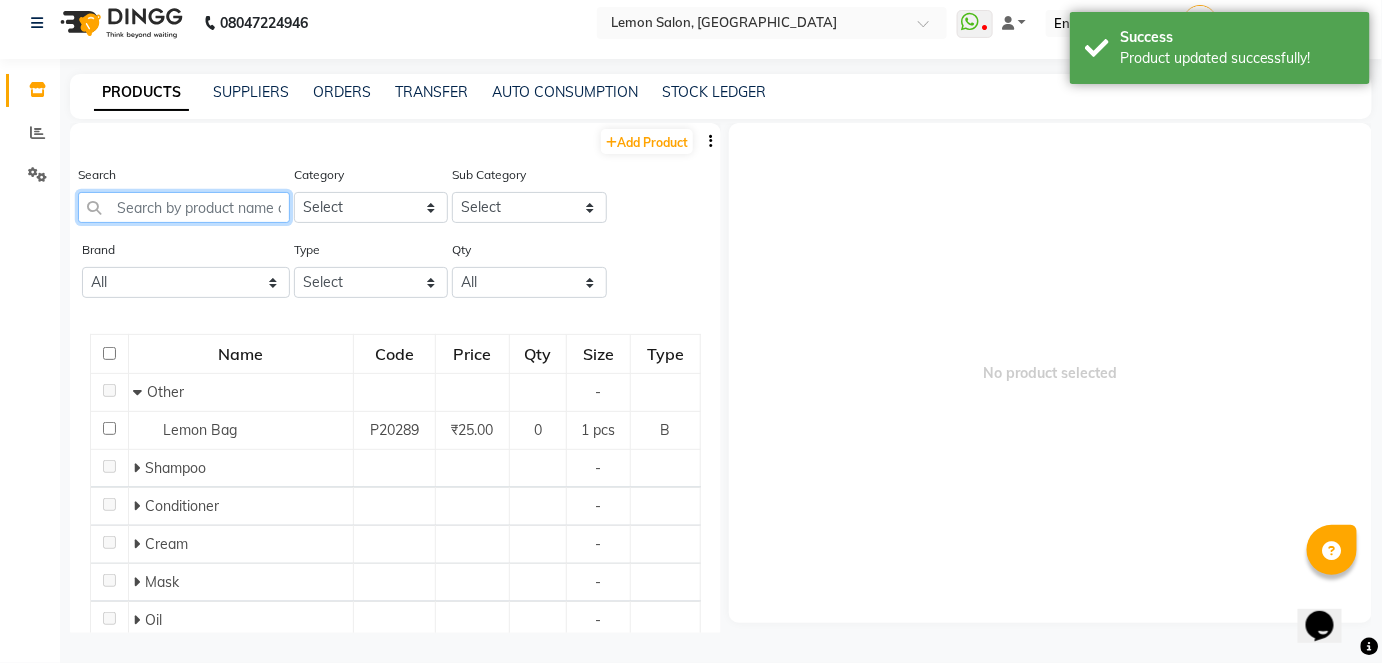 click 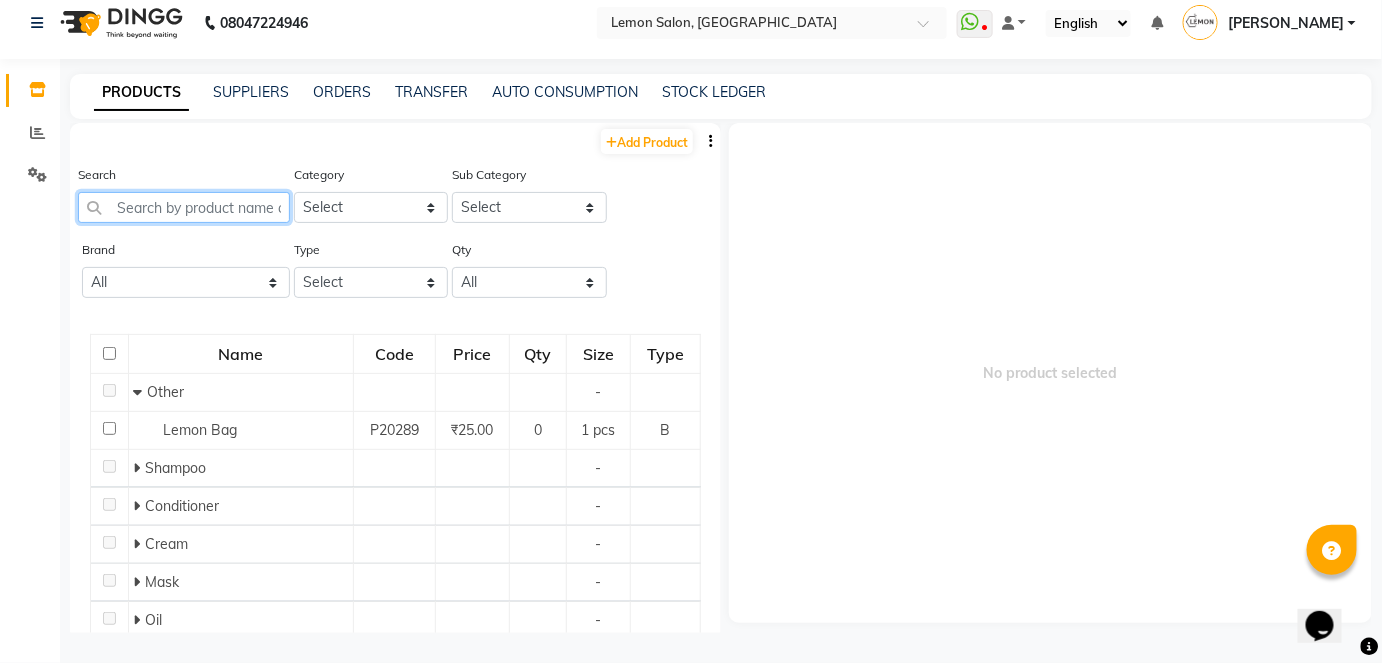 click 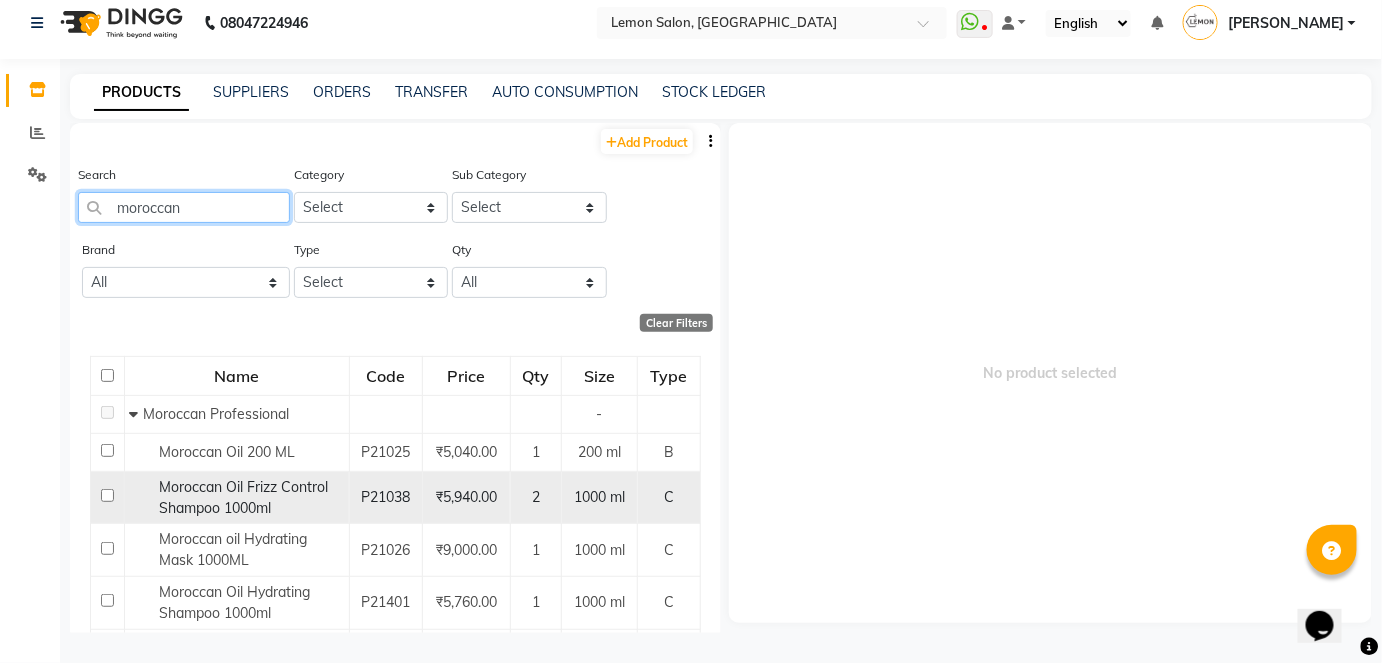 type on "moroccan" 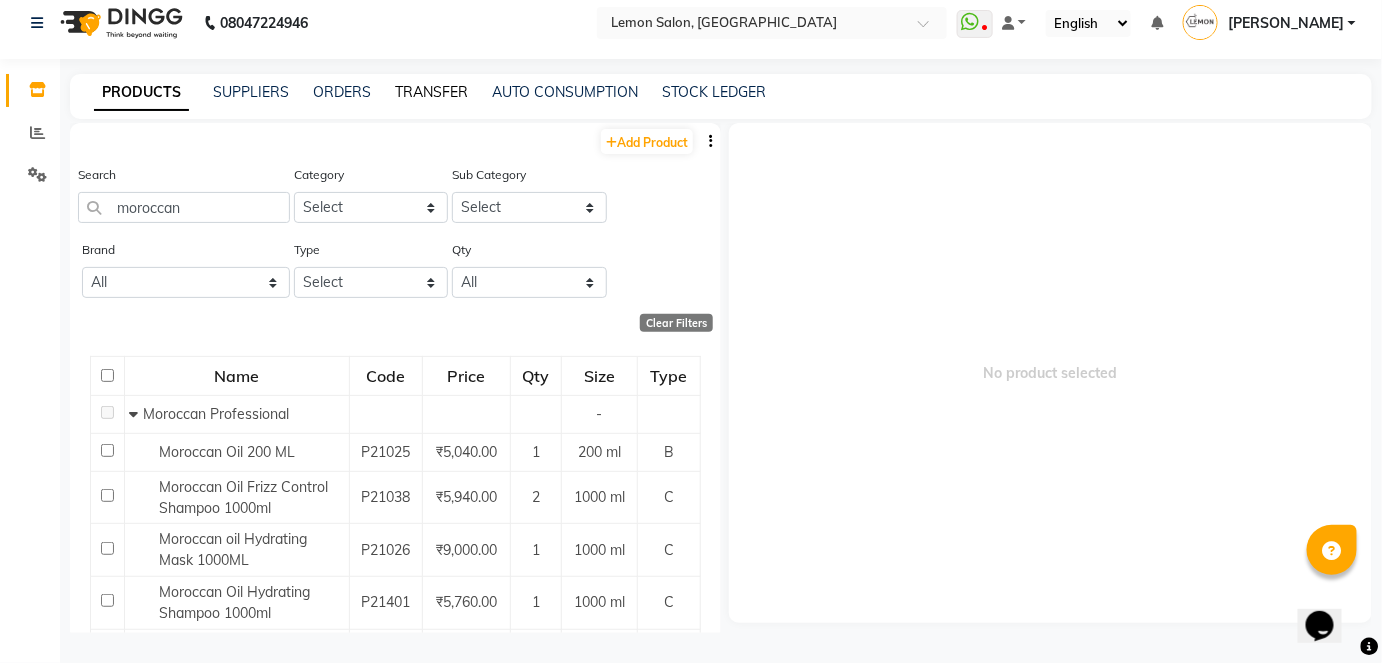 click on "TRANSFER" 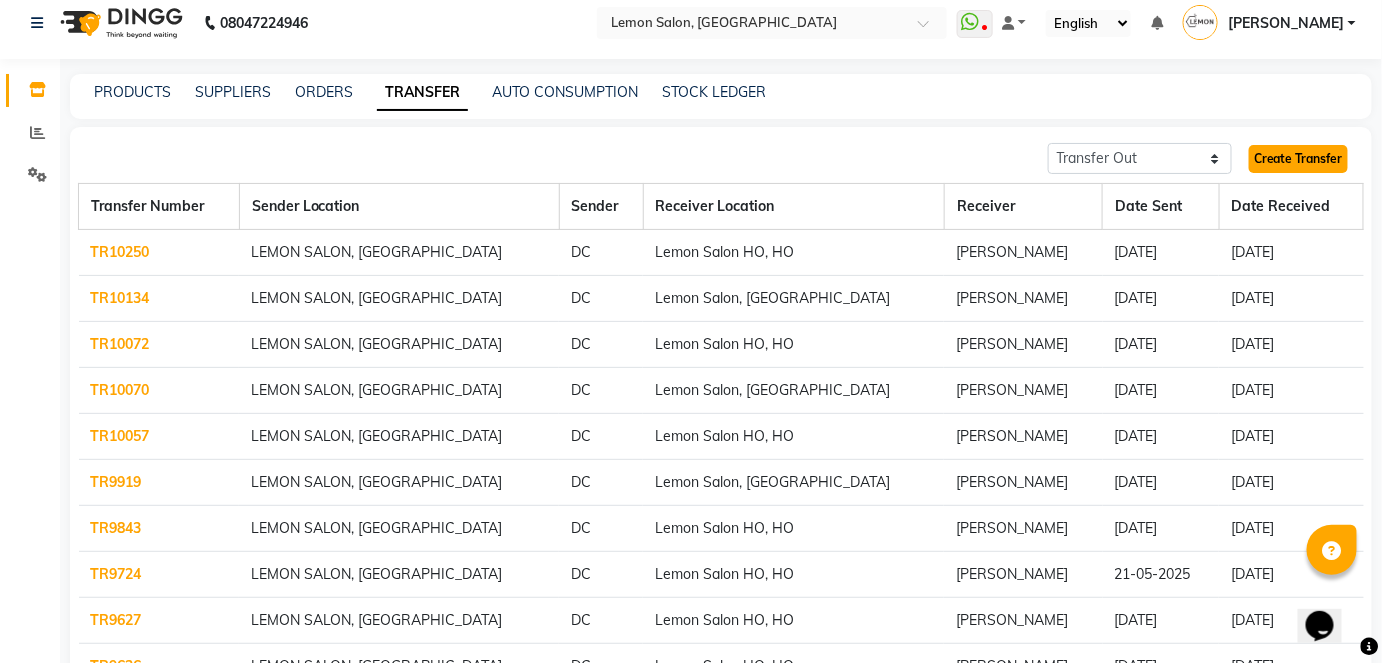 click on "Create Transfer" 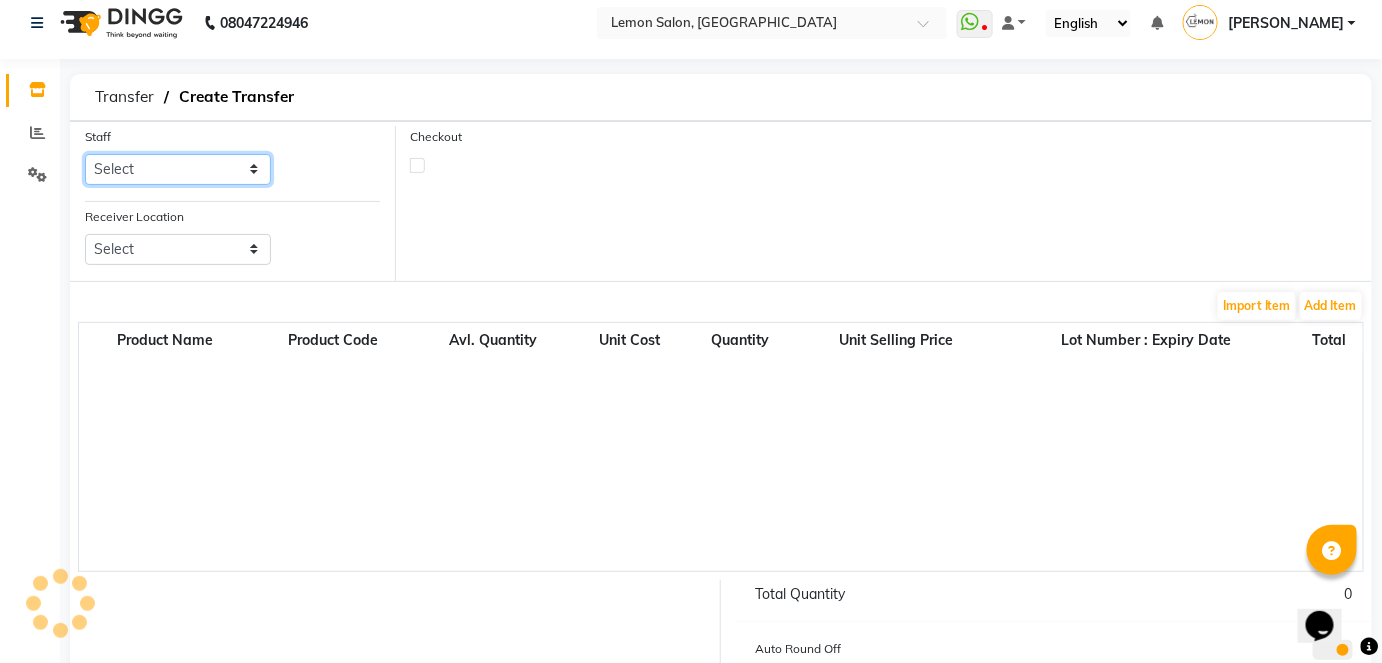 click on "Select Aalam Saifi Abhishek Shelar Ansar Ahmed Archana Muke Arshad Shaikh Ashish Sharma Ayesha Khan  Danish Salmani DC Diksha Mane Faheem Shaikh Falak Saleem Shaikh Karuna Bambhania  Mohammed Shahnawaz Monica Martin Paul Radhika Mane Riyaz Zubair Khan Rohit Khairnar Ruman Hussain Sahibaddin Shaikh  Sameer Siddiqui Shaan Shibhu Salmani  Shubham Sofia Sohail khan Tejashree Kulkarni Viraj Gamre Waseem Salmani" at bounding box center (178, 169) 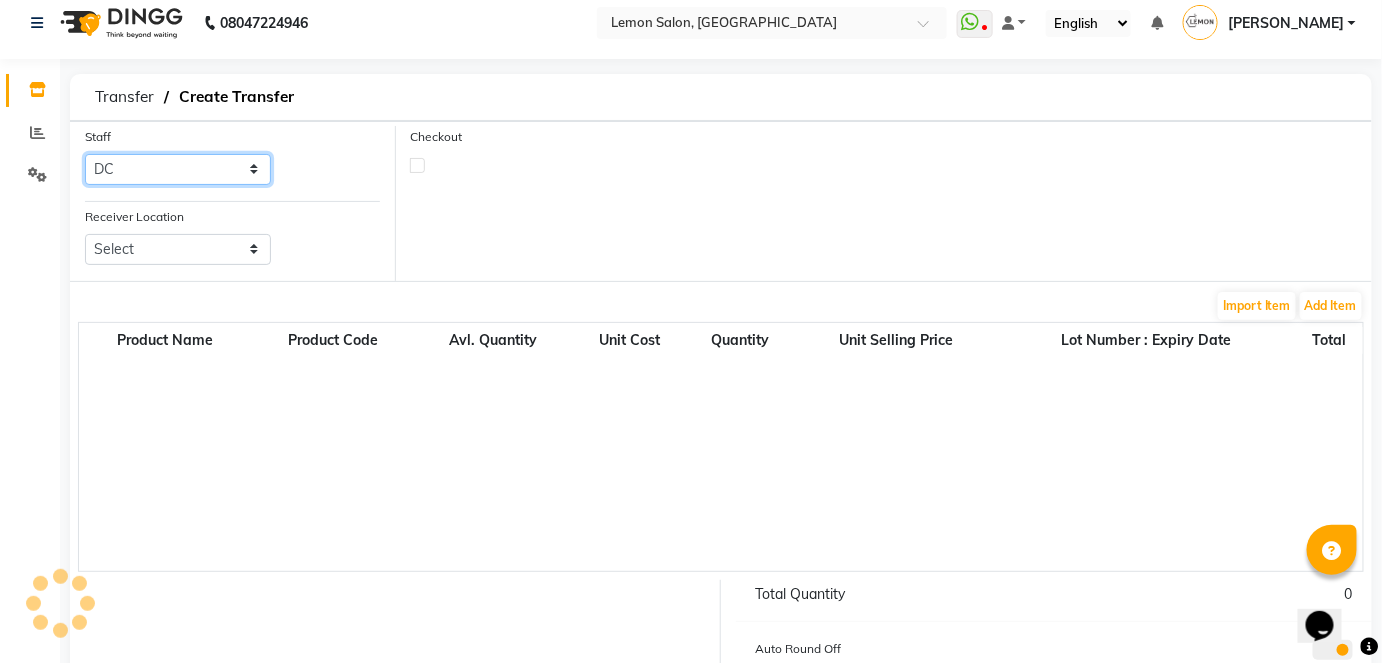 click on "Select Aalam Saifi Abhishek Shelar Ansar Ahmed Archana Muke Arshad Shaikh Ashish Sharma Ayesha Khan  Danish Salmani DC Diksha Mane Faheem Shaikh Falak Saleem Shaikh Karuna Bambhania  Mohammed Shahnawaz Monica Martin Paul Radhika Mane Riyaz Zubair Khan Rohit Khairnar Ruman Hussain Sahibaddin Shaikh  Sameer Siddiqui Shaan Shibhu Salmani  Shubham Sofia Sohail khan Tejashree Kulkarni Viraj Gamre Waseem Salmani" at bounding box center [178, 169] 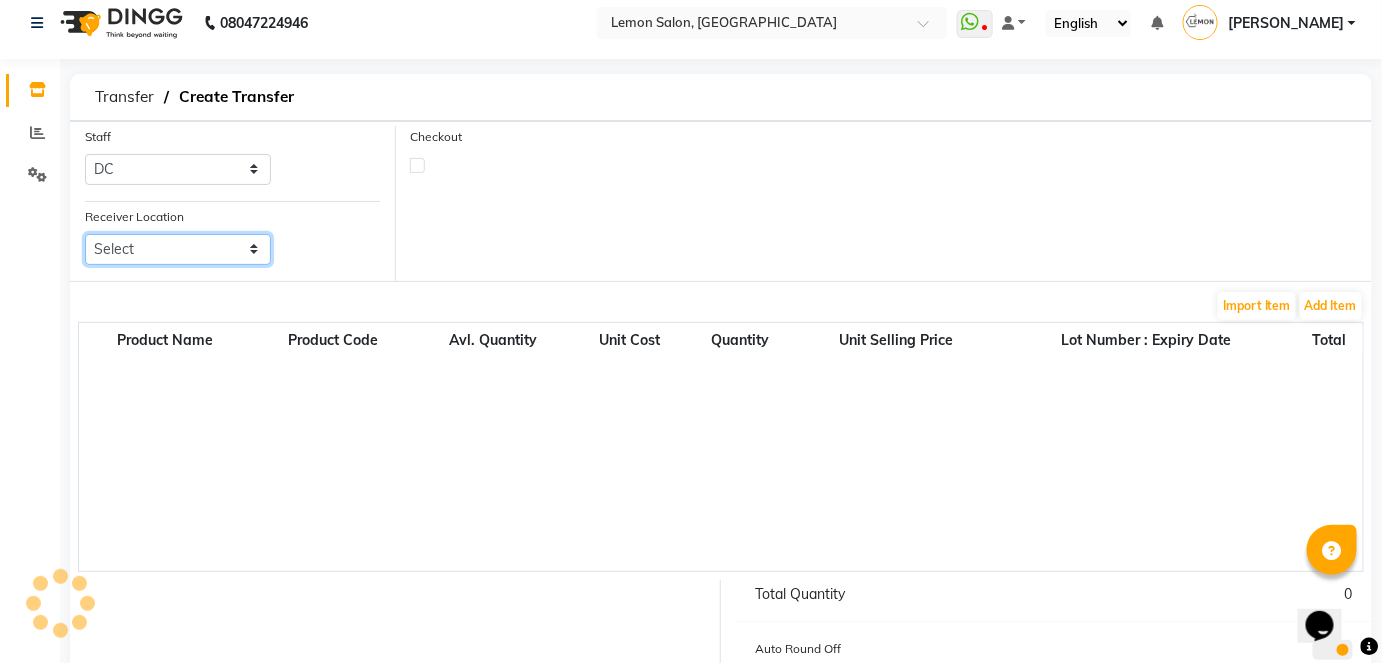 click on "Select Lemon Salon, Malad Lemon Salon, Seven Bunglow Lemon Salon, Bandra Lemon Salon, Versova Lemon Salon, Goregaon Lemon Salon, Oshiwara Lemon Salon, Borivali Lemon Salon, Mira Road Lemon Salon, Kandivali Lemon Salon Ho, Ho Lemon Salon, Goregaon (W)" at bounding box center (178, 249) 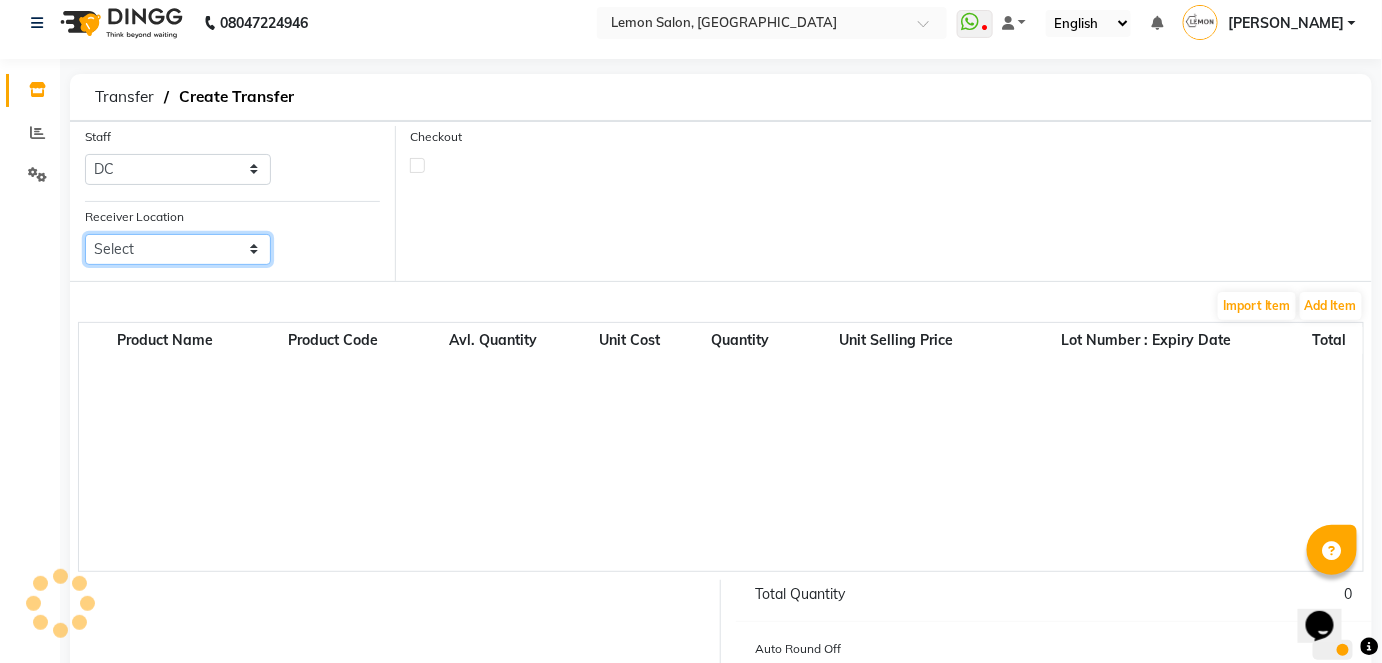 select on "958" 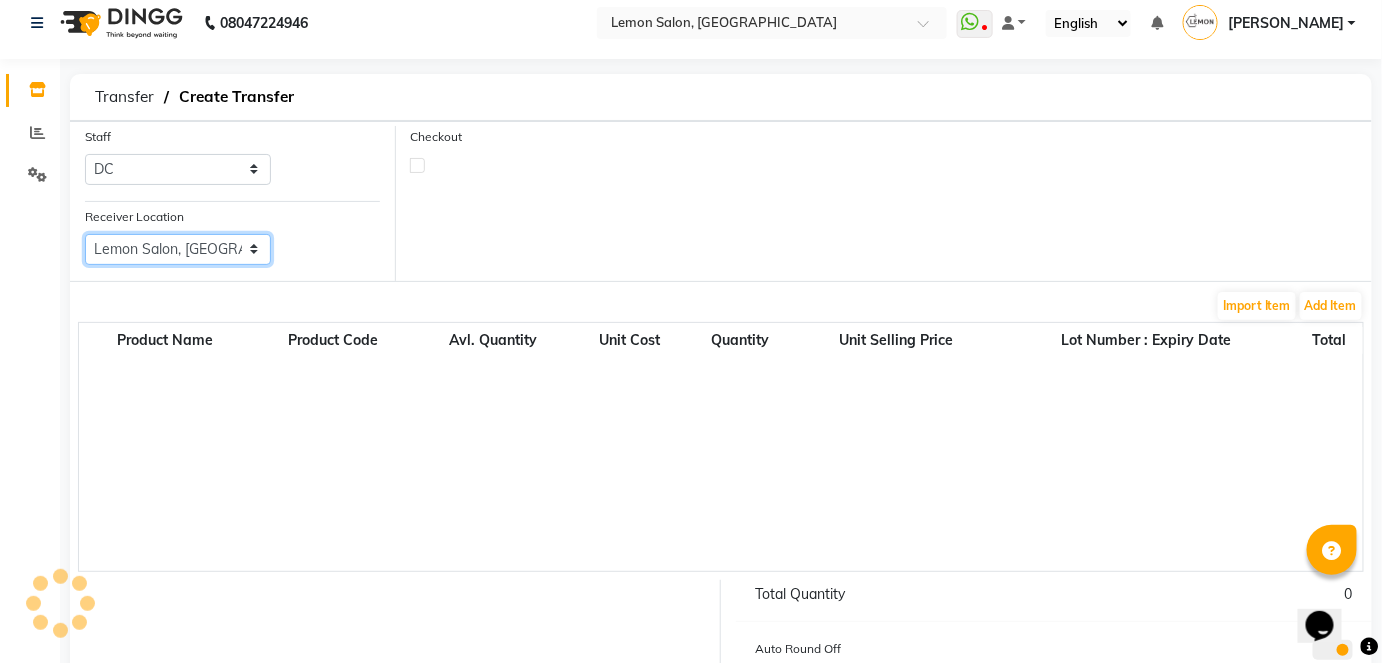 click on "Select Lemon Salon, Malad Lemon Salon, Seven Bunglow Lemon Salon, Bandra Lemon Salon, Versova Lemon Salon, Goregaon Lemon Salon, Oshiwara Lemon Salon, Borivali Lemon Salon, Mira Road Lemon Salon, Kandivali Lemon Salon Ho, Ho Lemon Salon, Goregaon (W)" at bounding box center (178, 249) 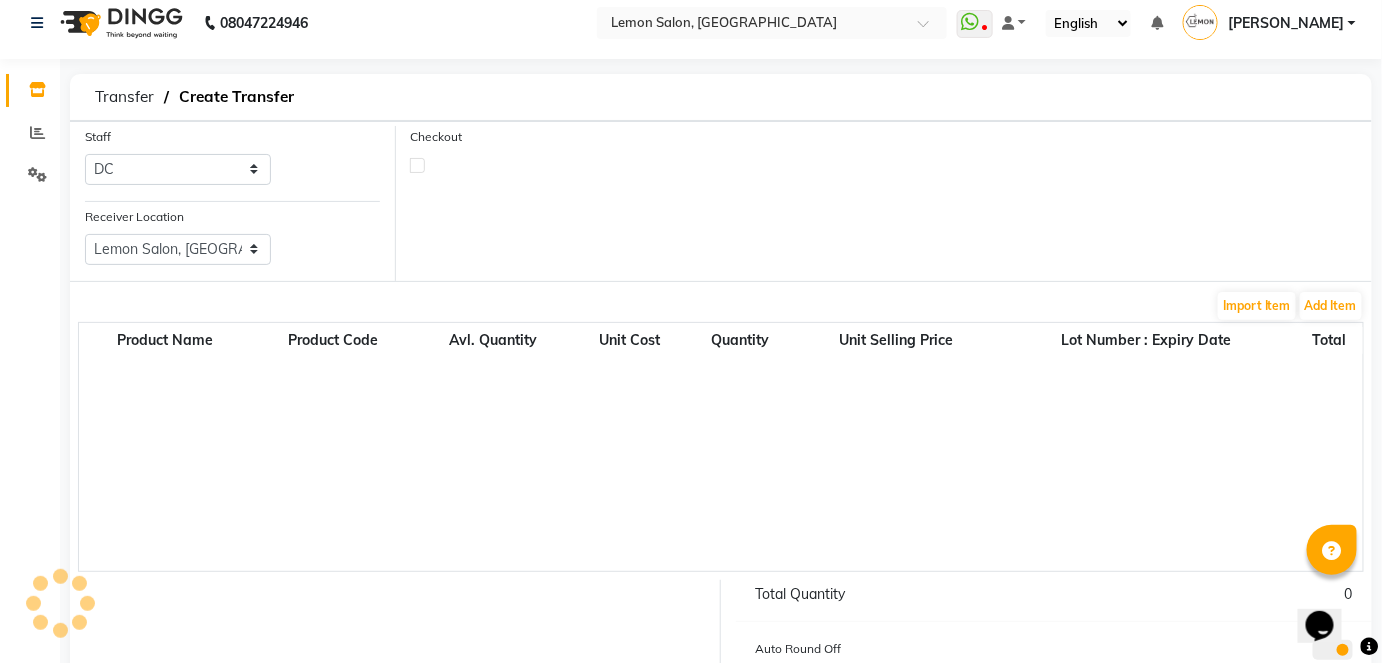 click 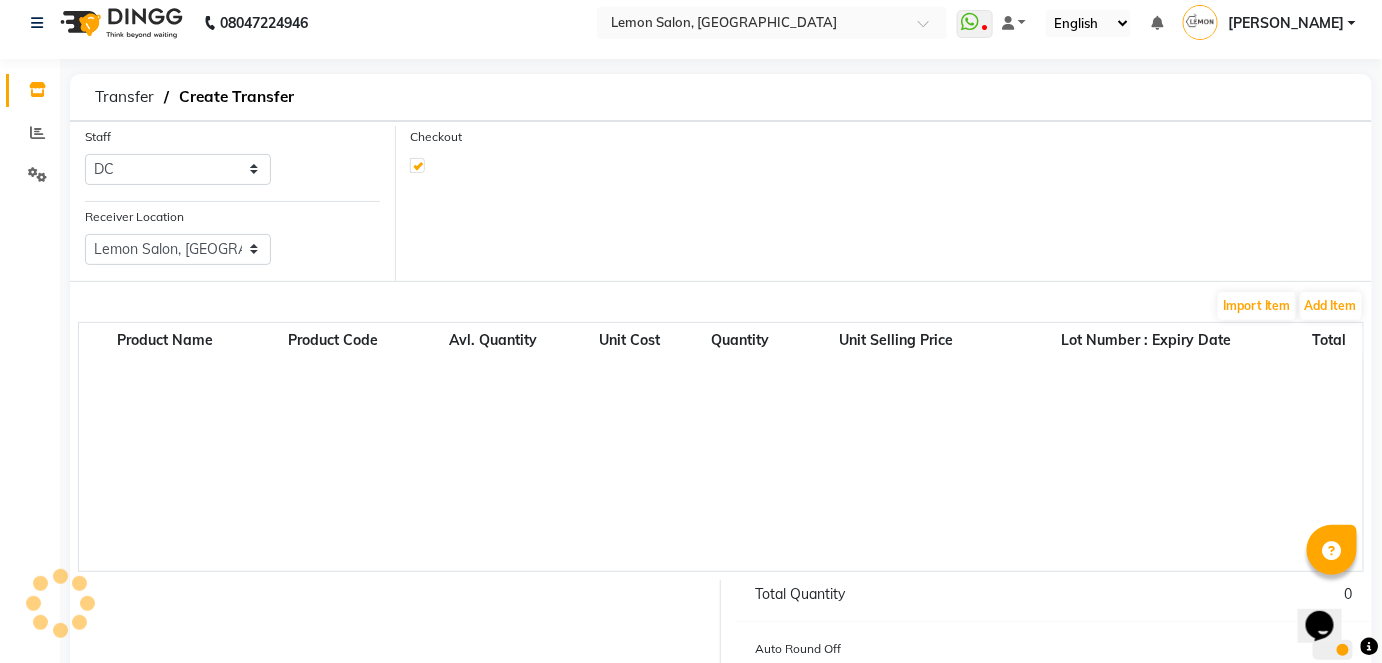 select on "true" 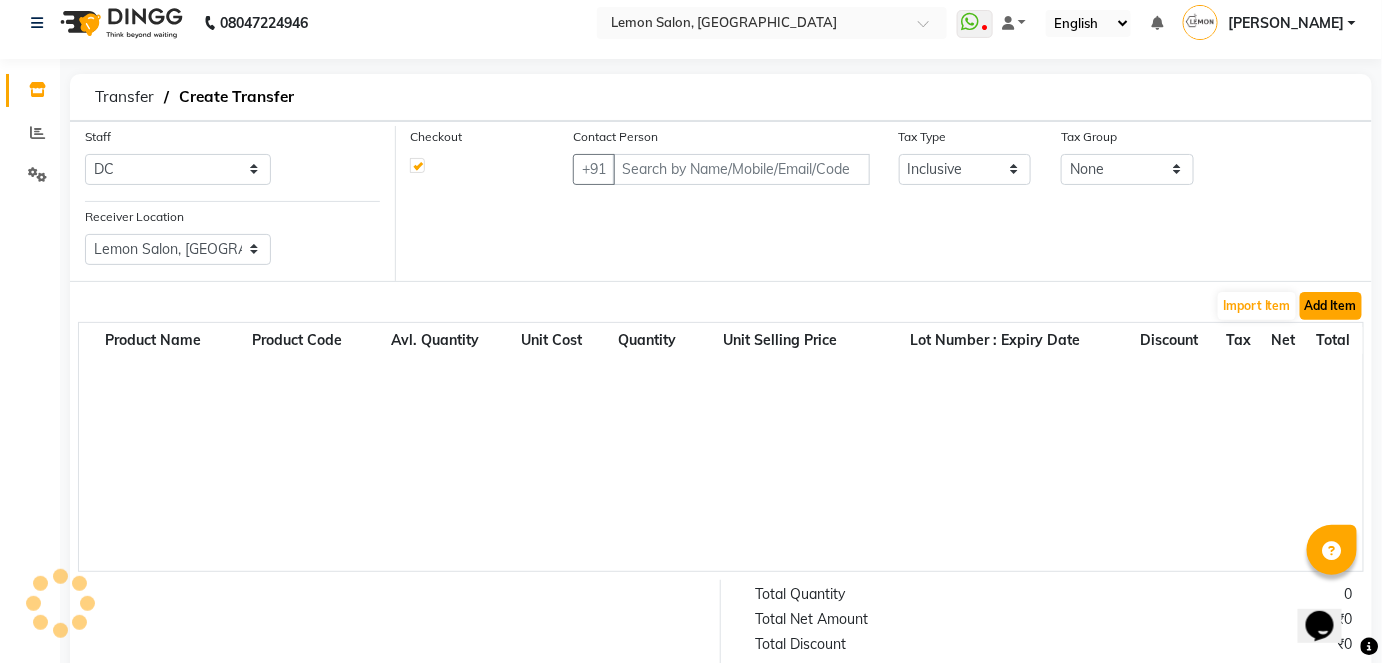 click on "Add Item" 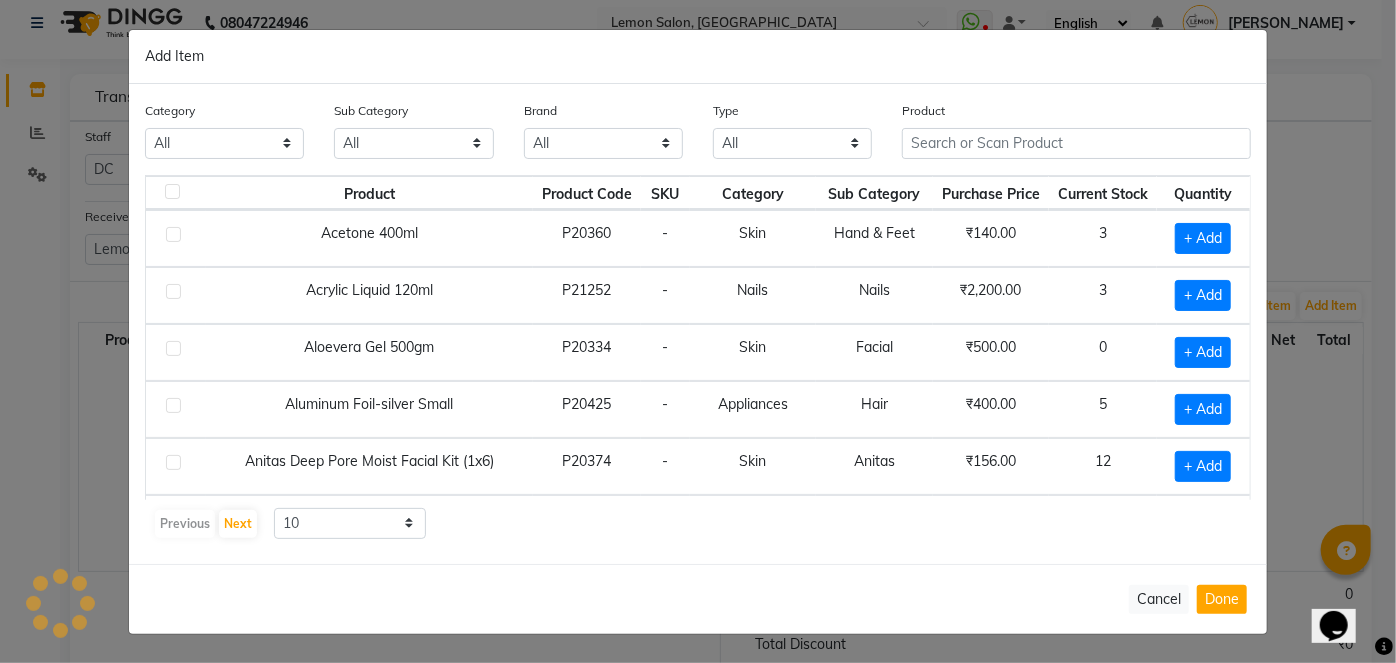 select on "727" 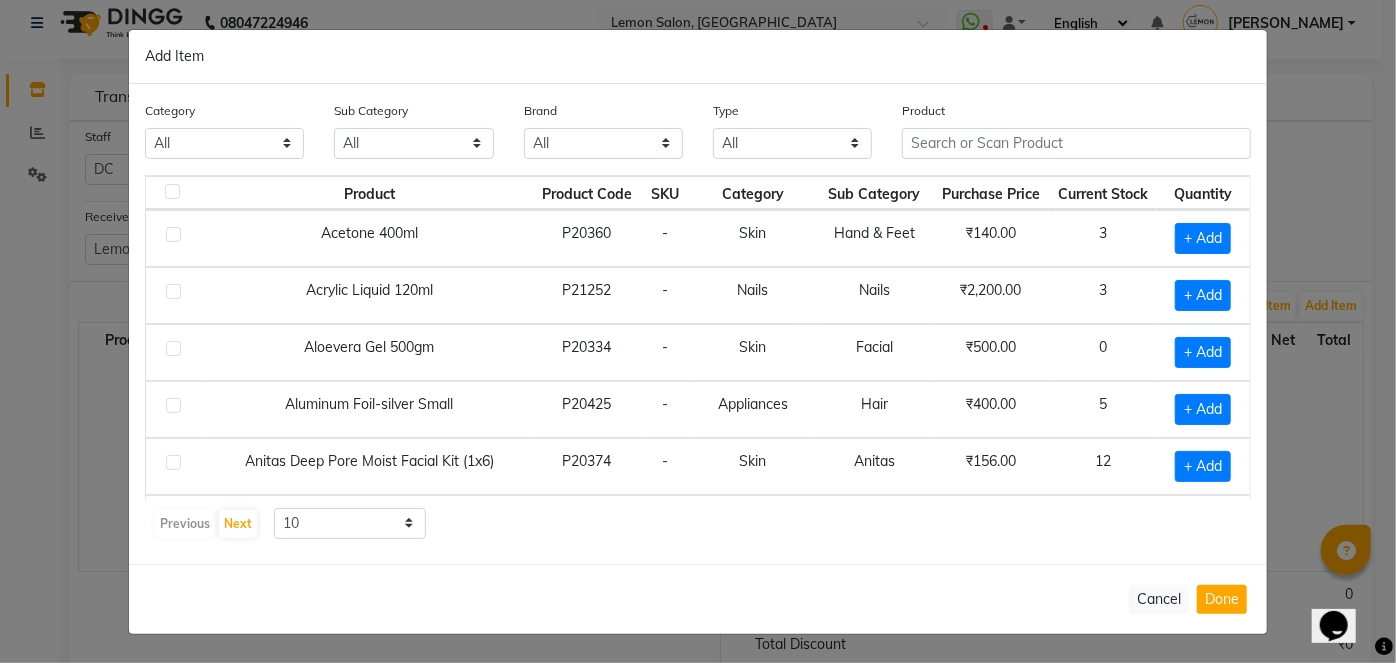click on "All Hair Skin Makeup Personal Care Appliances Beard Waxing Disposable Threading Hands and Feet Beauty Planet Botox Cadiveu Casmara Cheryls Loreal Olaplex Remy Raure Kerastase Moroccan Schwarzkopf MK Naturica DE Fabulous & QOD Floractive Thalgo Housekepping Nails Nashi Saveth Skinora Tools  O3+ Curlin Unmess Mois Richelon  Rica Styling Brillare Brazilian Forest Samba Redken Other" 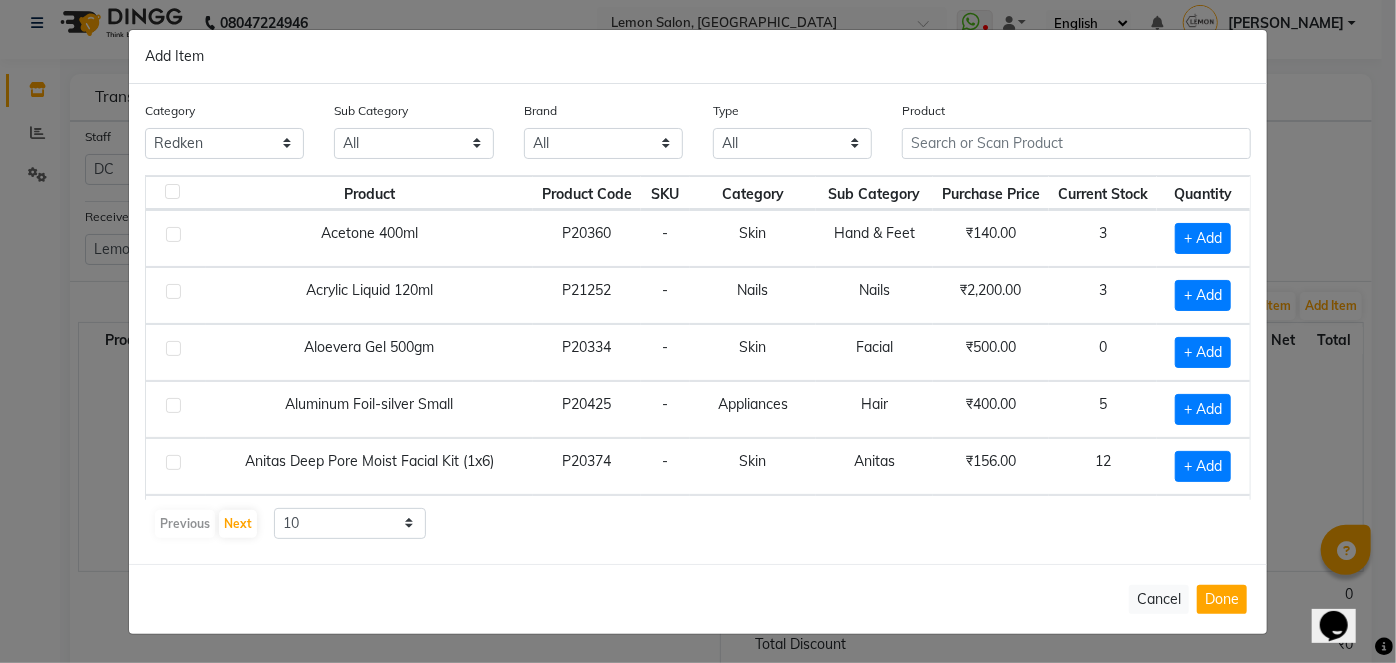 click on "All Hair Skin Makeup Personal Care Appliances Beard Waxing Disposable Threading Hands and Feet Beauty Planet Botox Cadiveu Casmara Cheryls Loreal Olaplex Remy Raure Kerastase Moroccan Schwarzkopf MK Naturica DE Fabulous & QOD Floractive Thalgo Housekepping Nails Nashi Saveth Skinora Tools  O3+ Curlin Unmess Mois Richelon  Rica Styling Brillare Brazilian Forest Samba Redken Other" 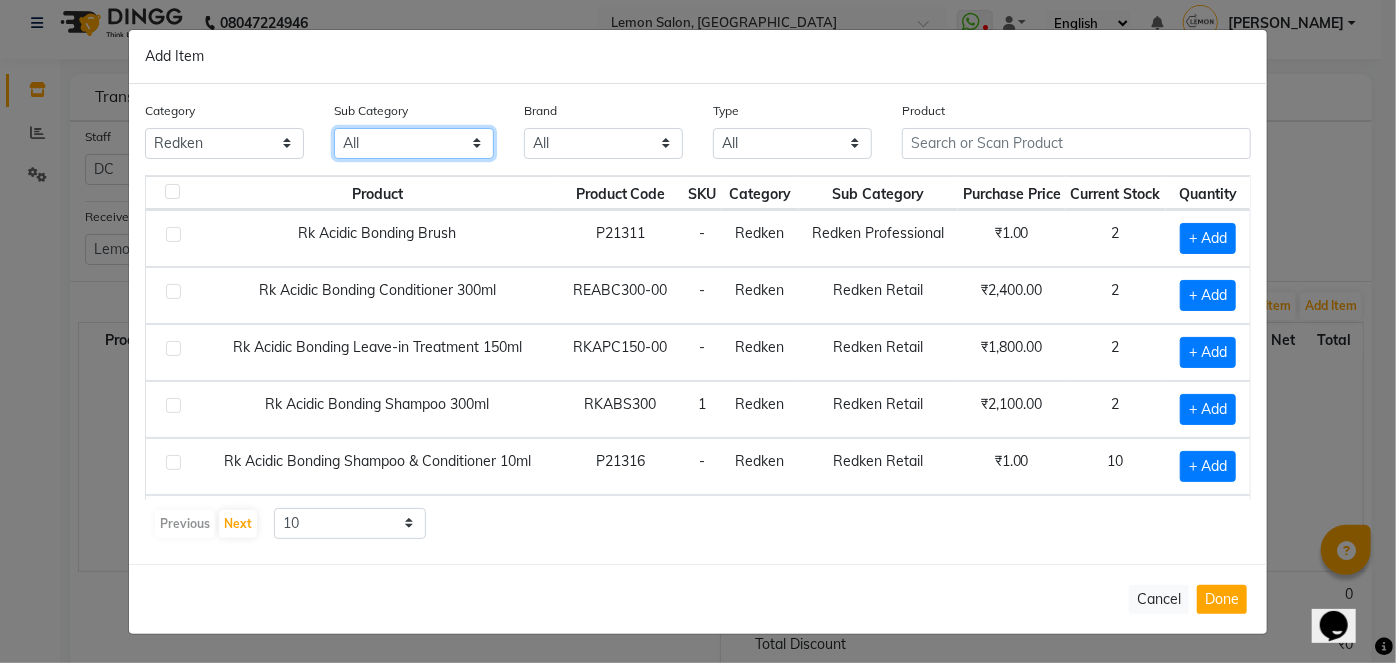 click on "All Redken Professional Redken Retail" 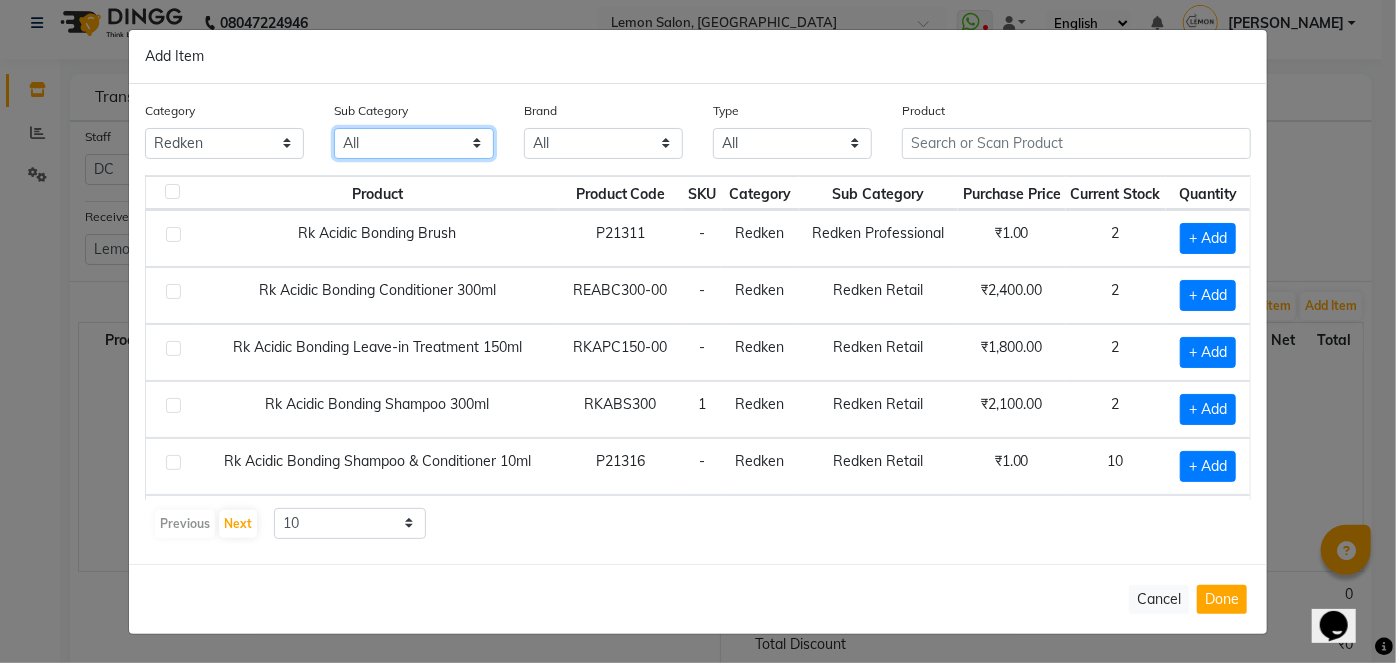 select on "2137043502" 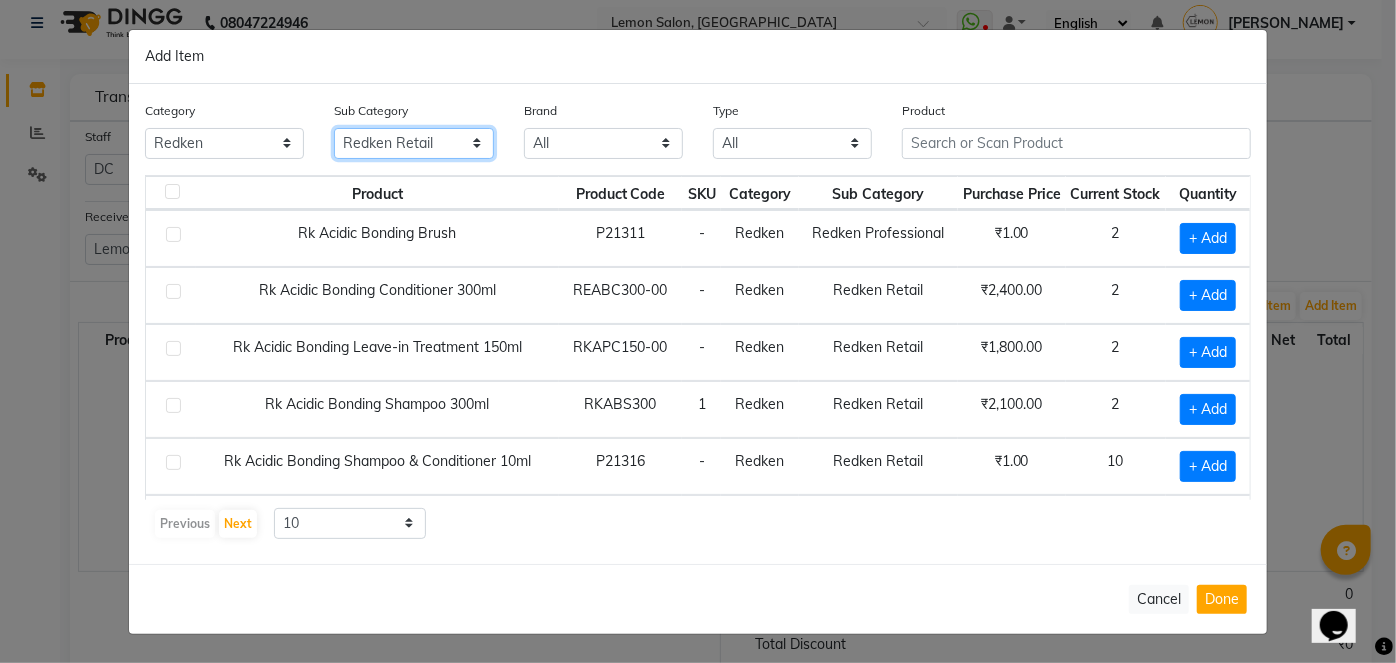 click on "All Redken Professional Redken Retail" 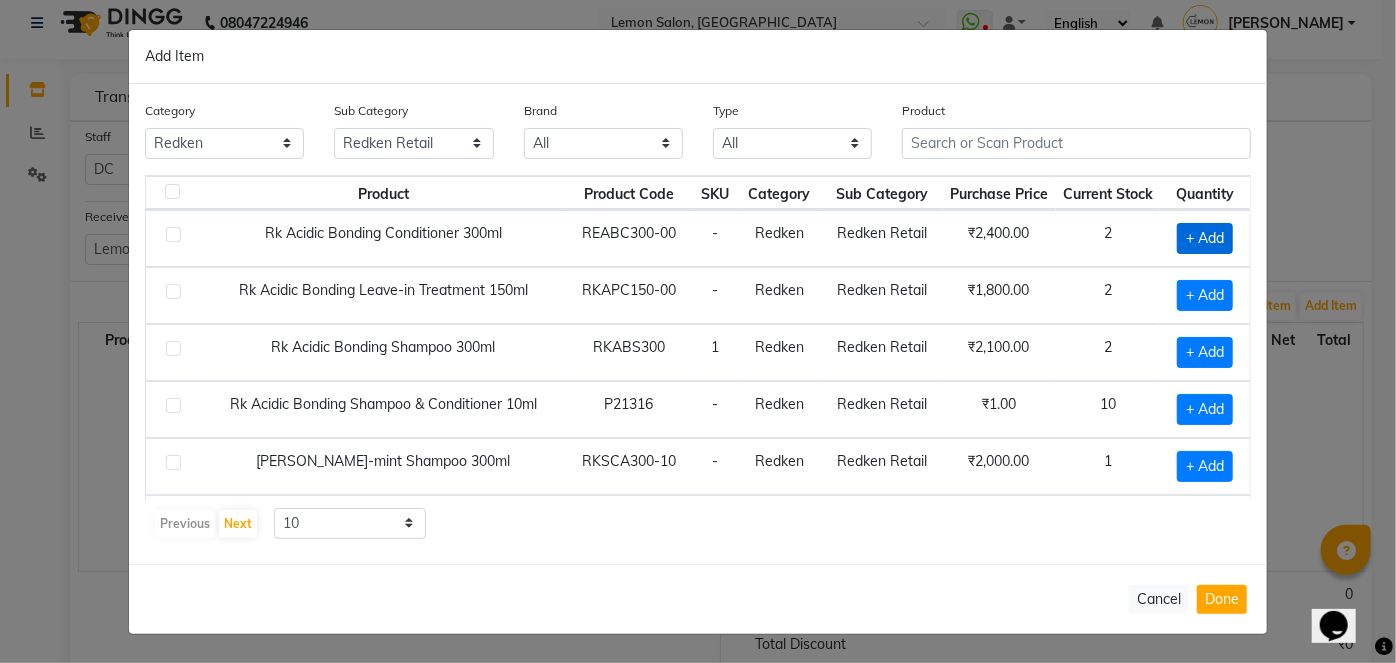 click on "+ Add" 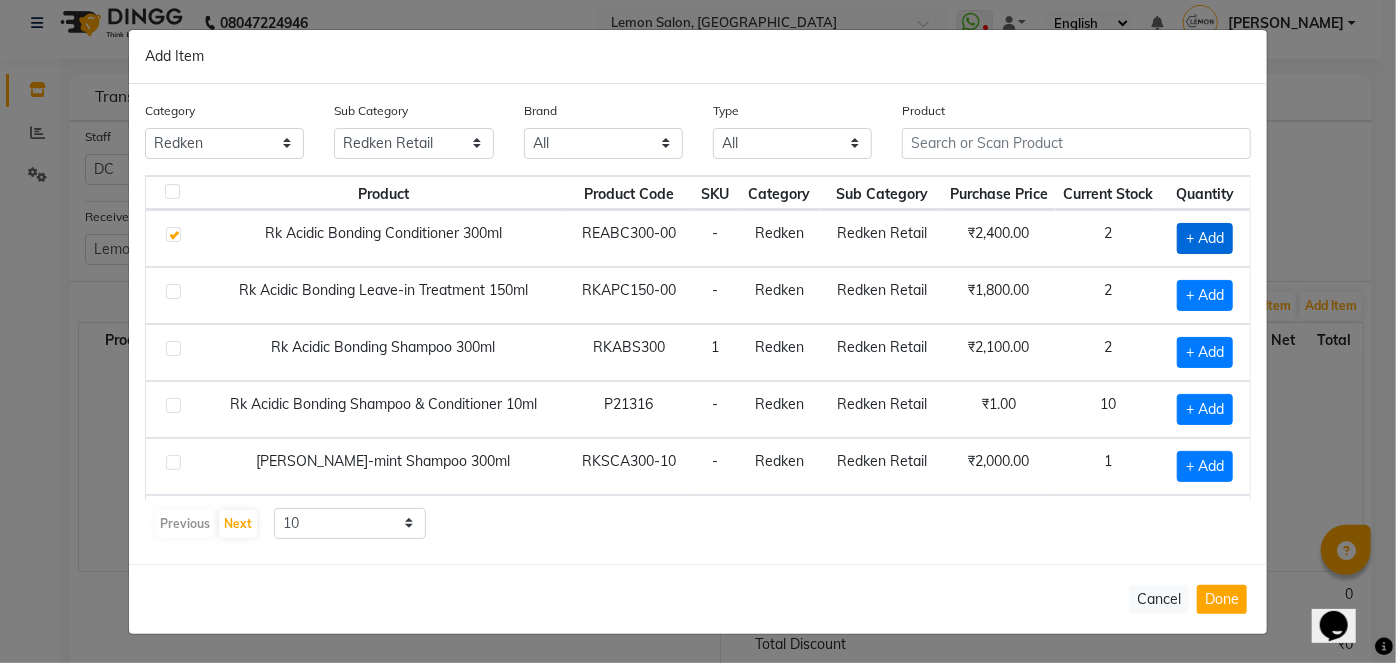 checkbox on "true" 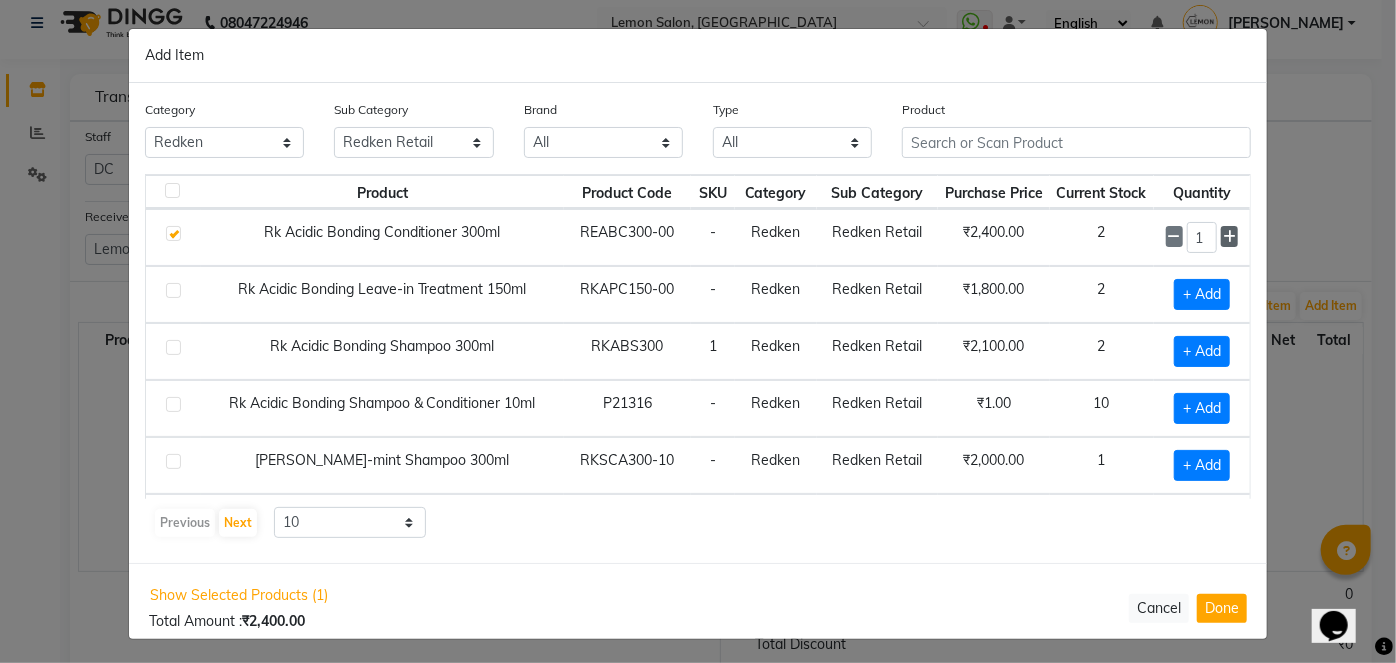 click 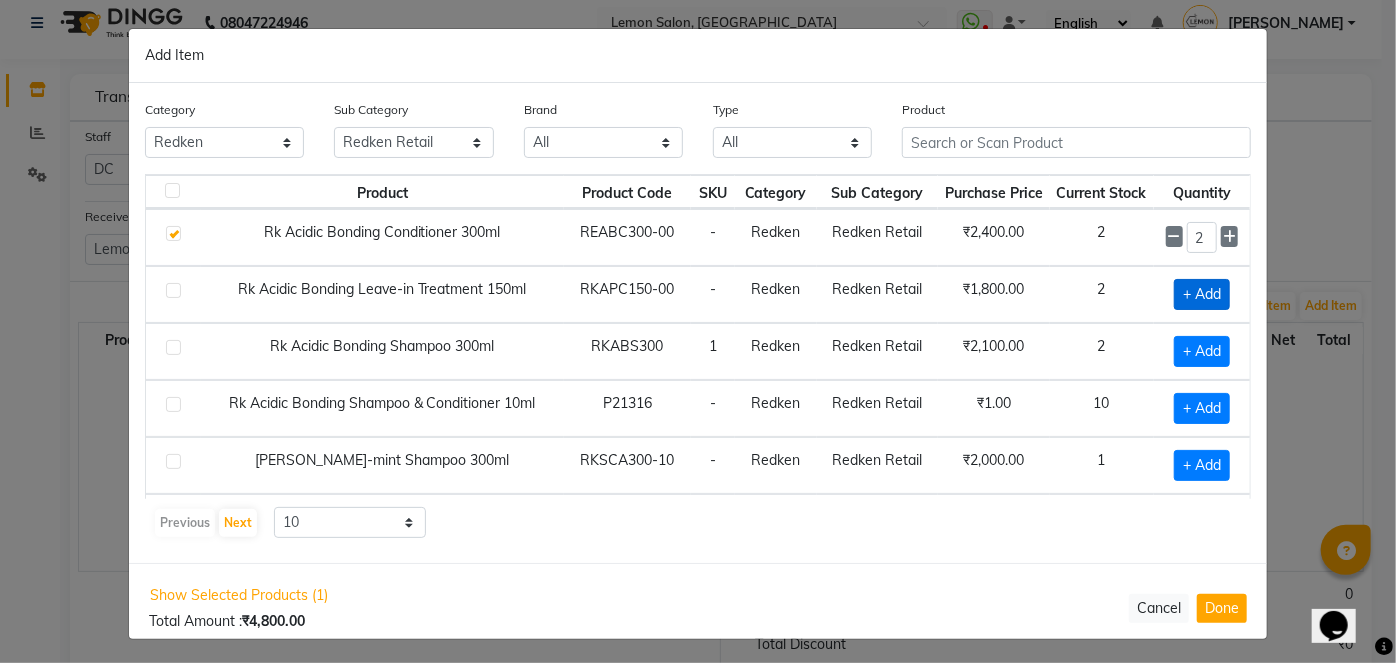 click on "+ Add" 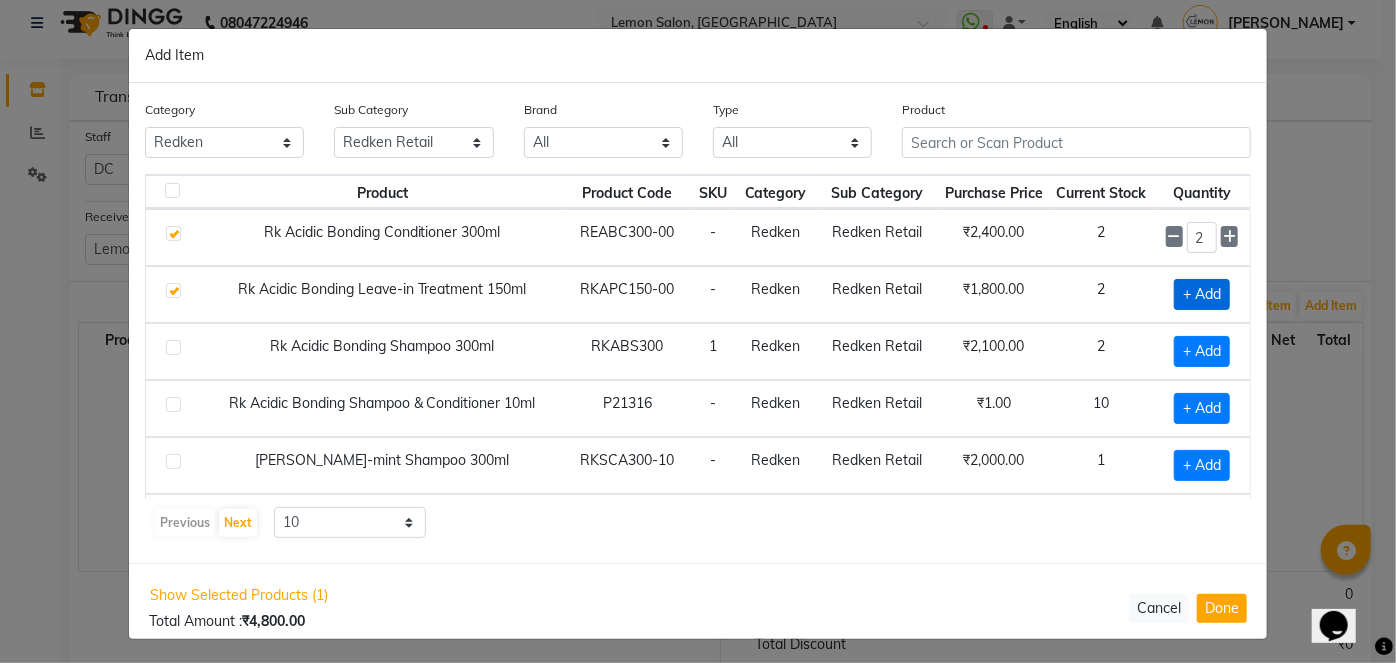 checkbox on "true" 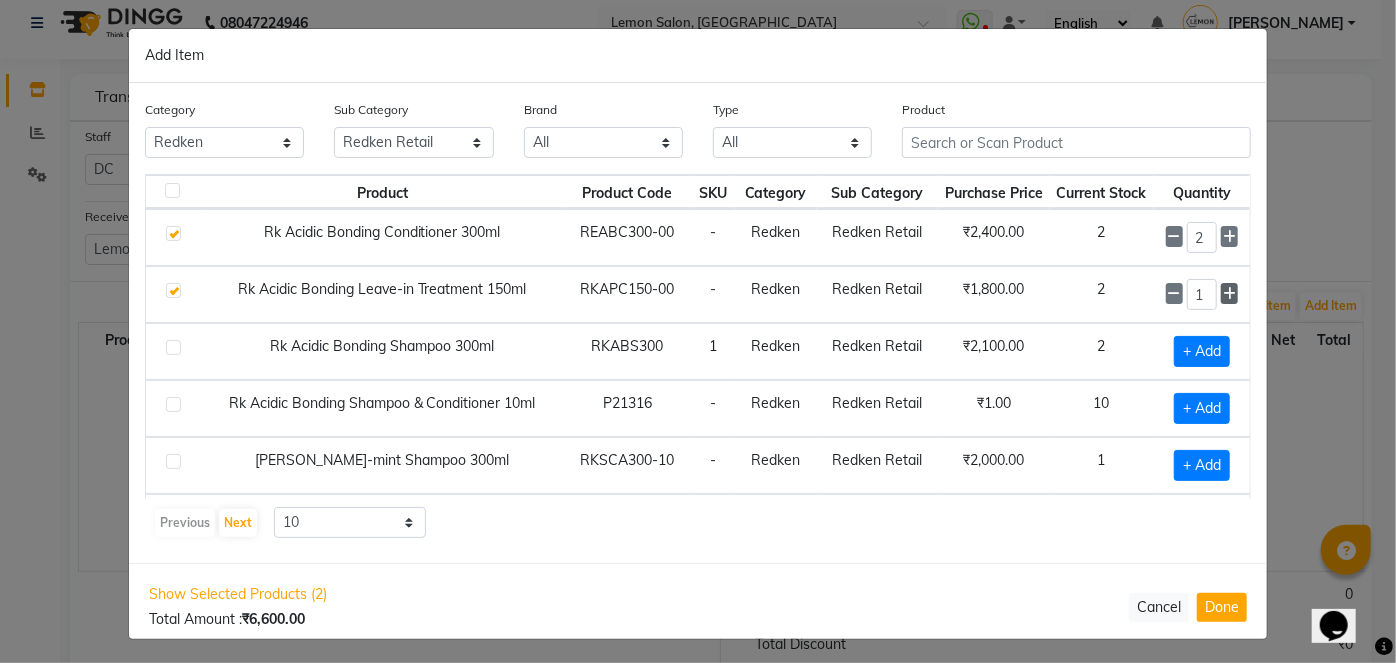click 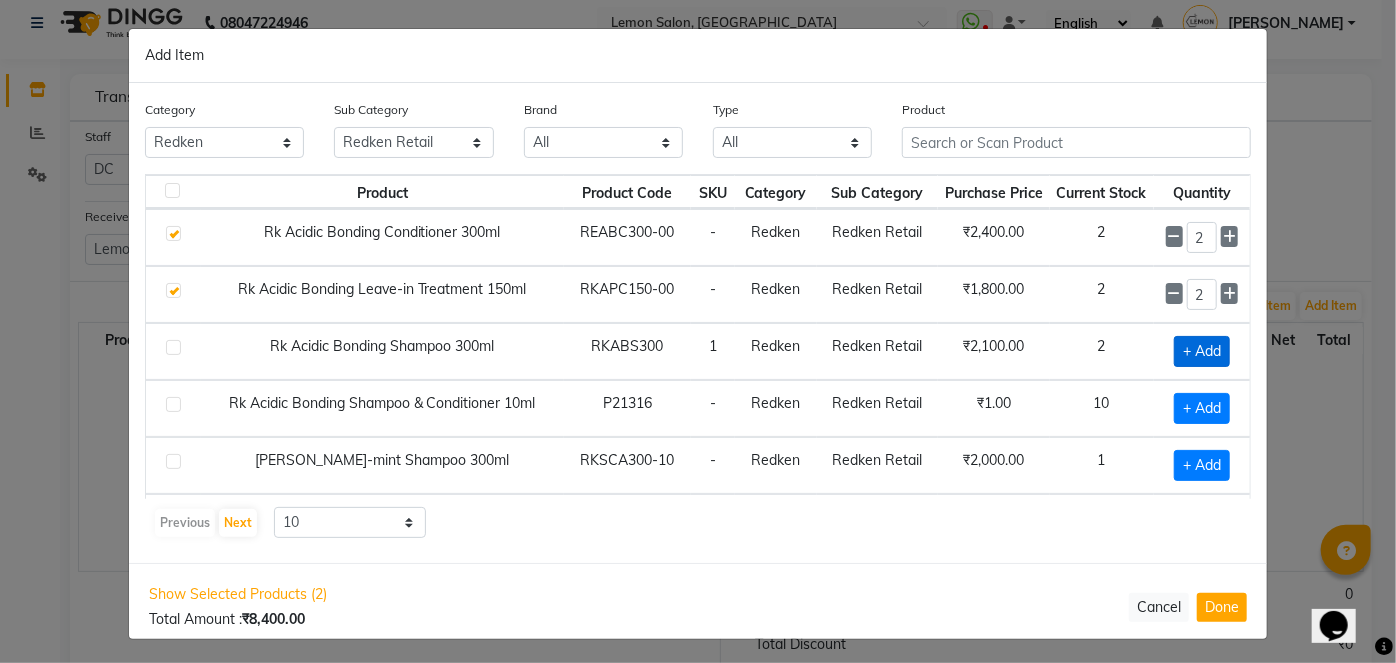 click on "+ Add" 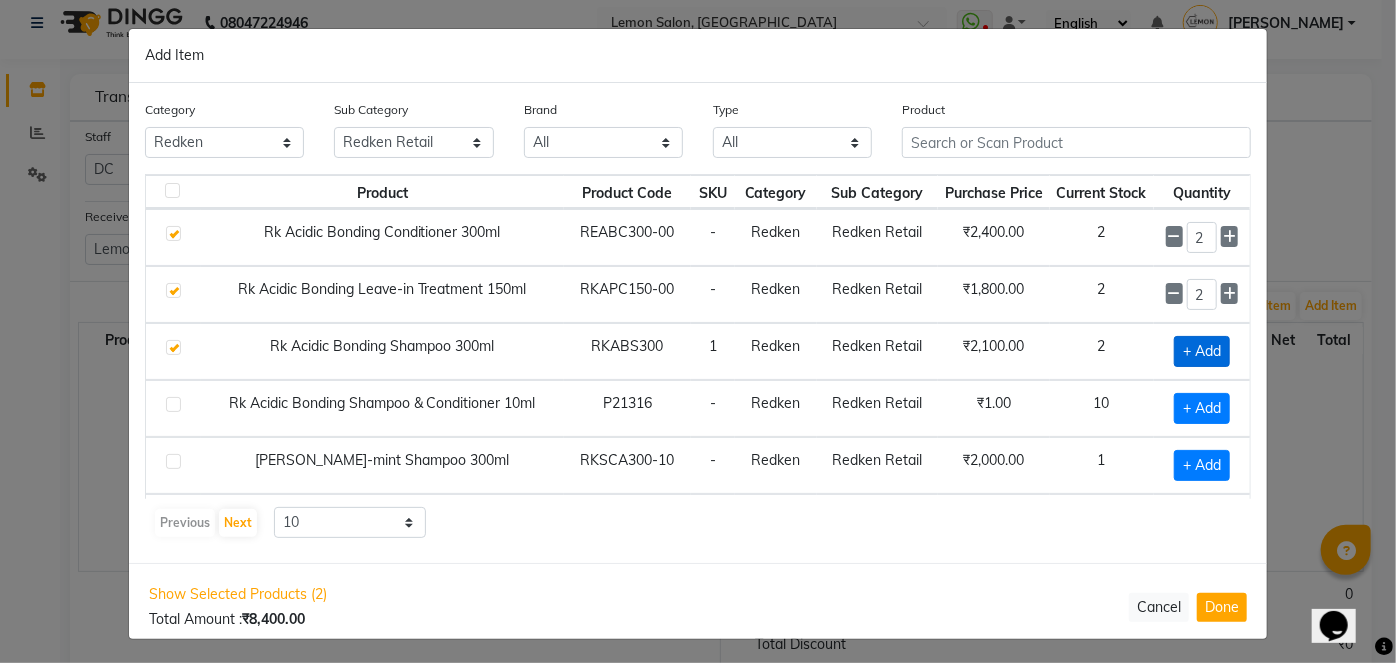 checkbox on "true" 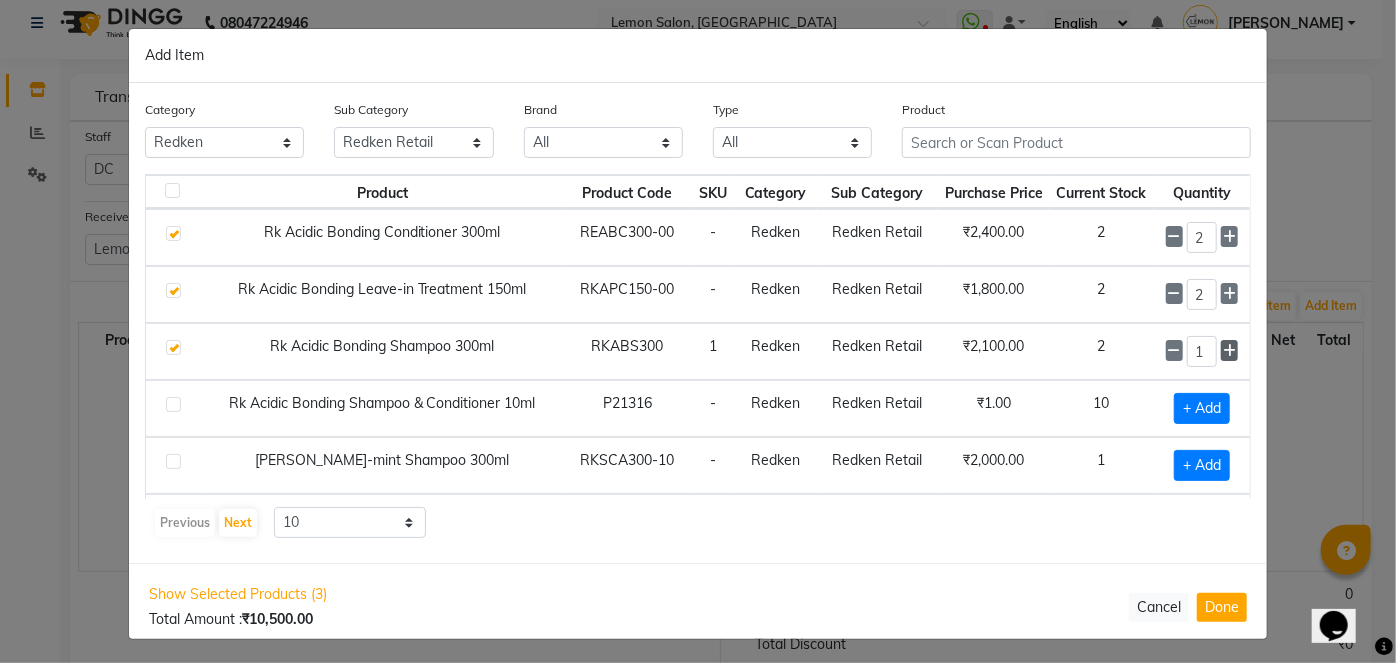 click 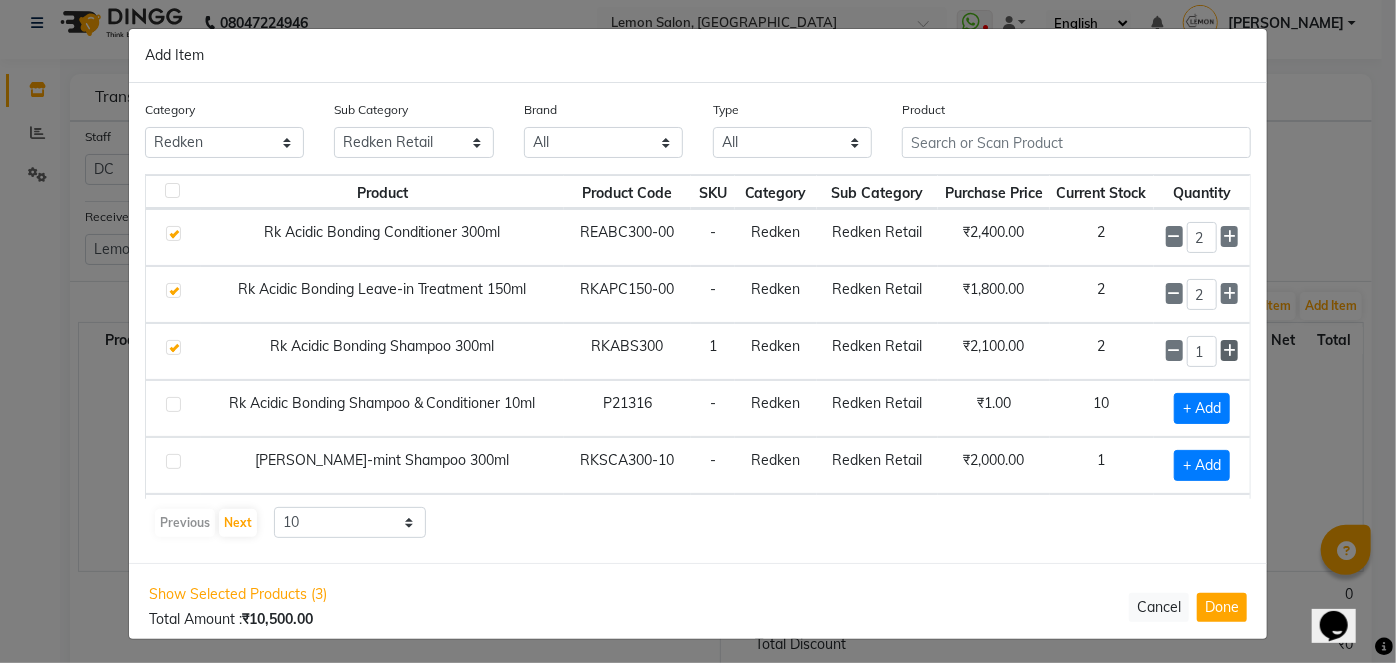 type on "2" 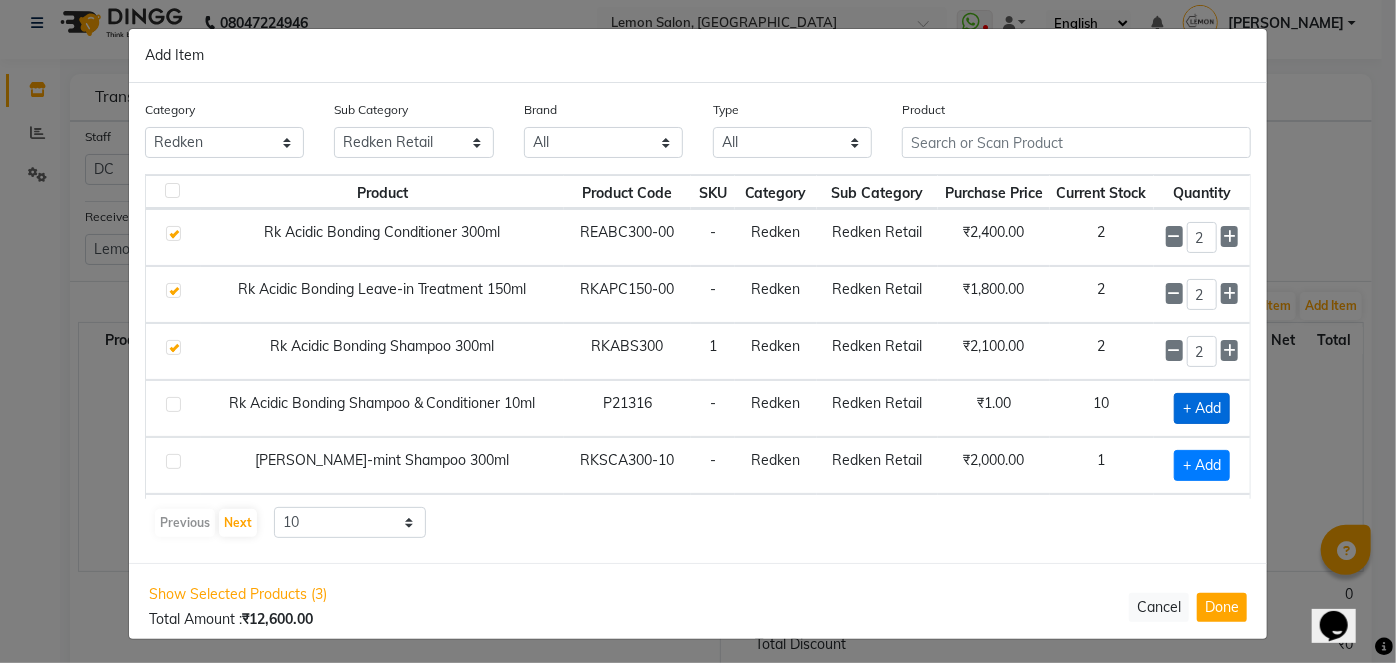 click on "+ Add" 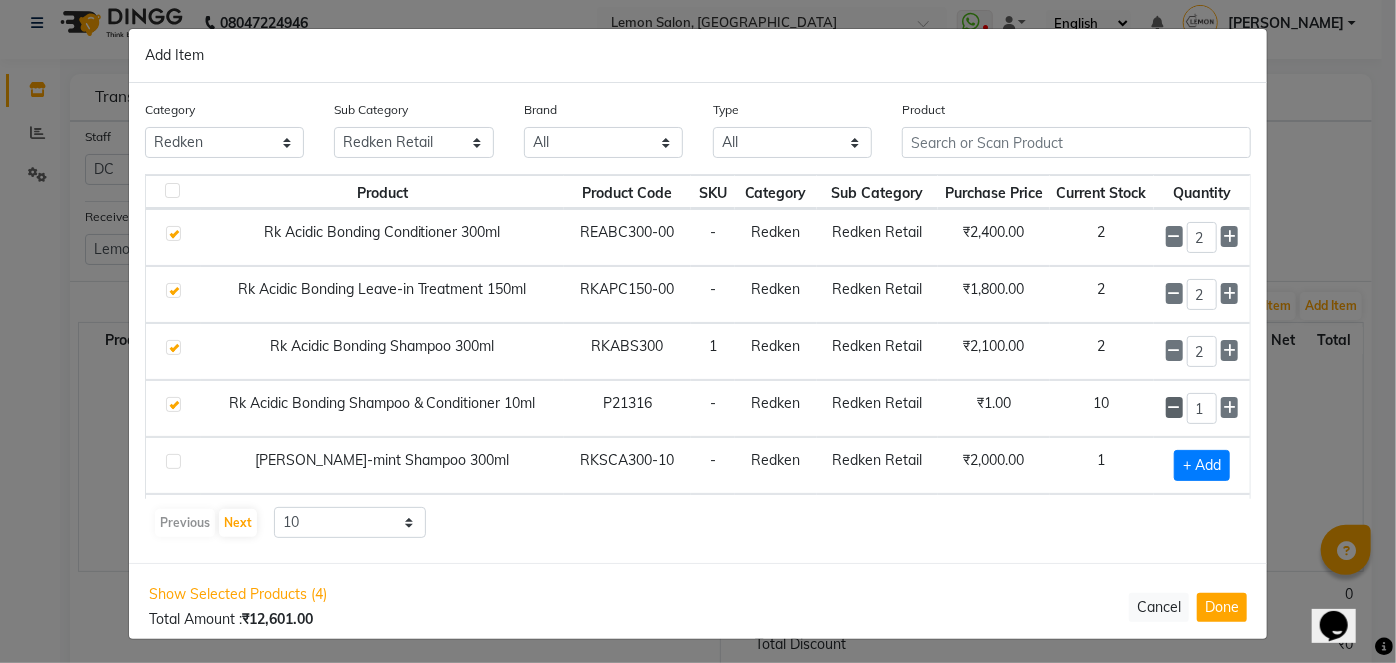 click 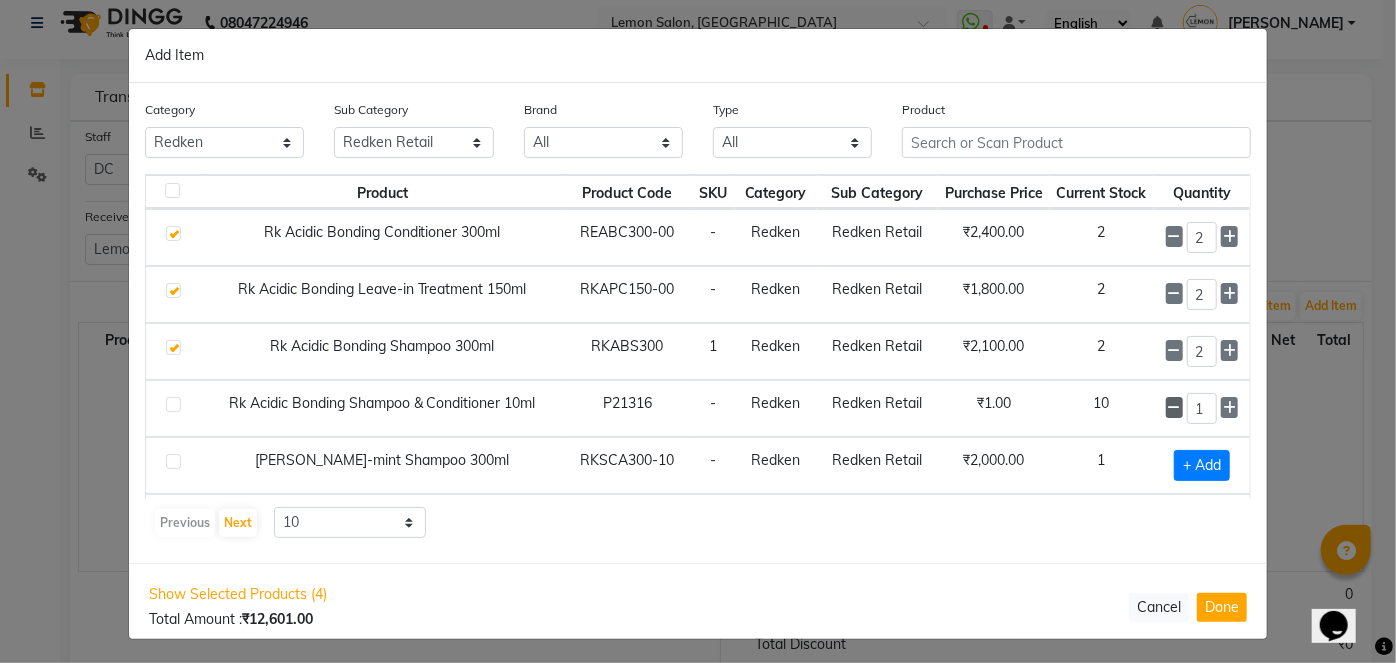 checkbox on "false" 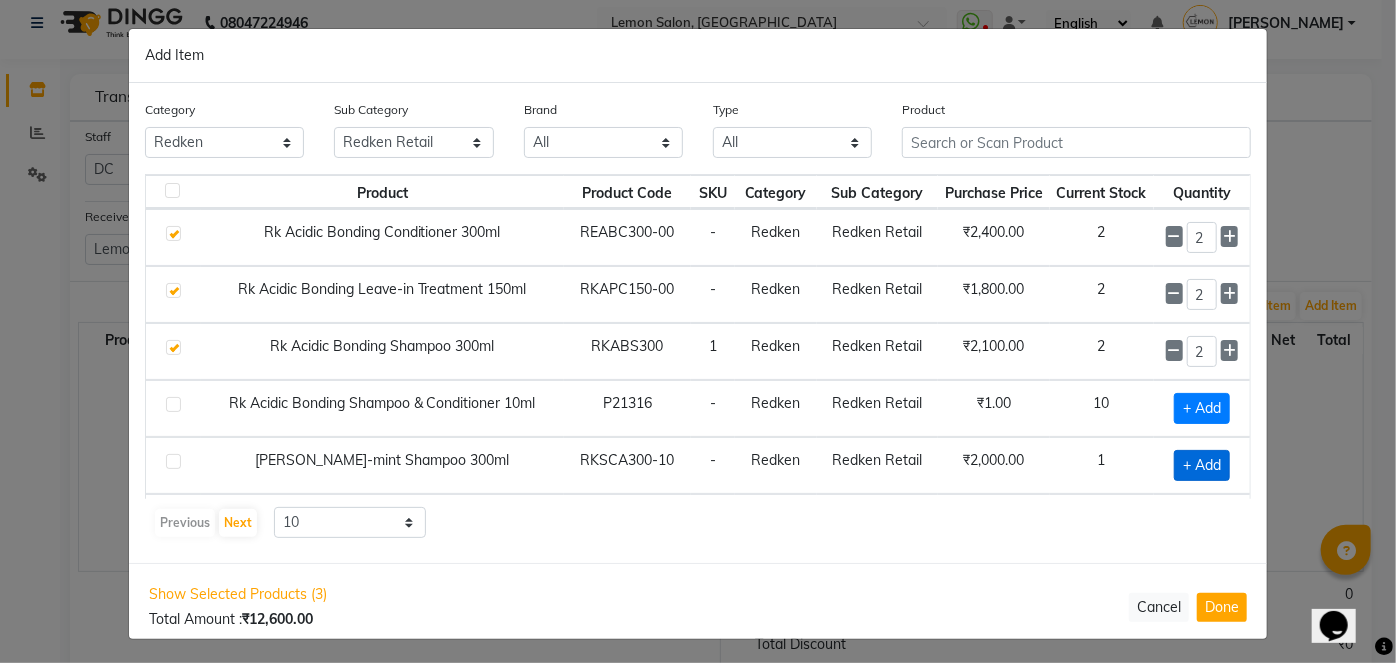 click on "+ Add" 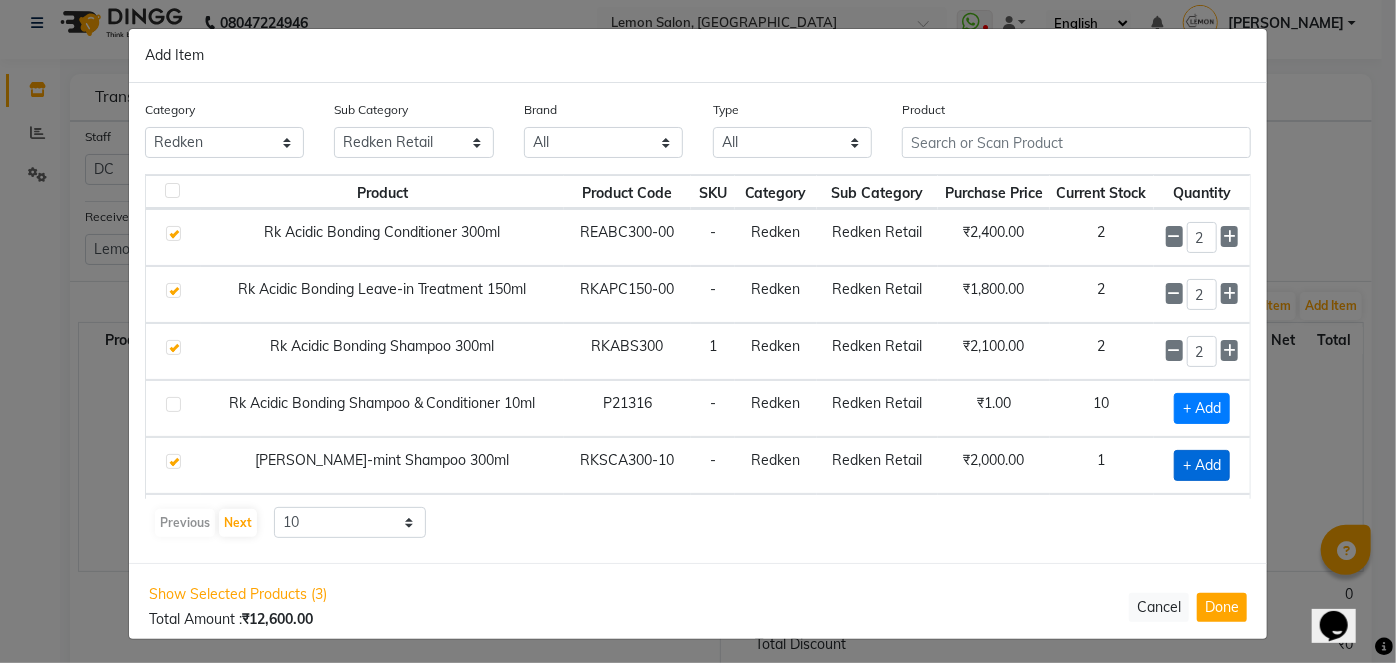 checkbox on "true" 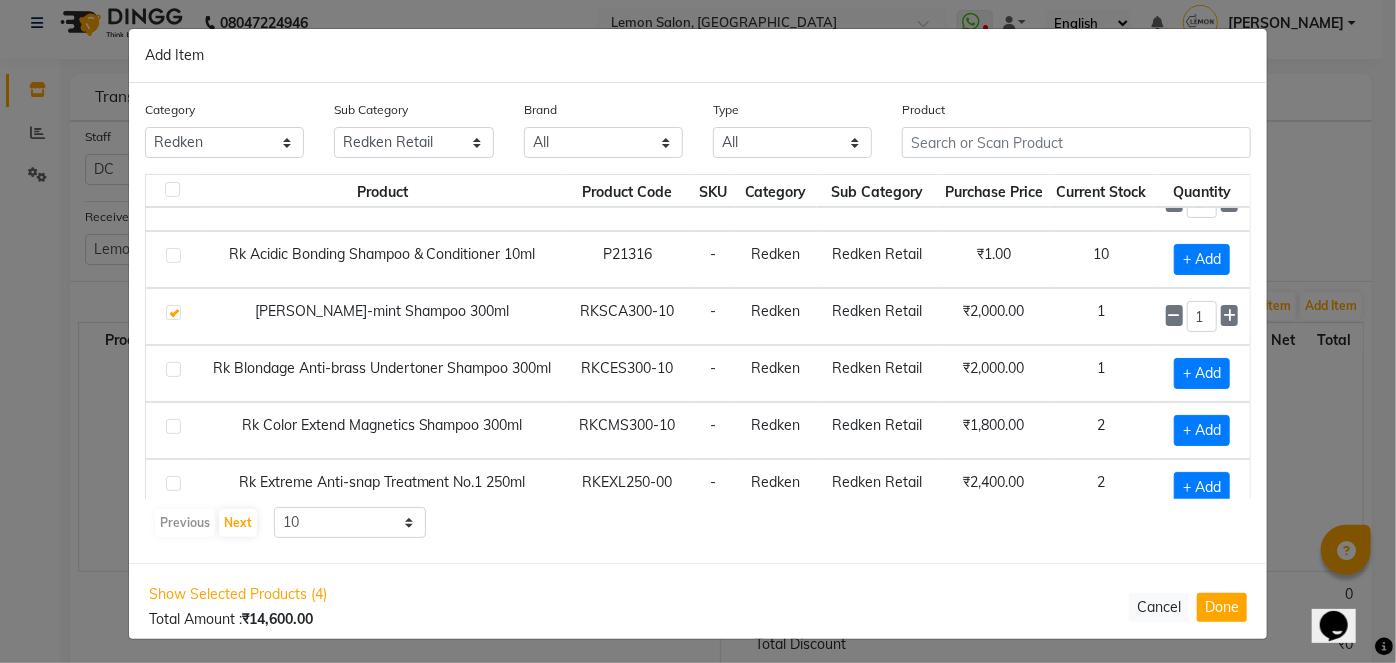 scroll, scrollTop: 181, scrollLeft: 0, axis: vertical 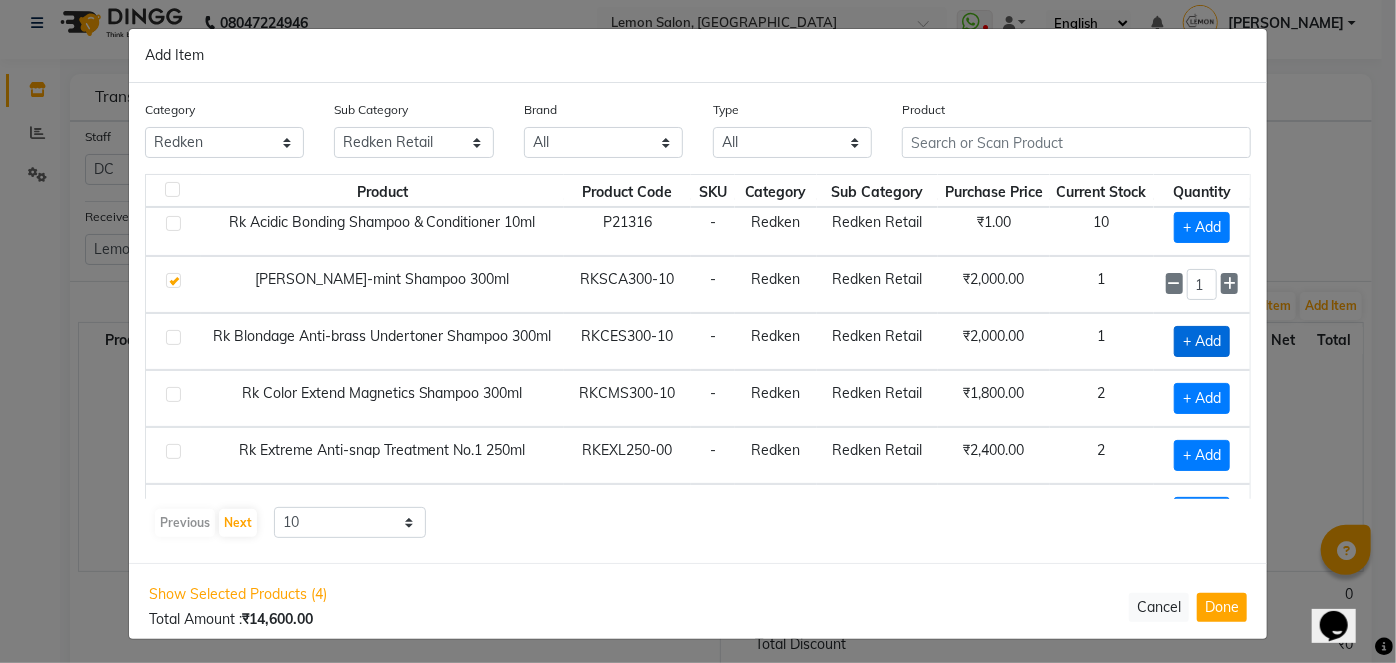 click on "+ Add" 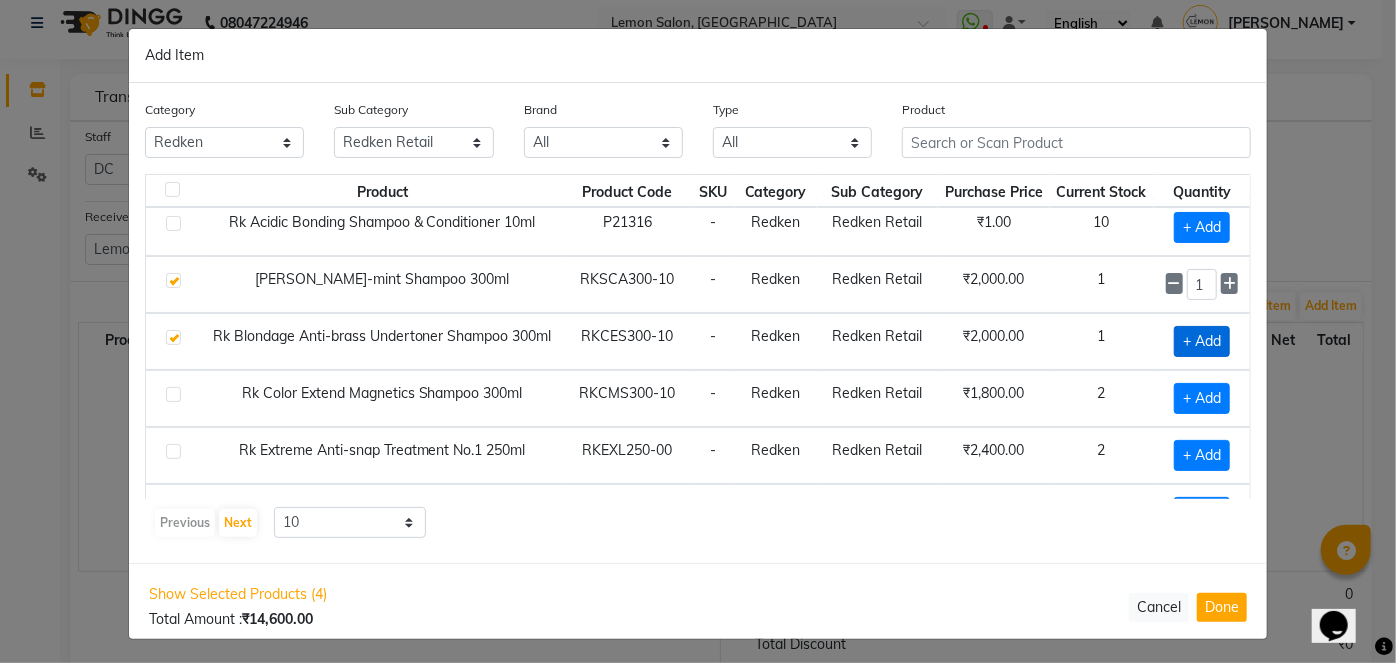 checkbox on "true" 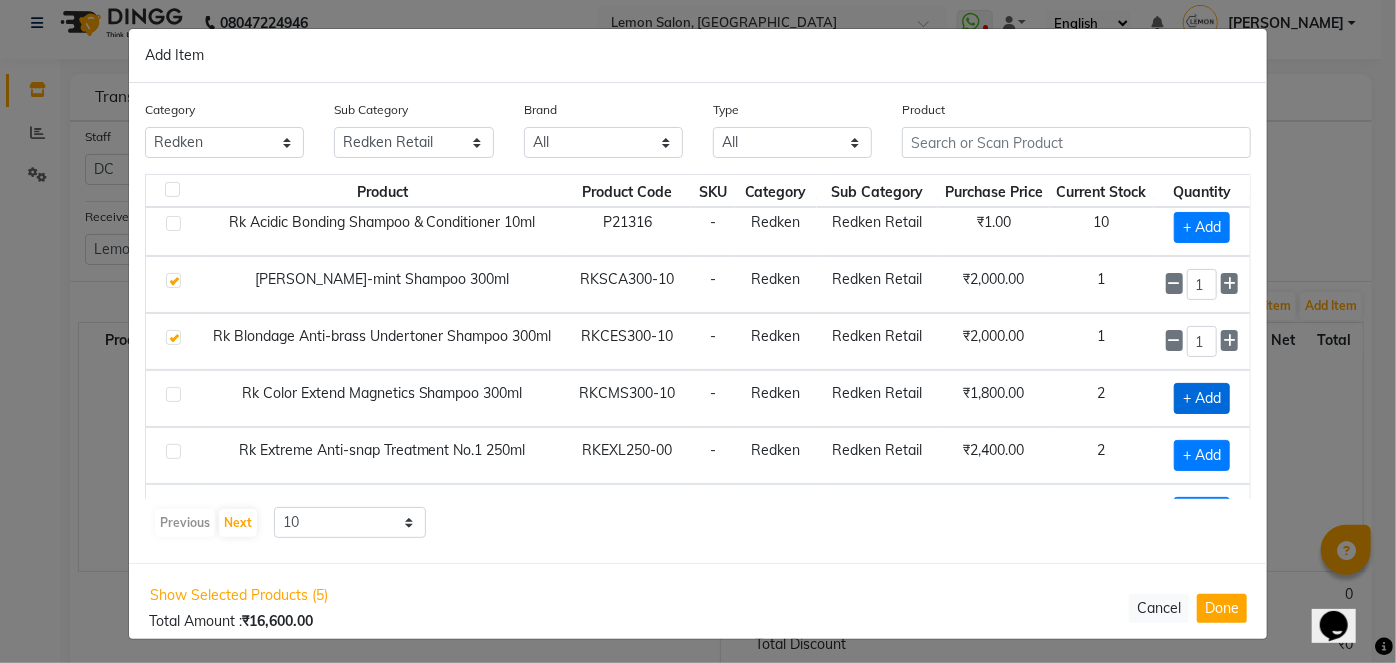 click on "+ Add" 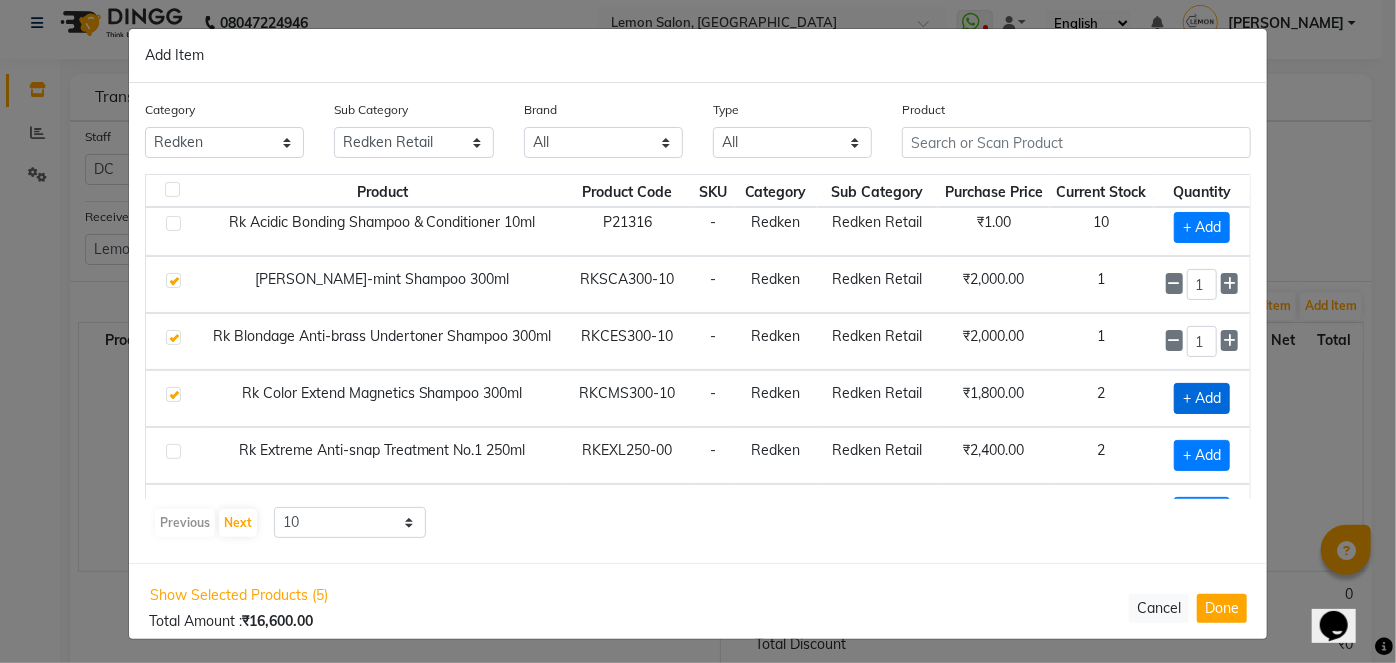 checkbox on "true" 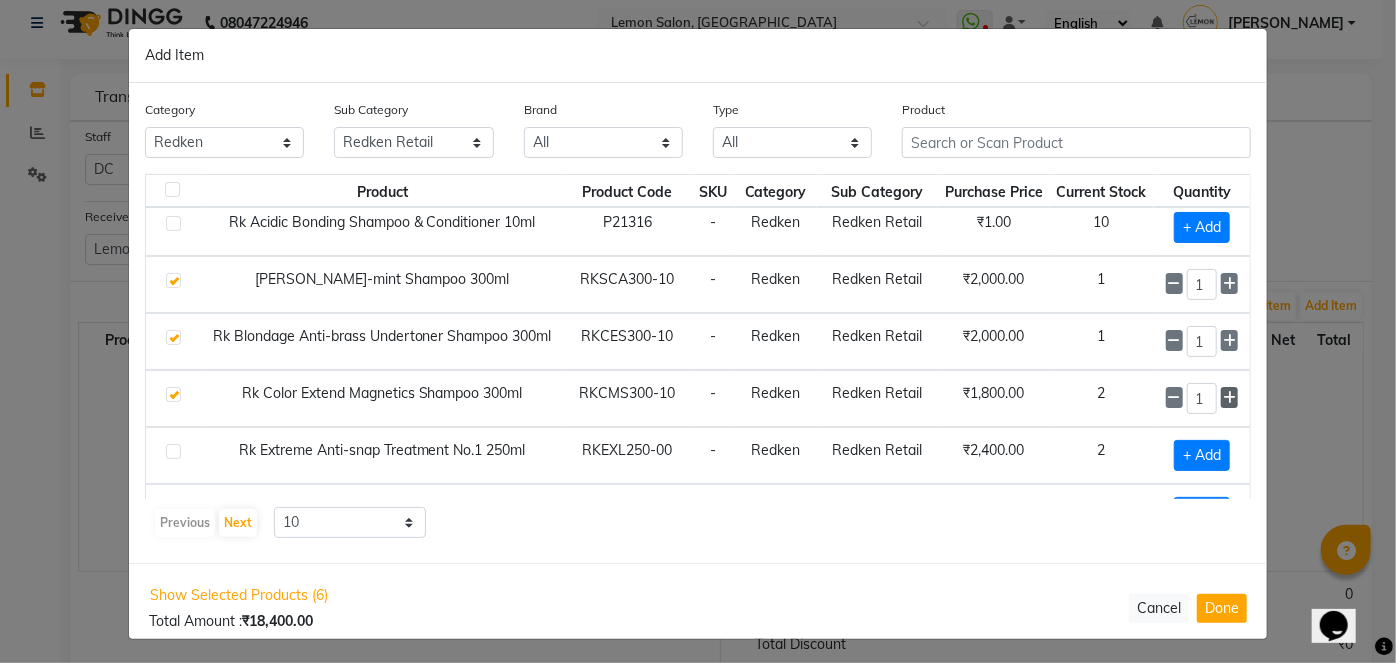 click 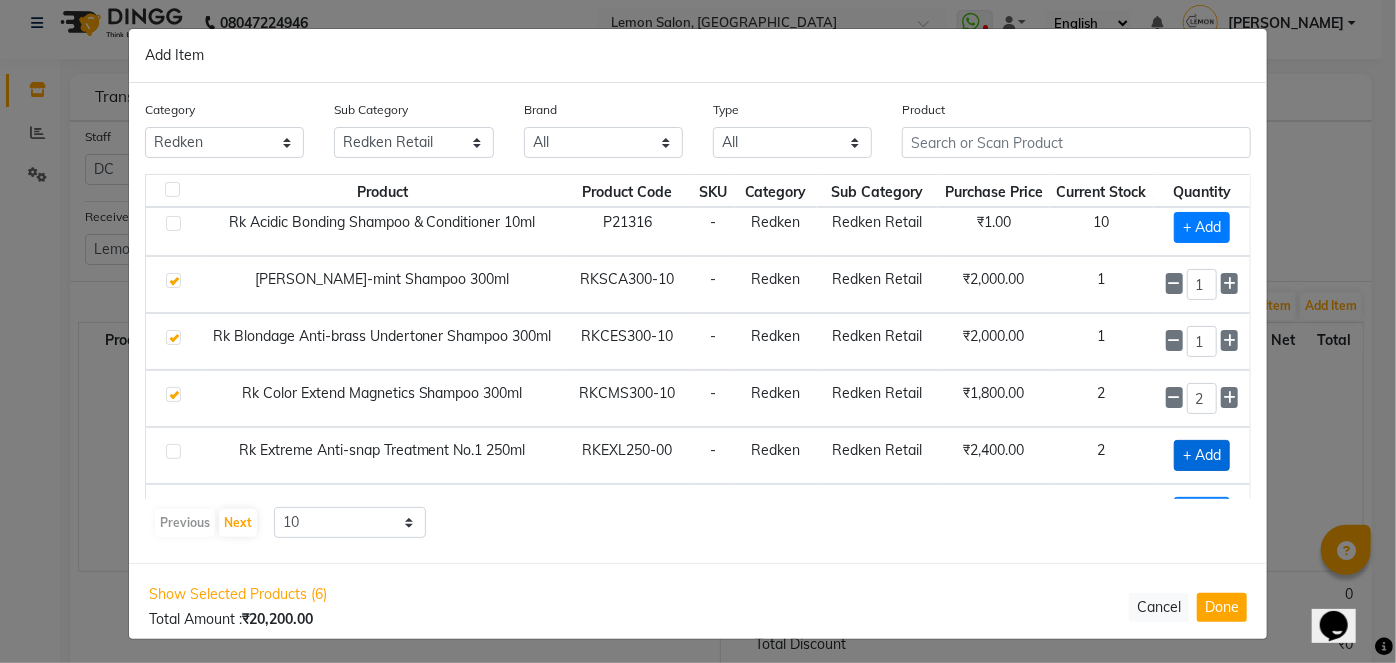 click on "+ Add" 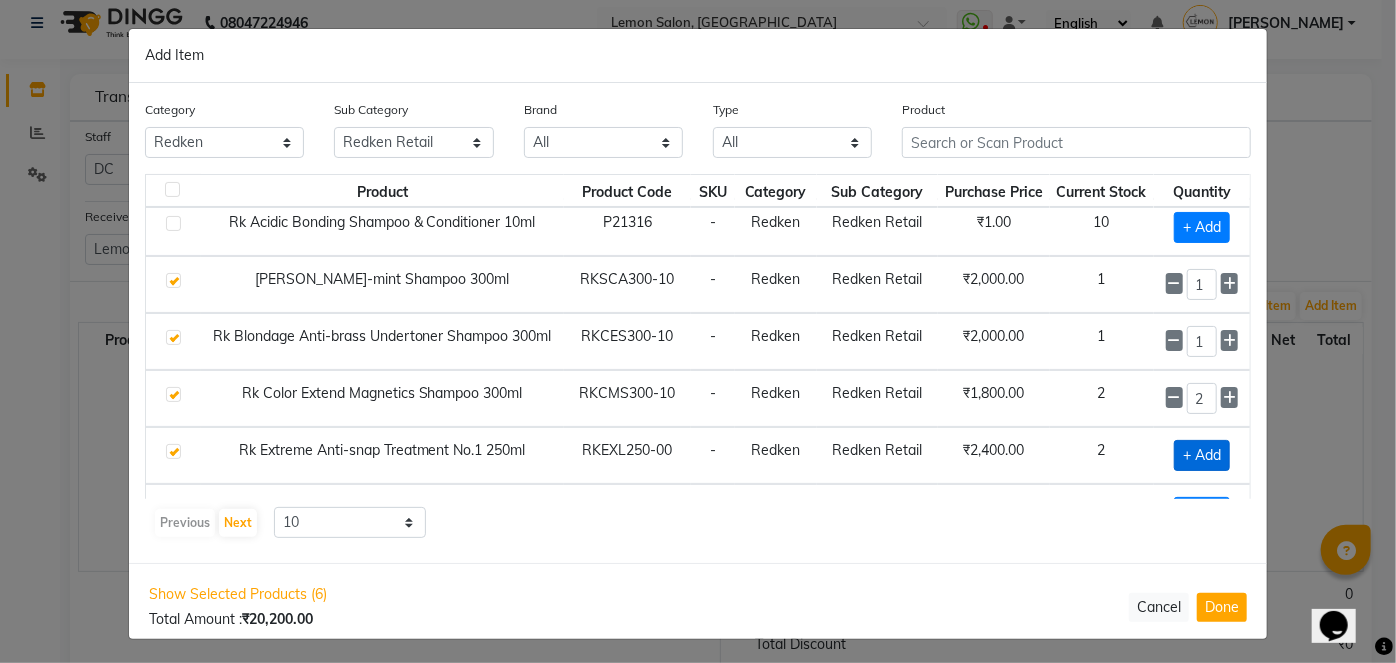 checkbox on "true" 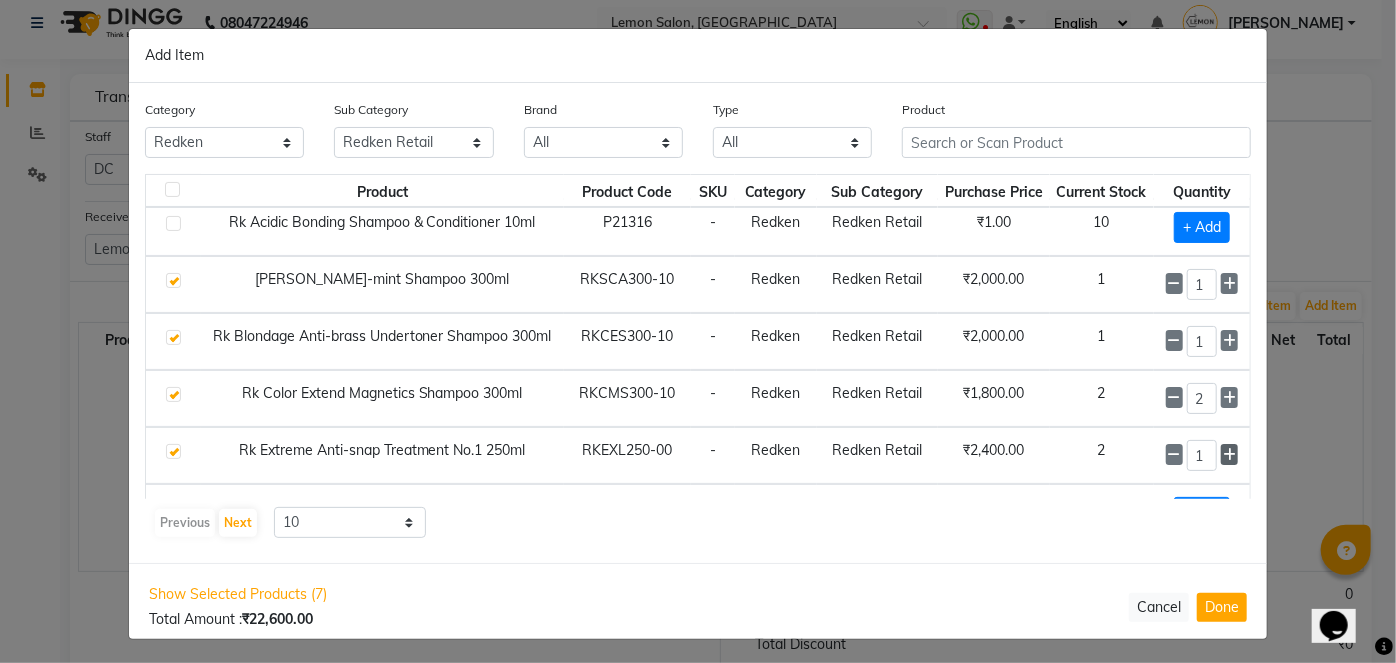 click 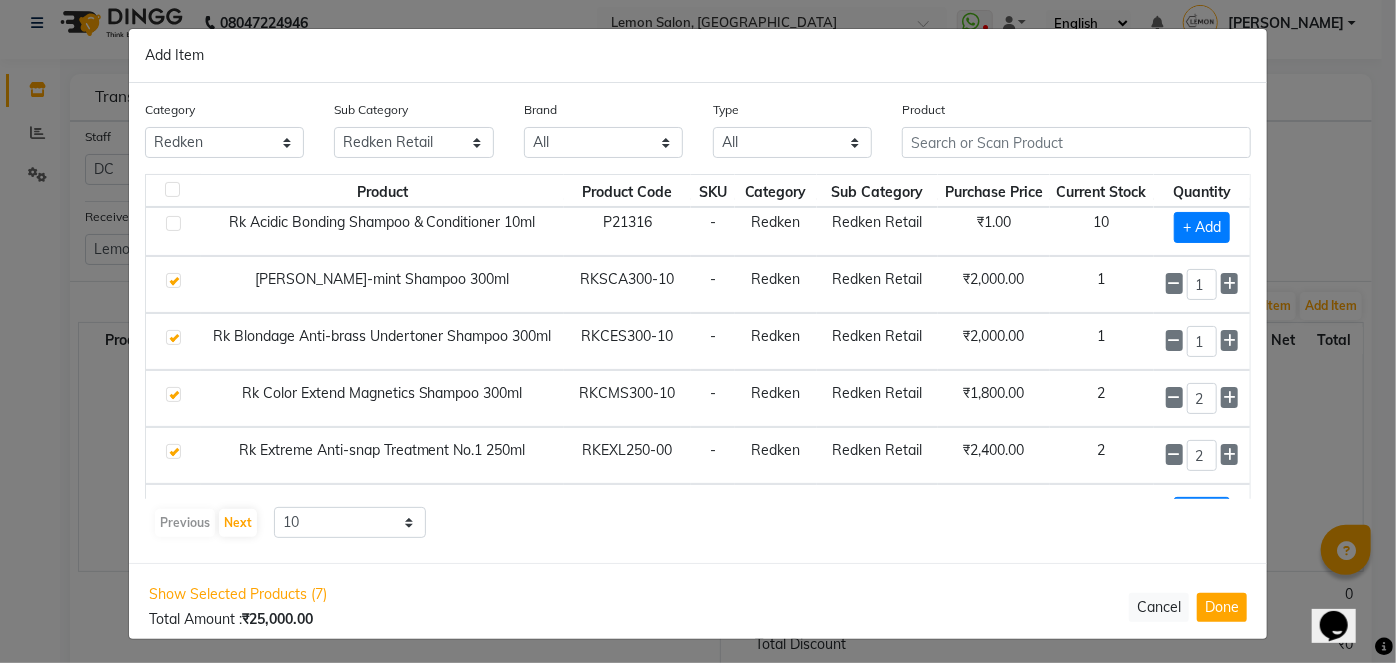 scroll, scrollTop: 272, scrollLeft: 0, axis: vertical 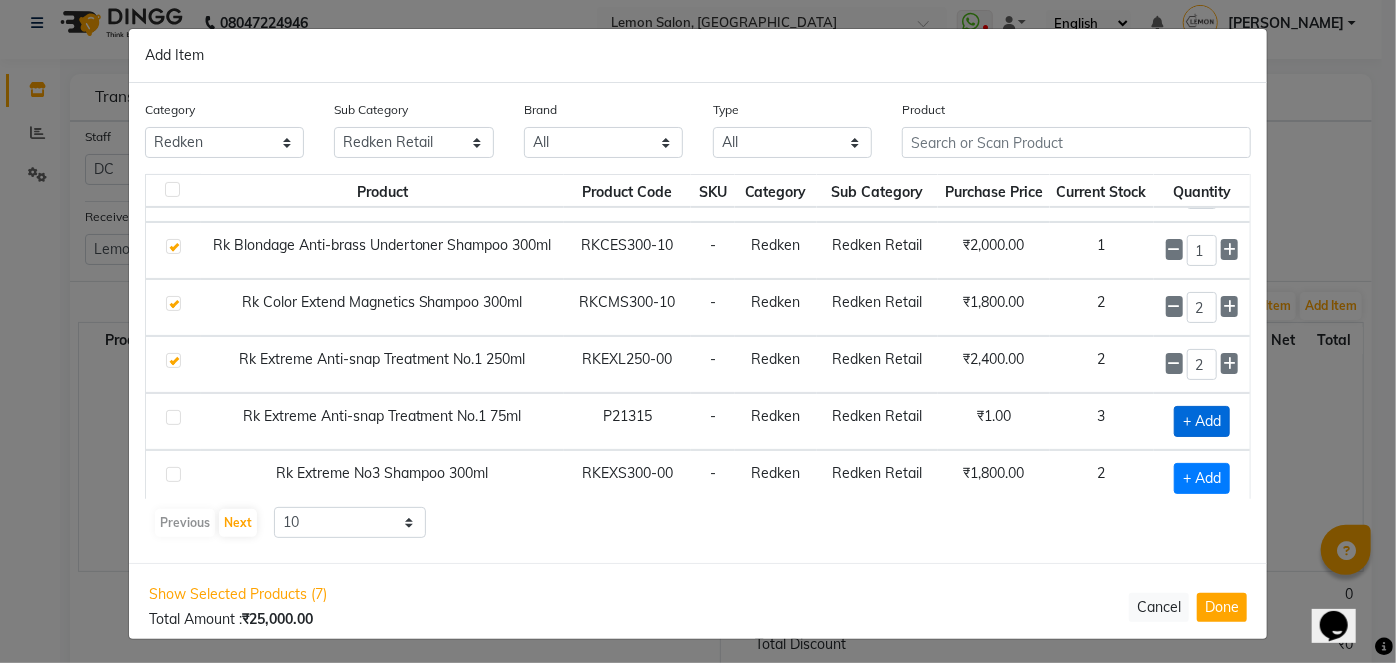 click on "+ Add" 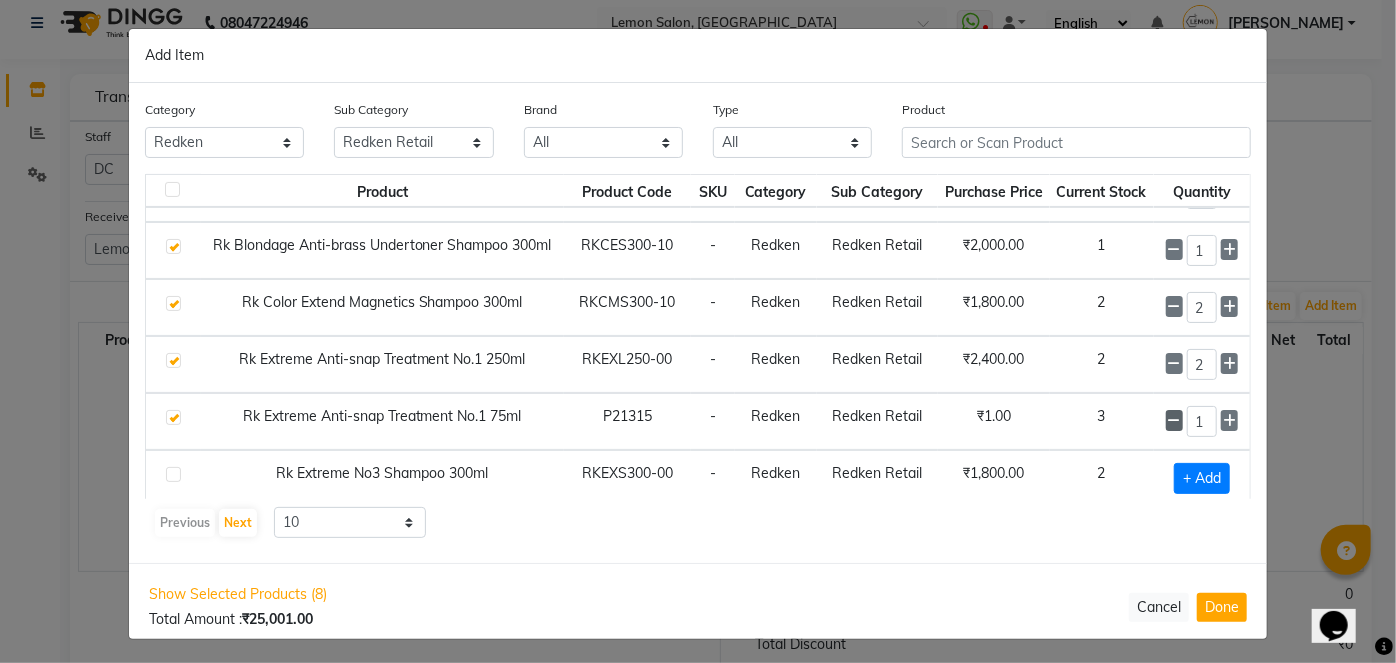 click 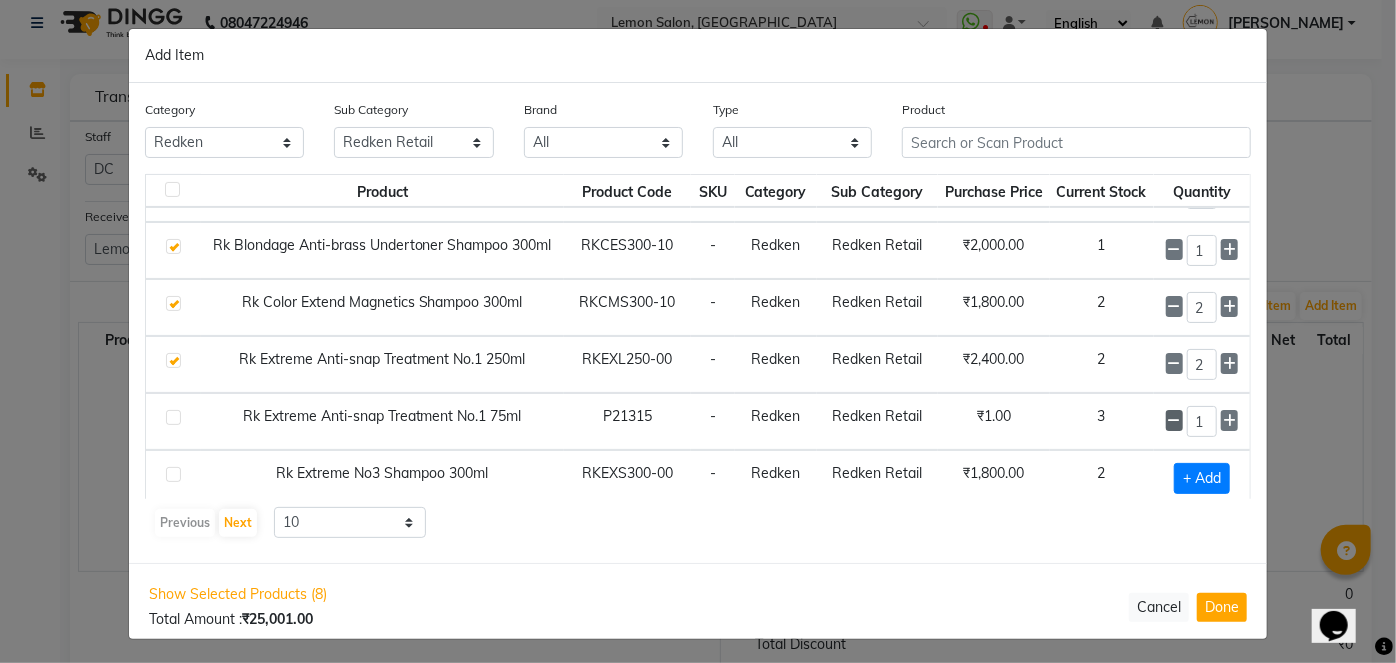 checkbox on "false" 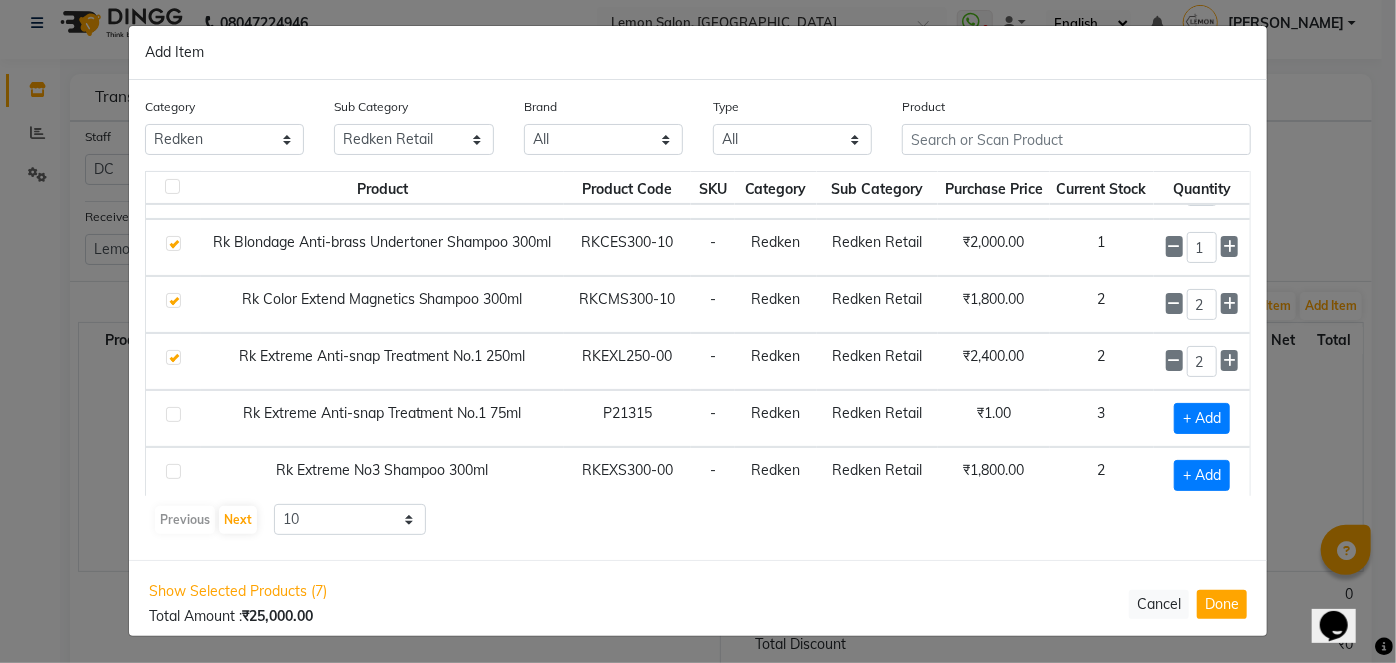 scroll, scrollTop: 4, scrollLeft: 0, axis: vertical 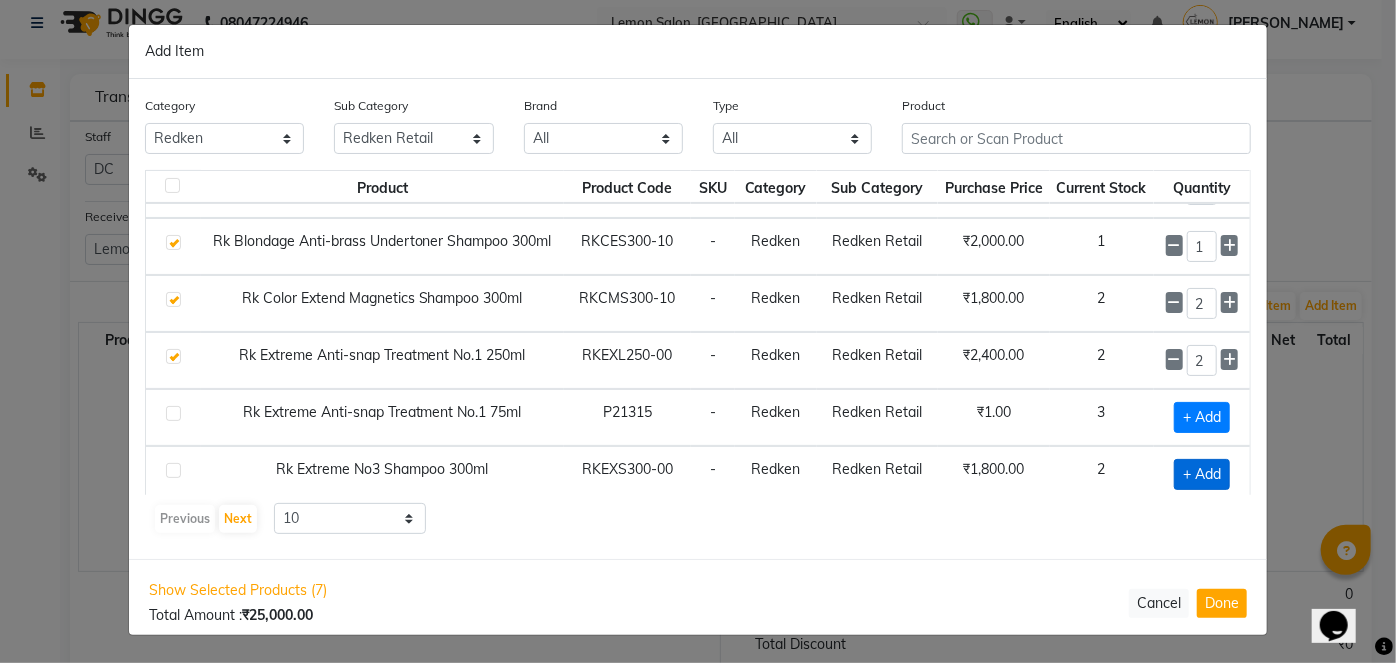 click on "+ Add" 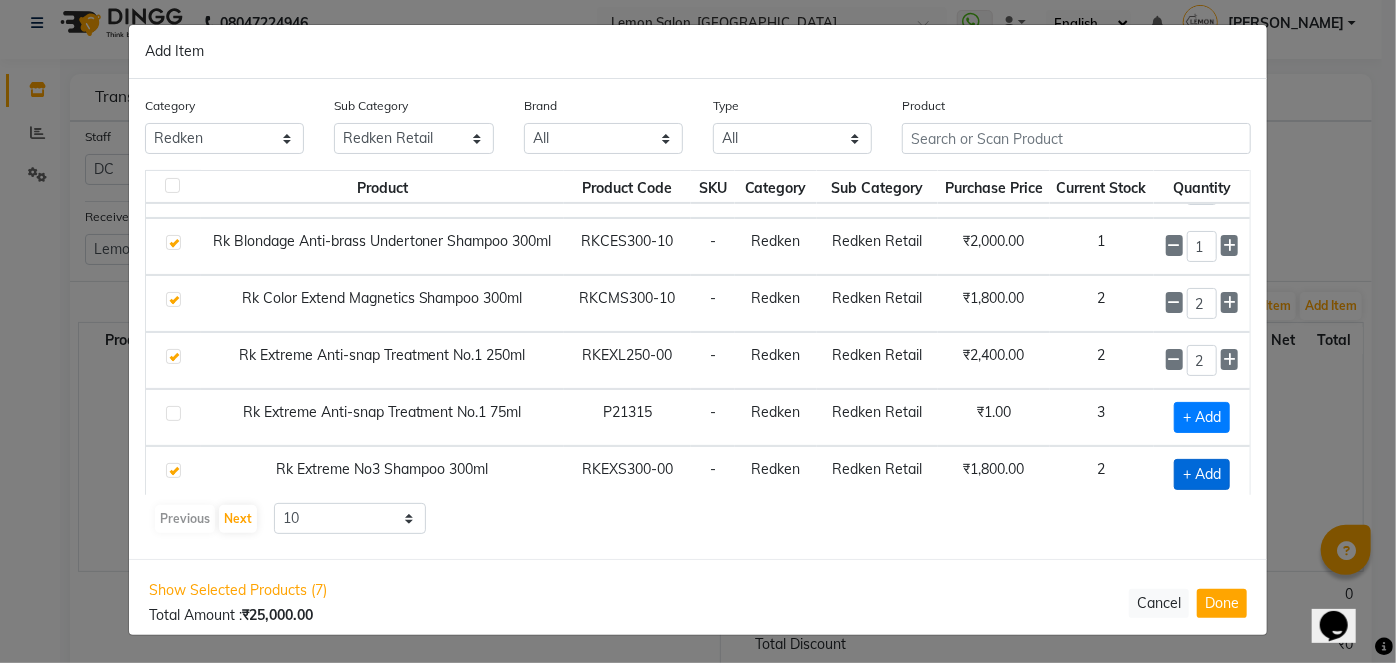 checkbox on "true" 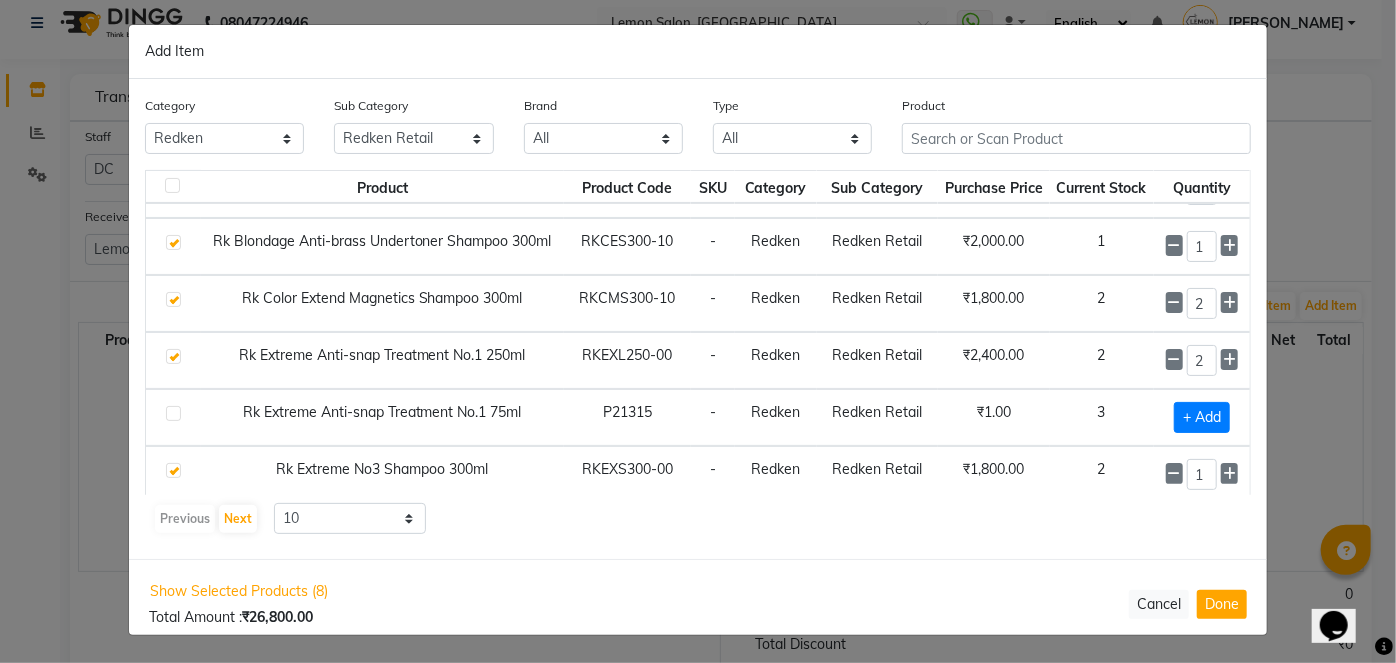 click on "1" 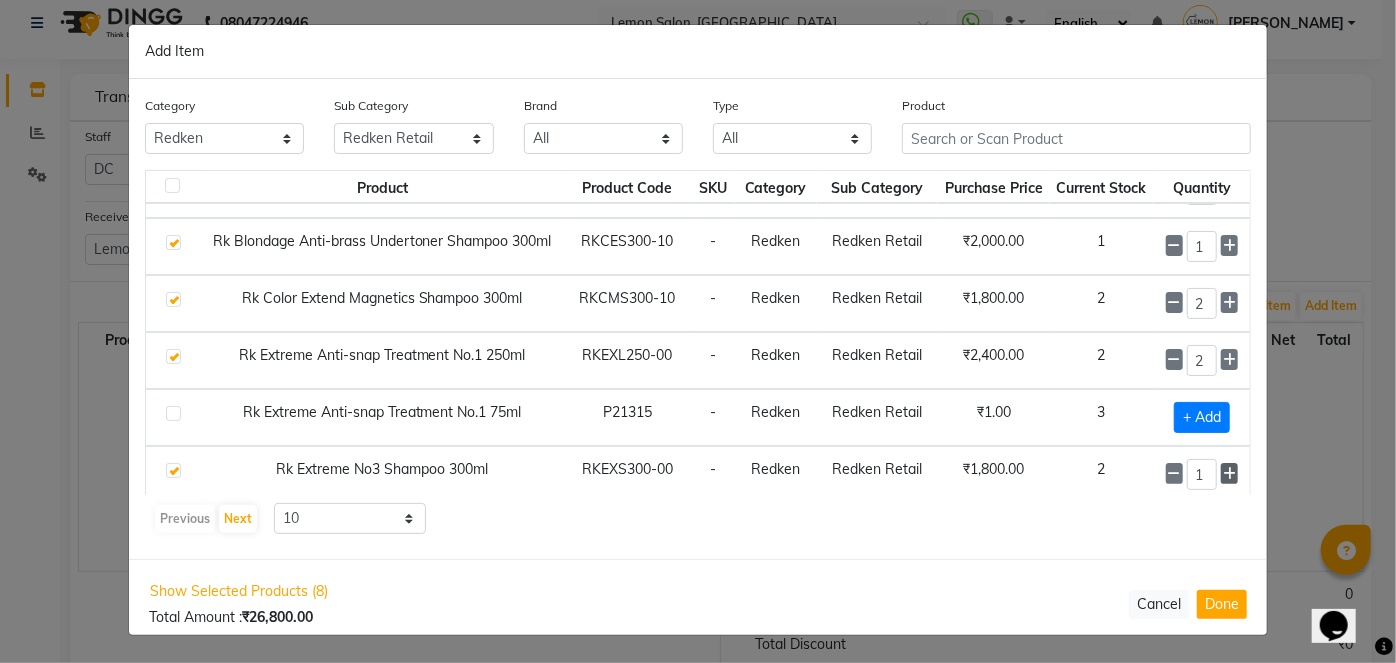 click 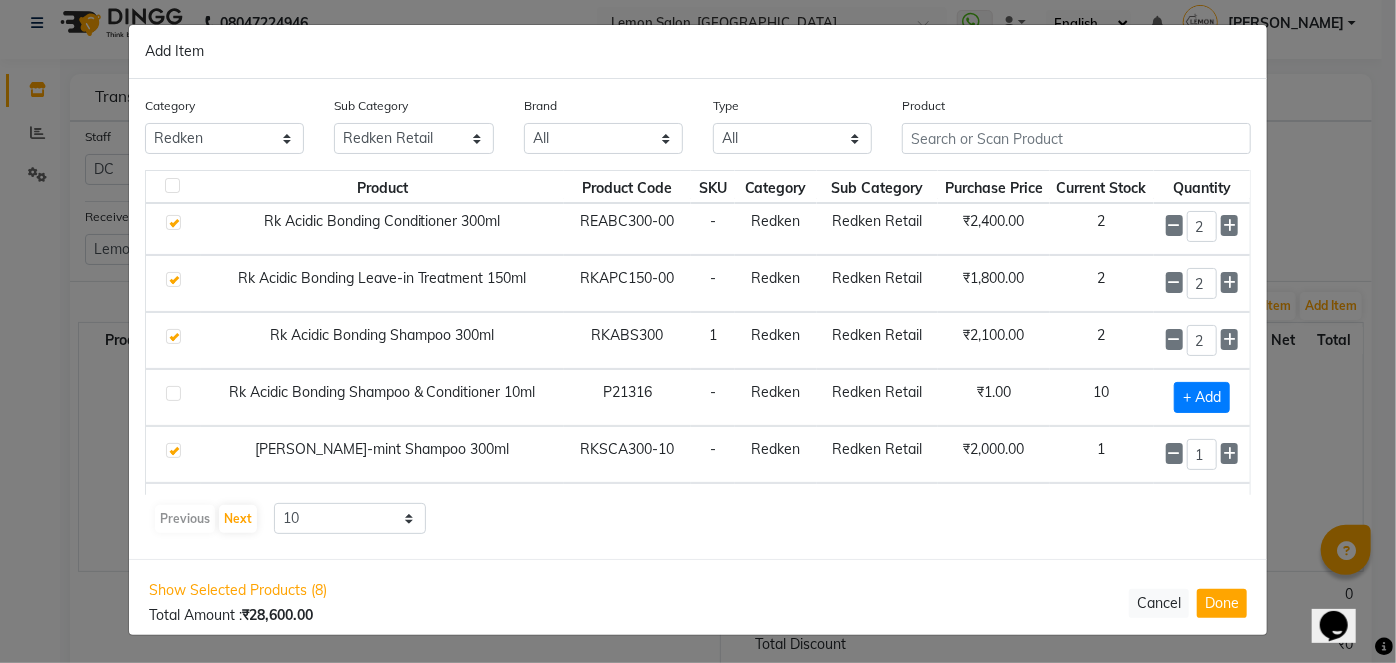 scroll, scrollTop: 0, scrollLeft: 0, axis: both 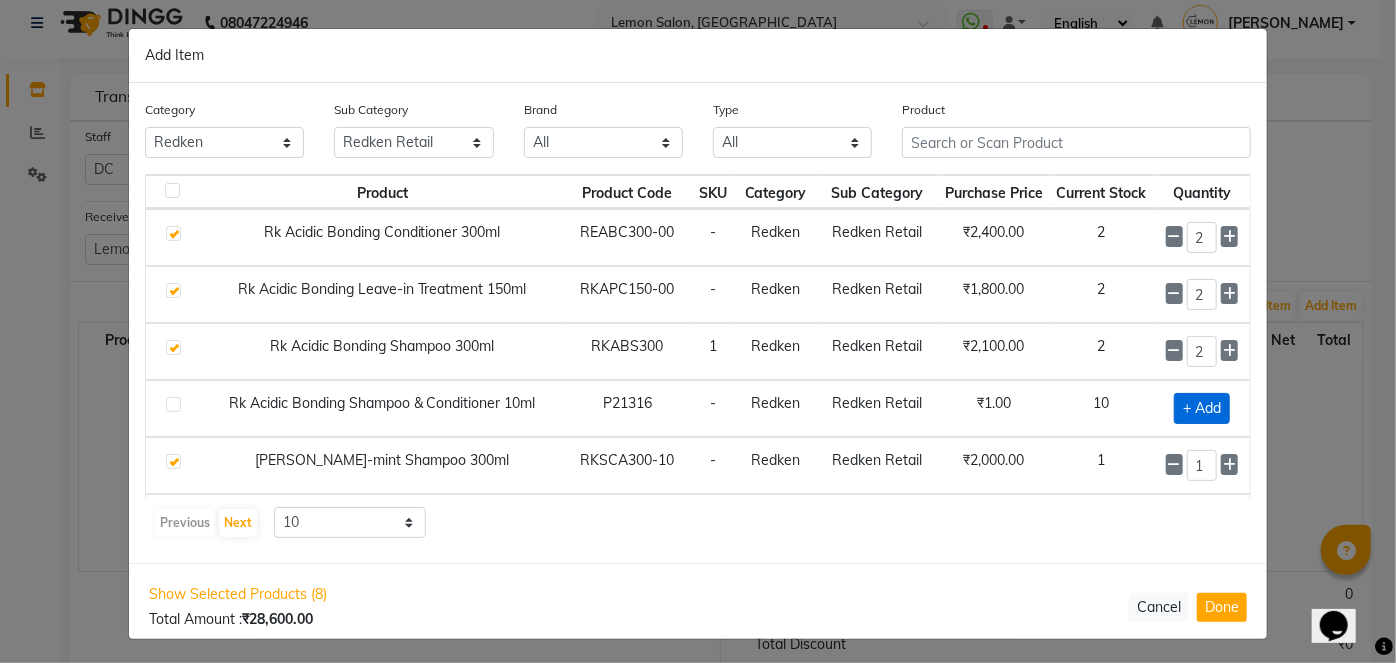 click on "+ Add" 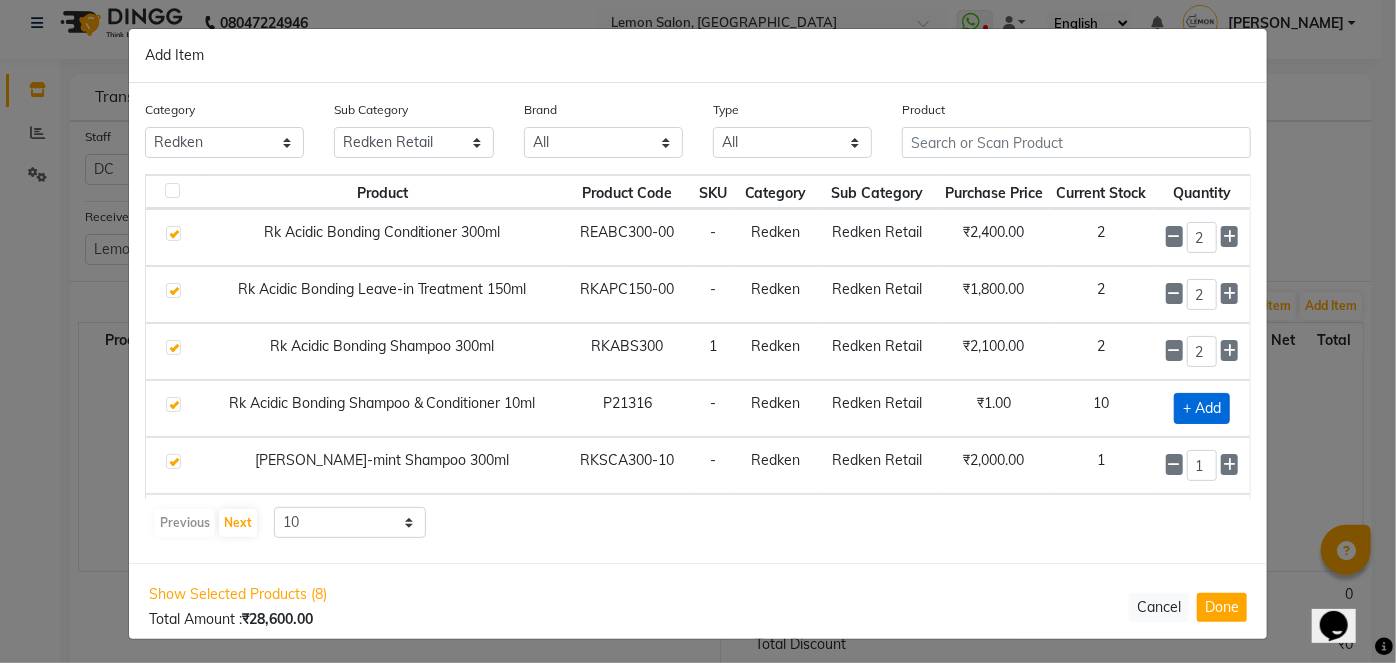 checkbox on "true" 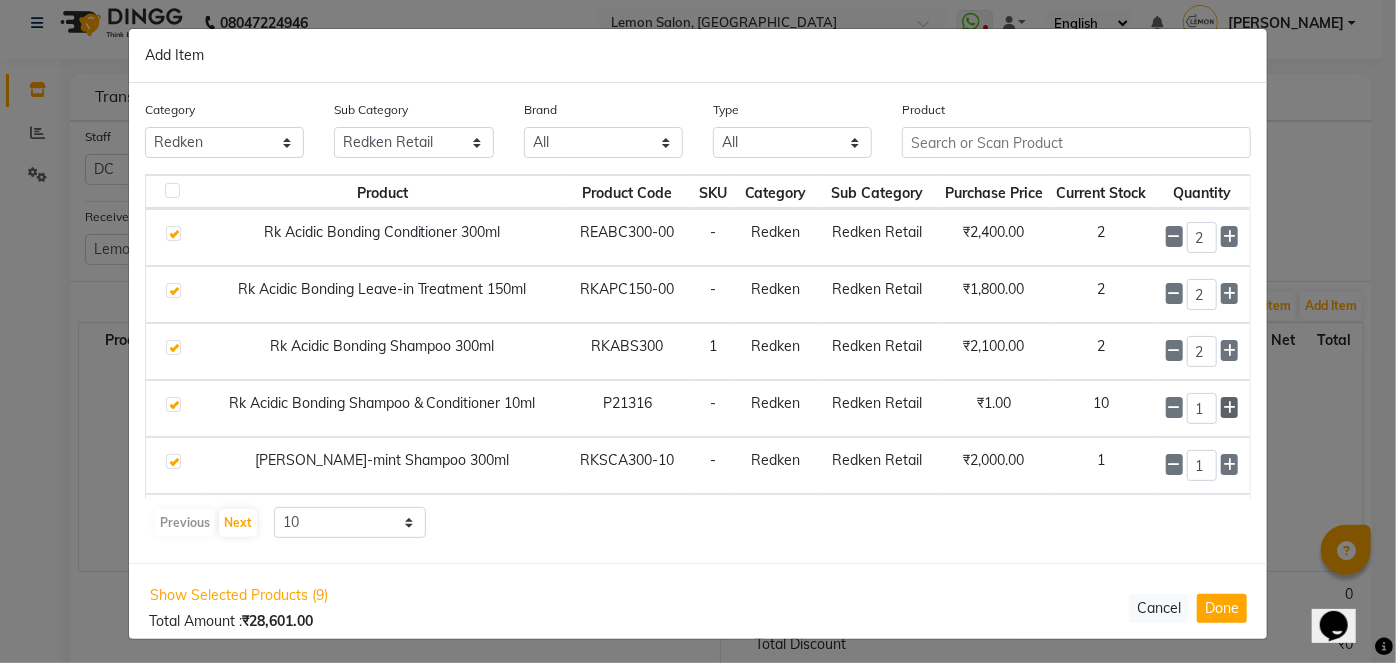 click 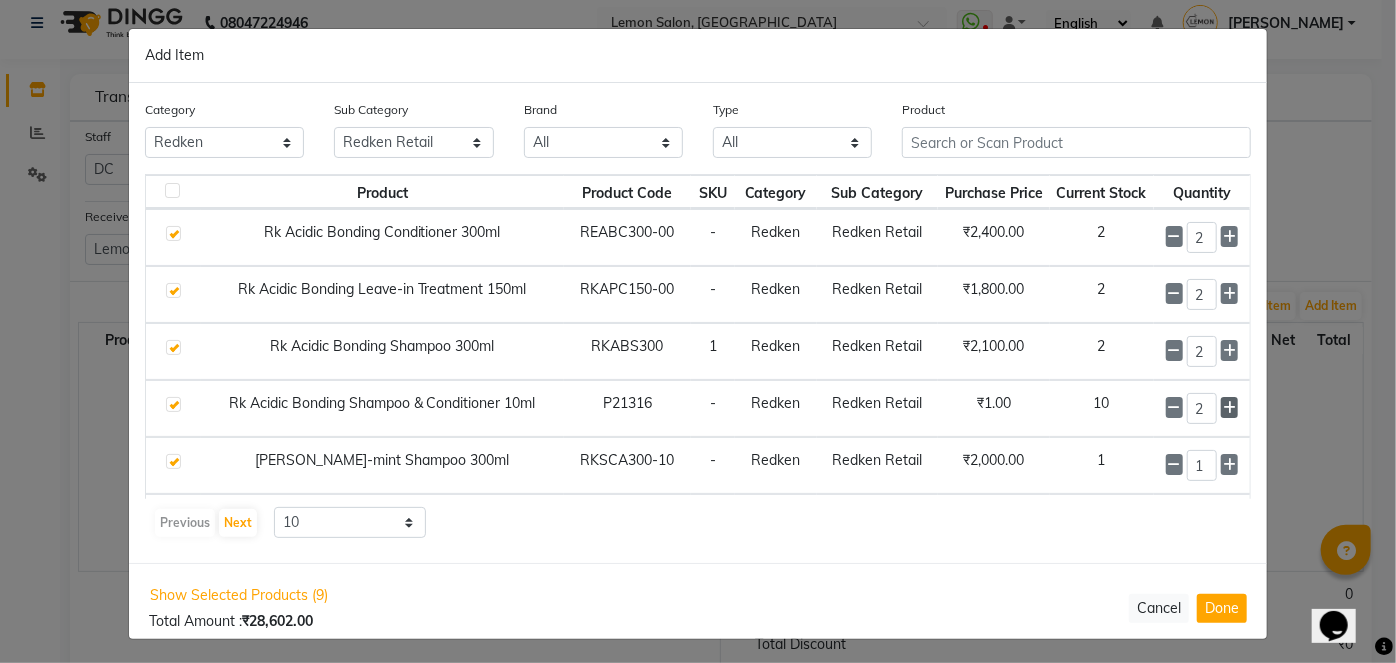 click 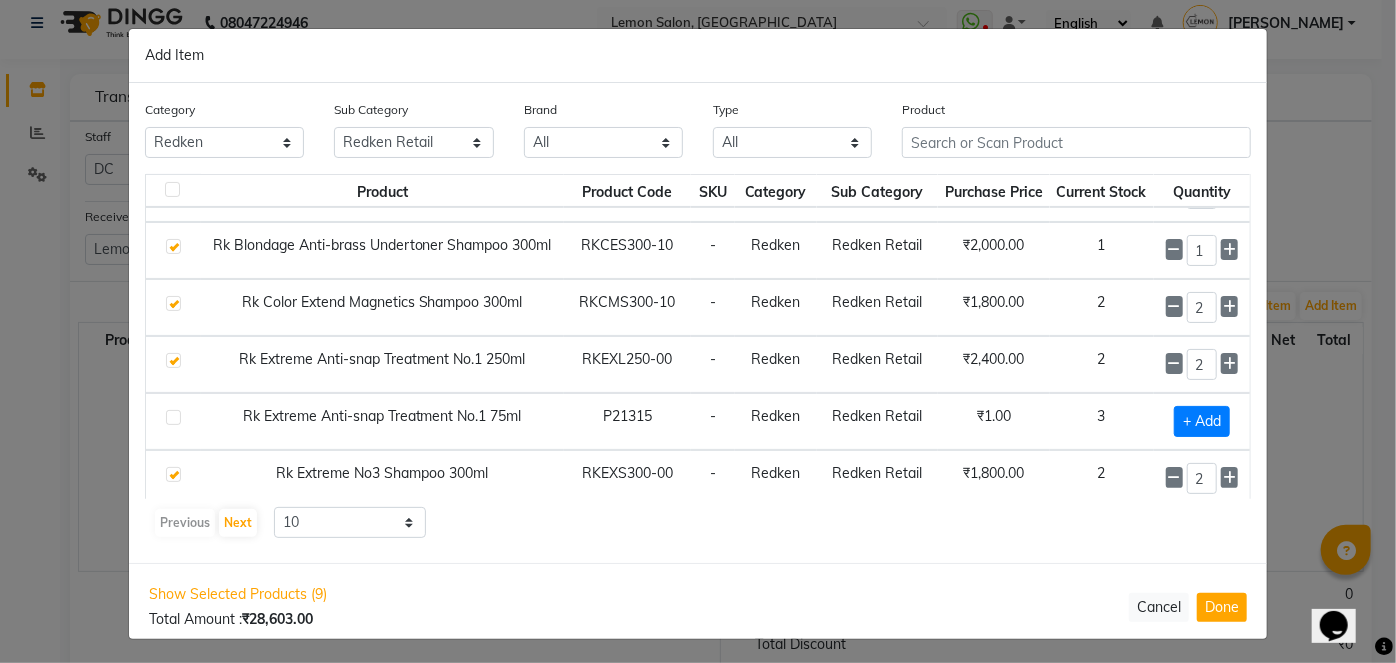 scroll, scrollTop: 273, scrollLeft: 0, axis: vertical 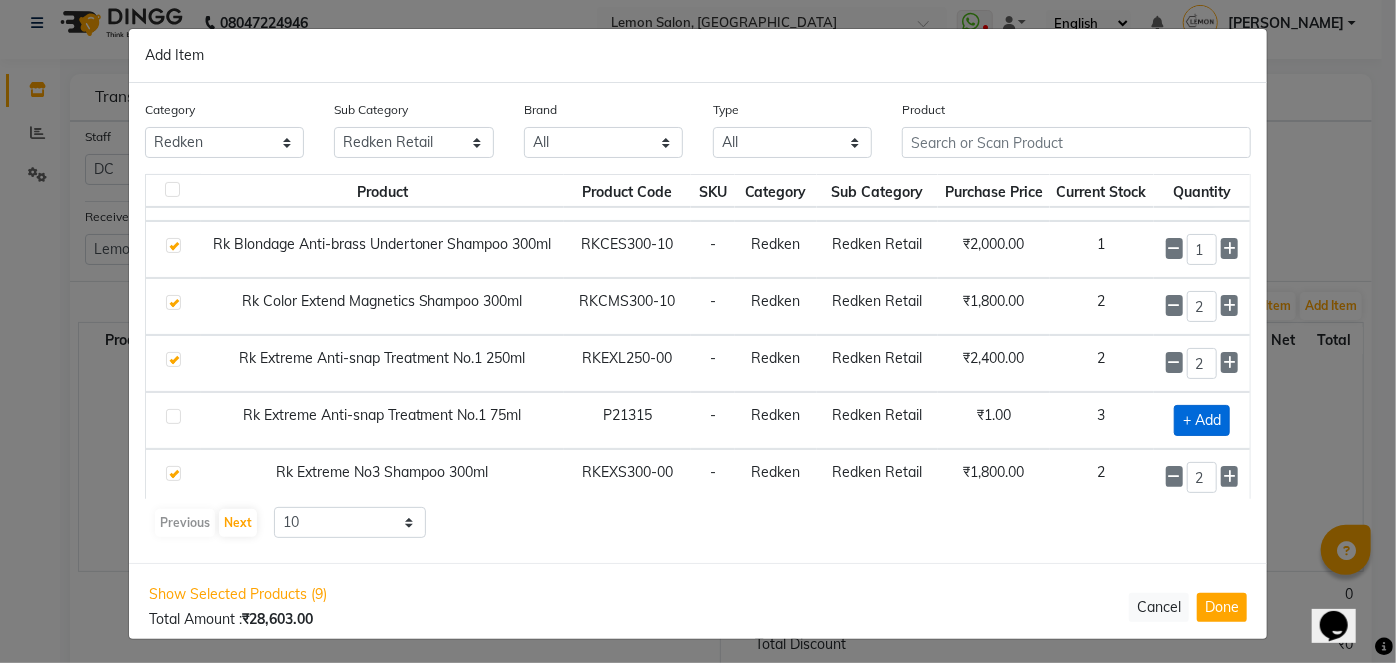 click on "+ Add" 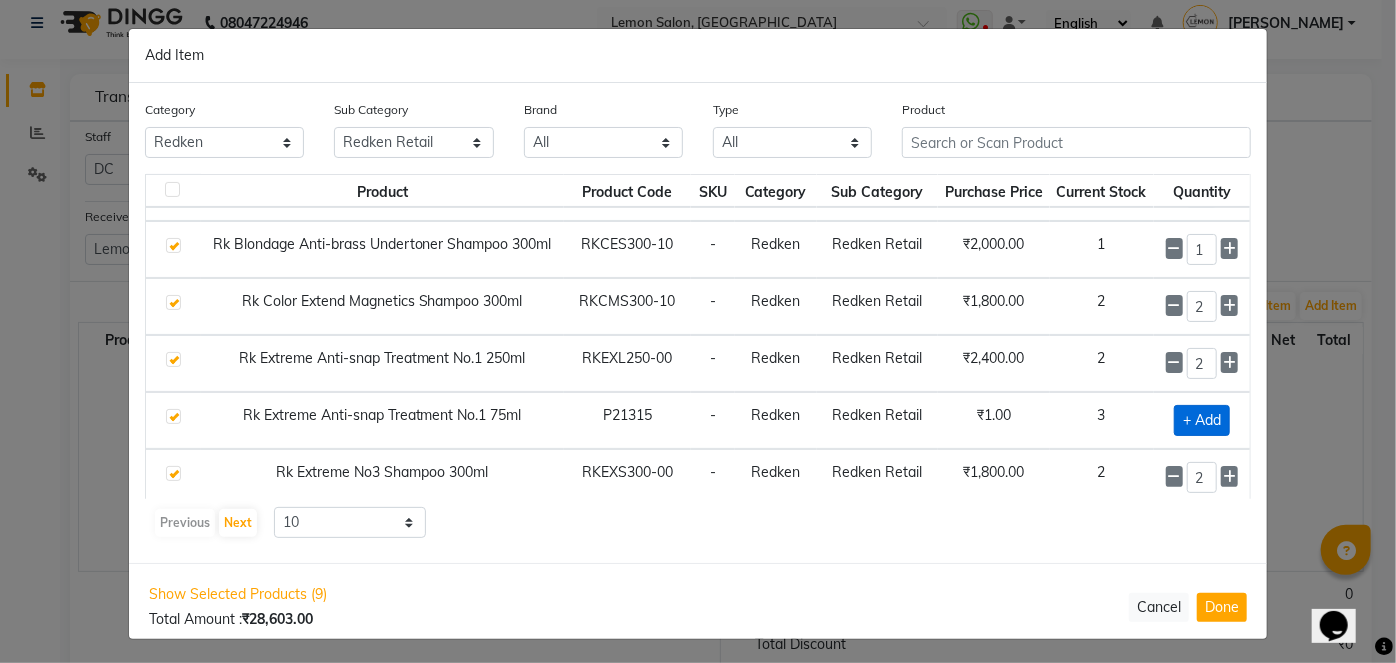 checkbox on "true" 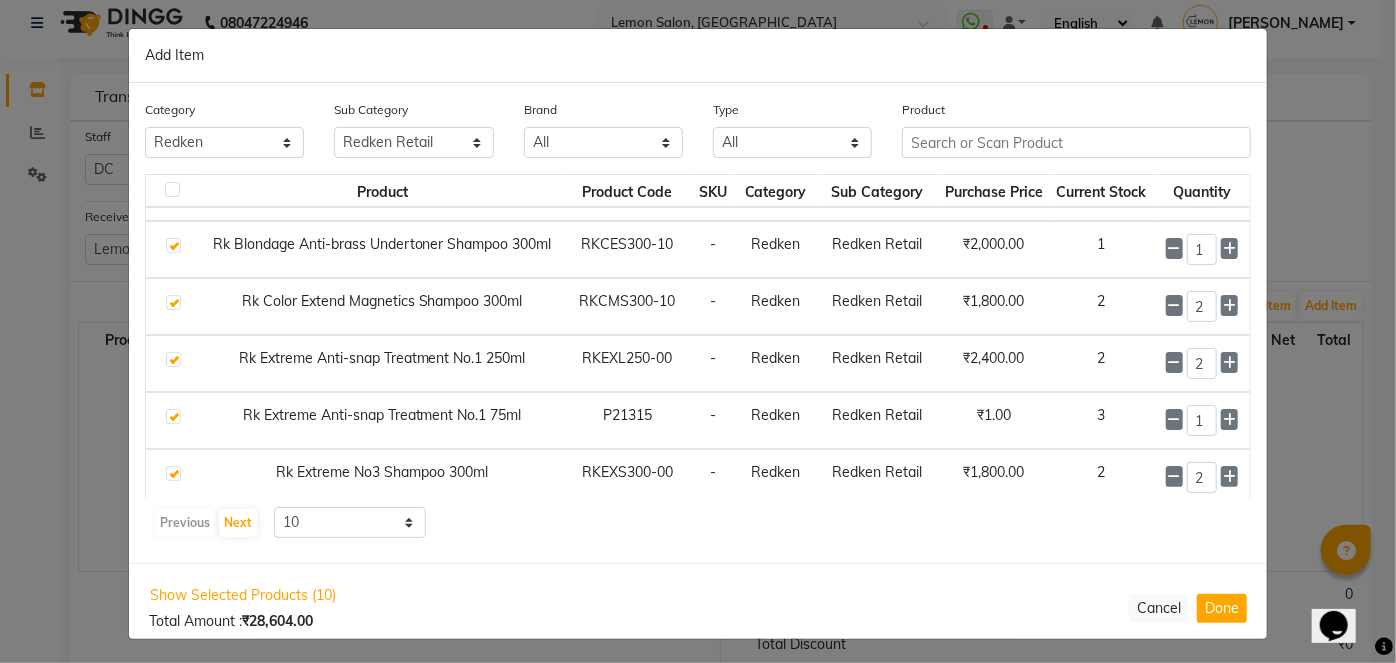 click 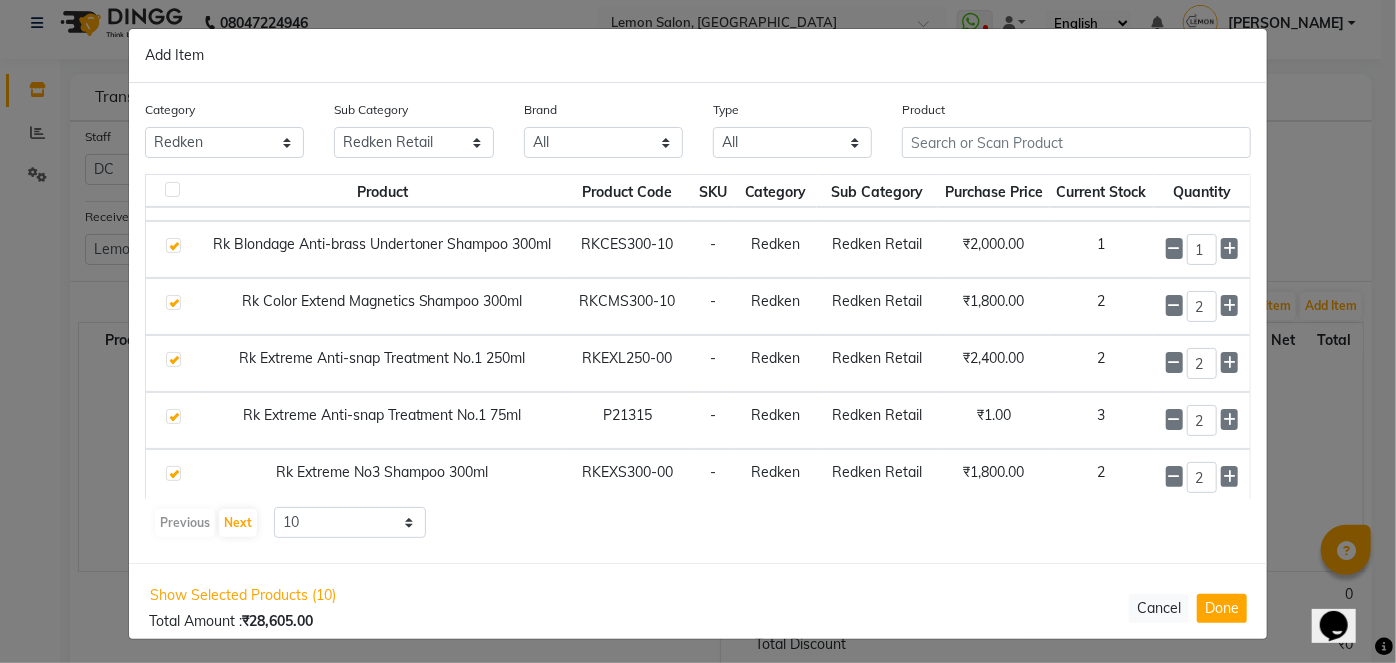 click 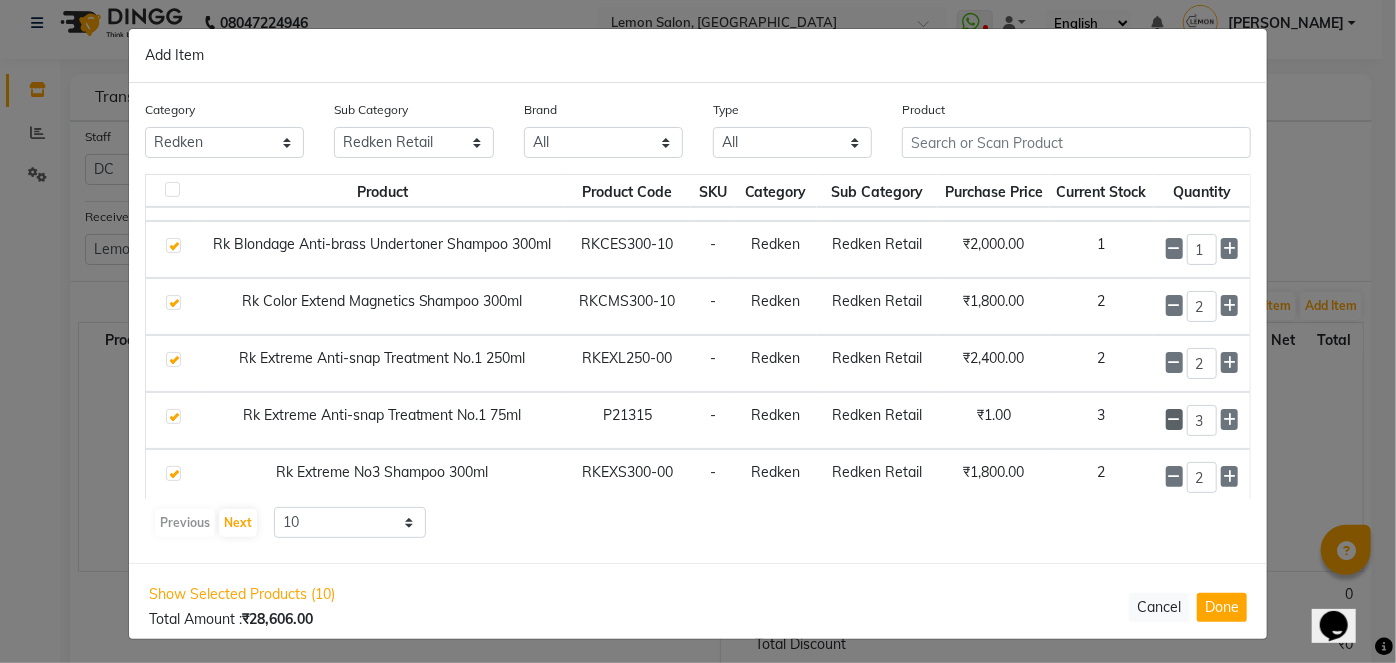 click 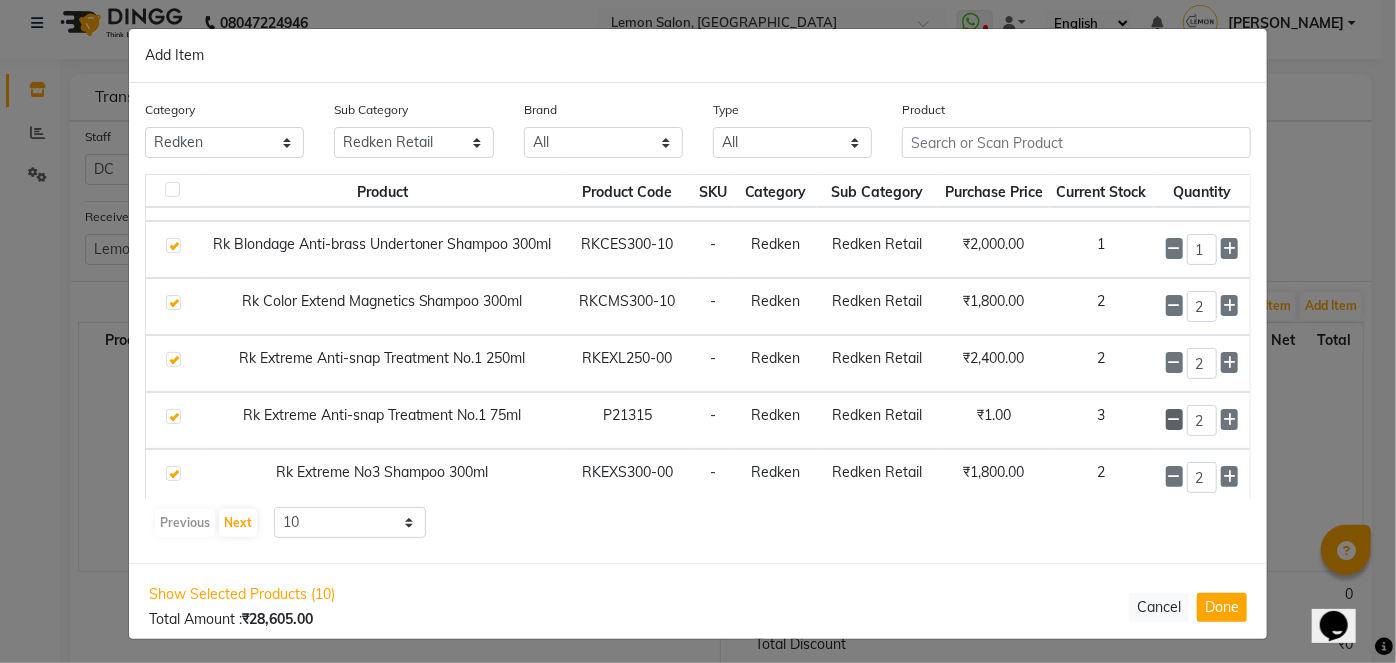 click 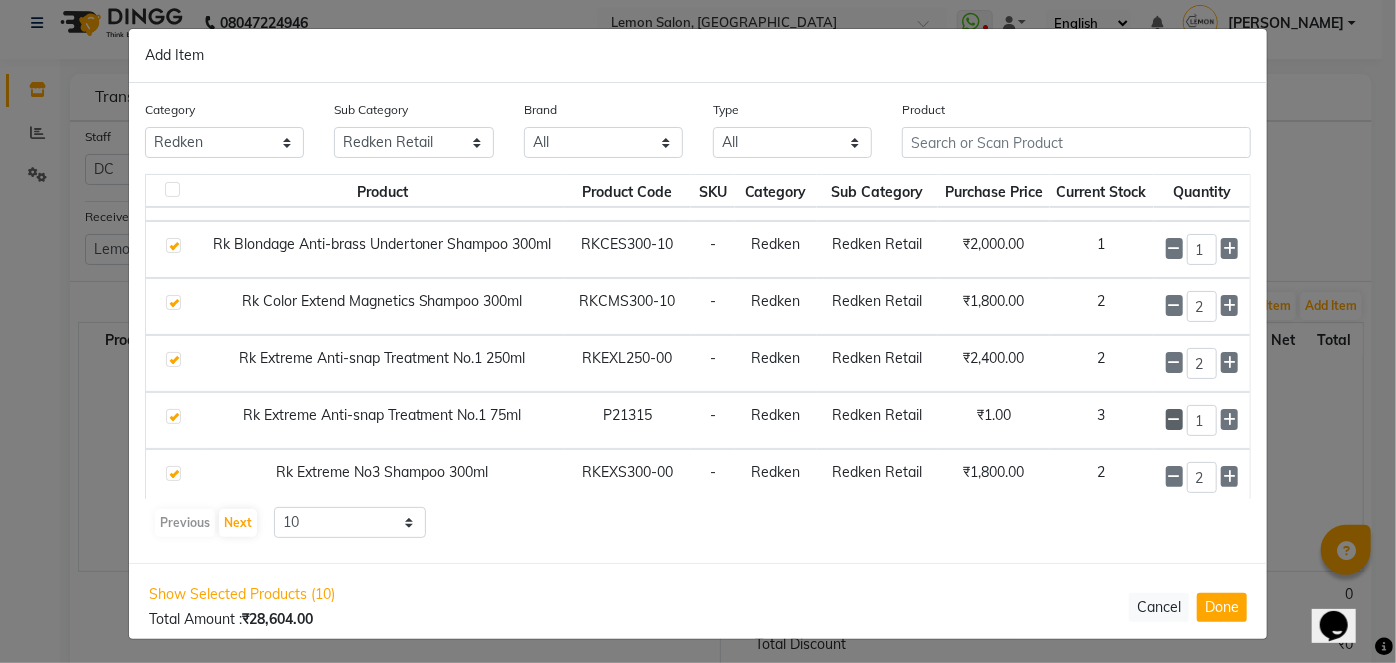 click 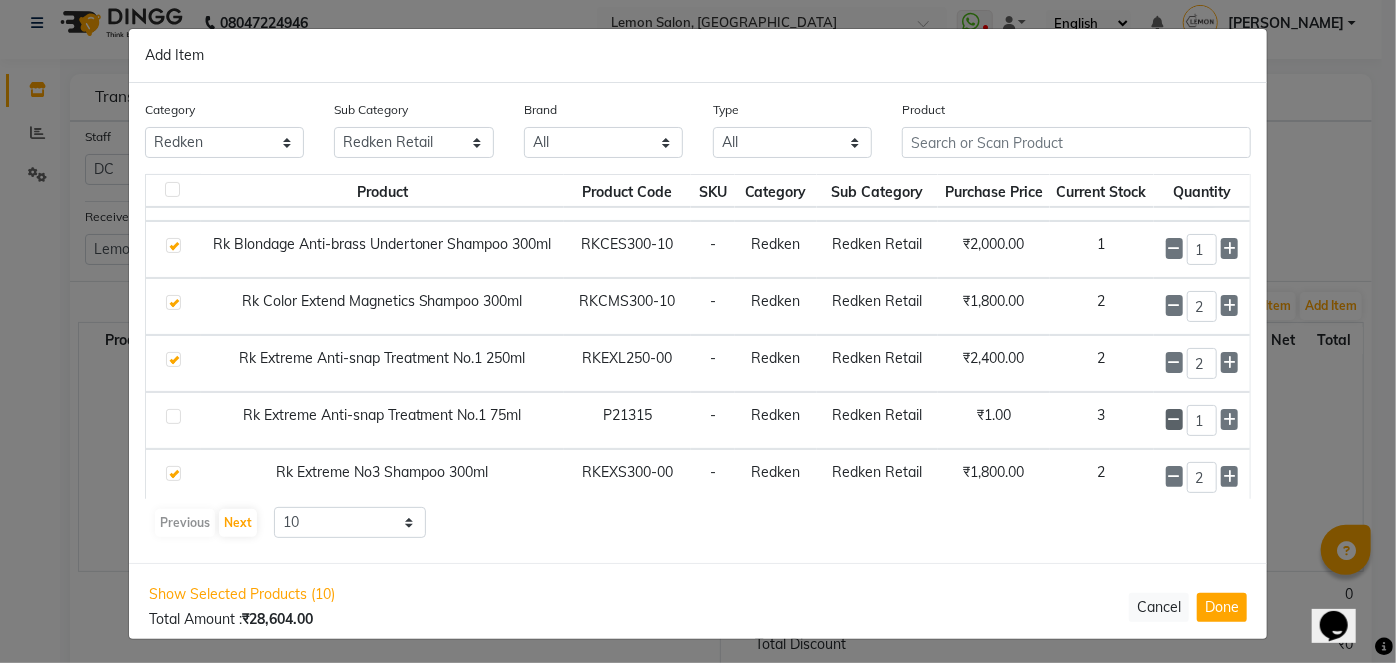 checkbox on "false" 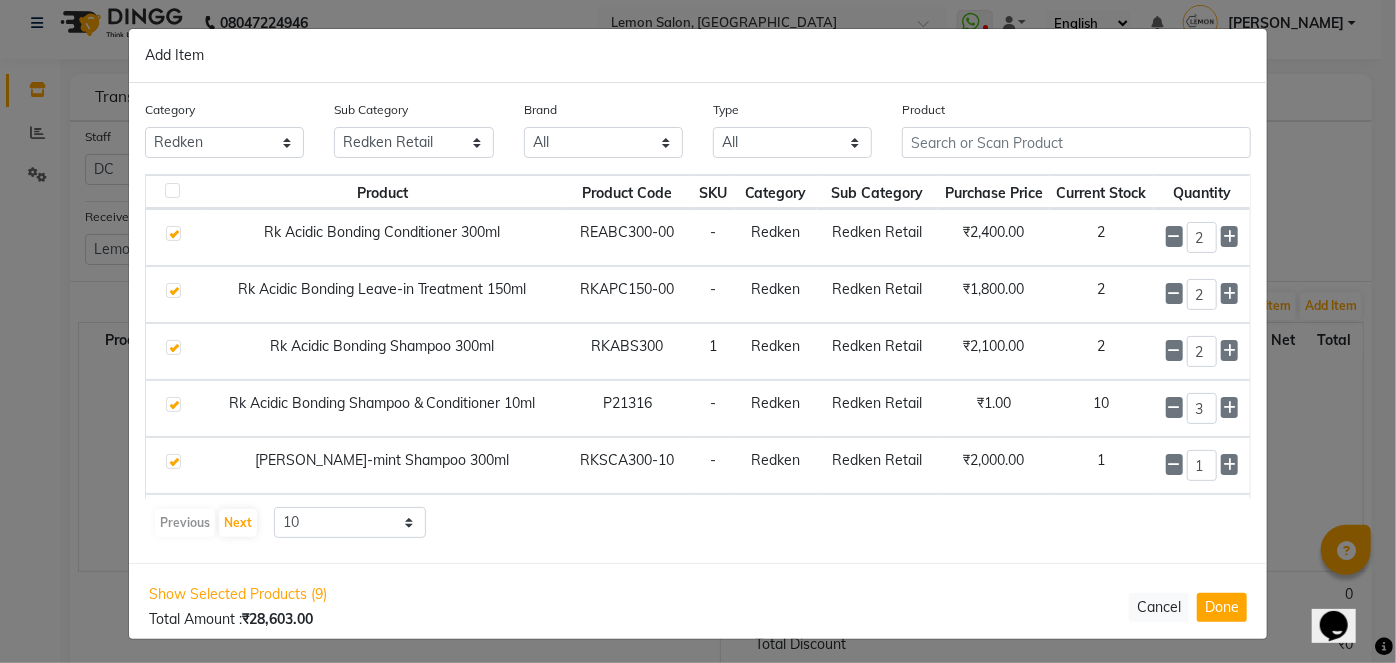scroll, scrollTop: 0, scrollLeft: 0, axis: both 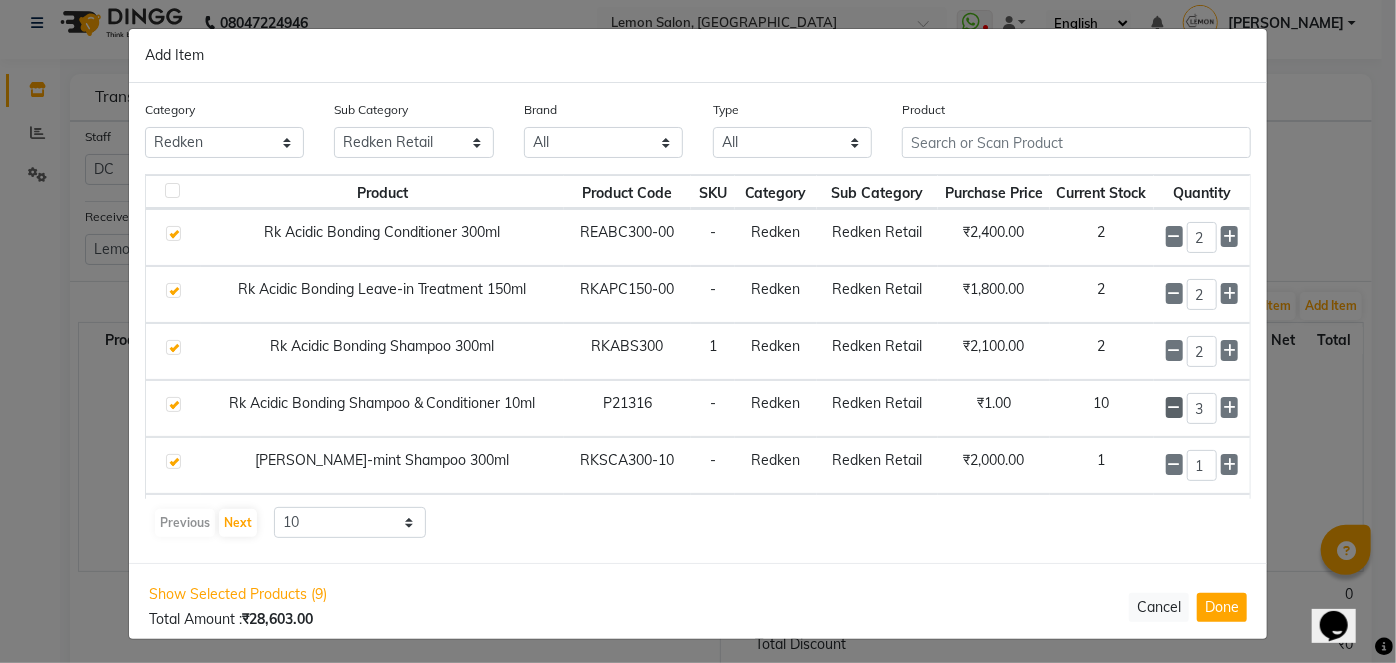click 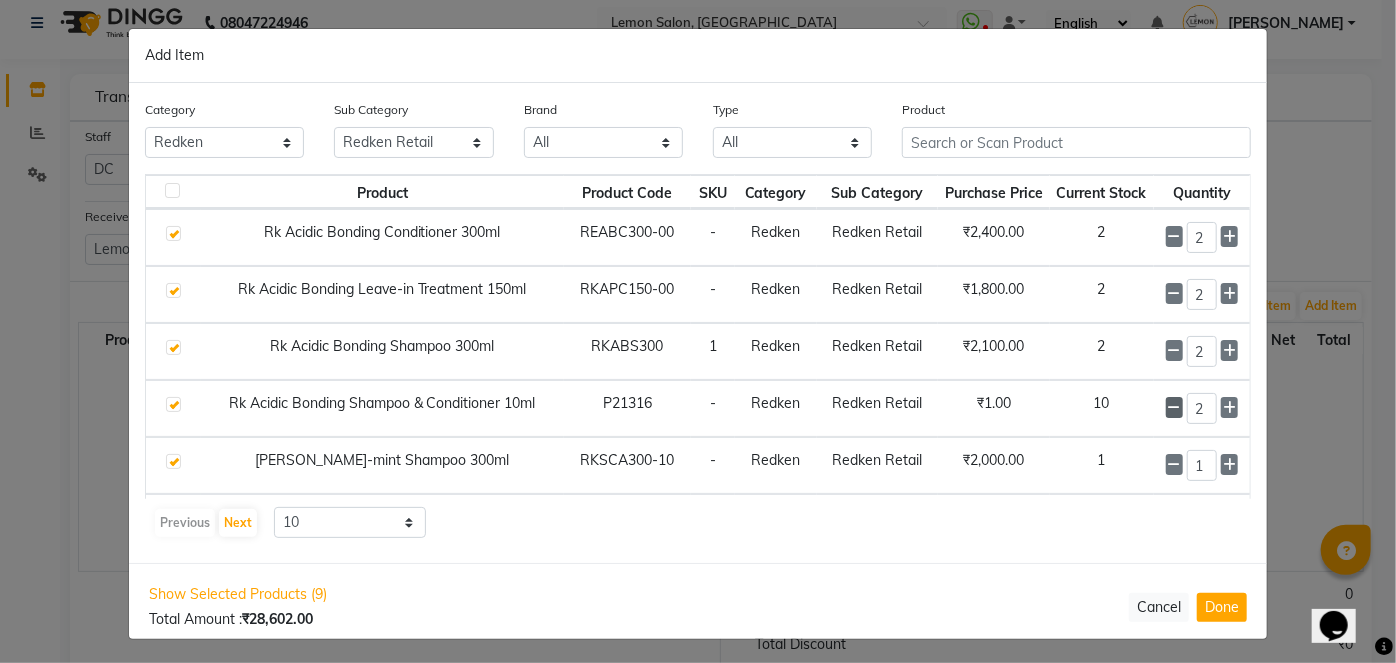 click 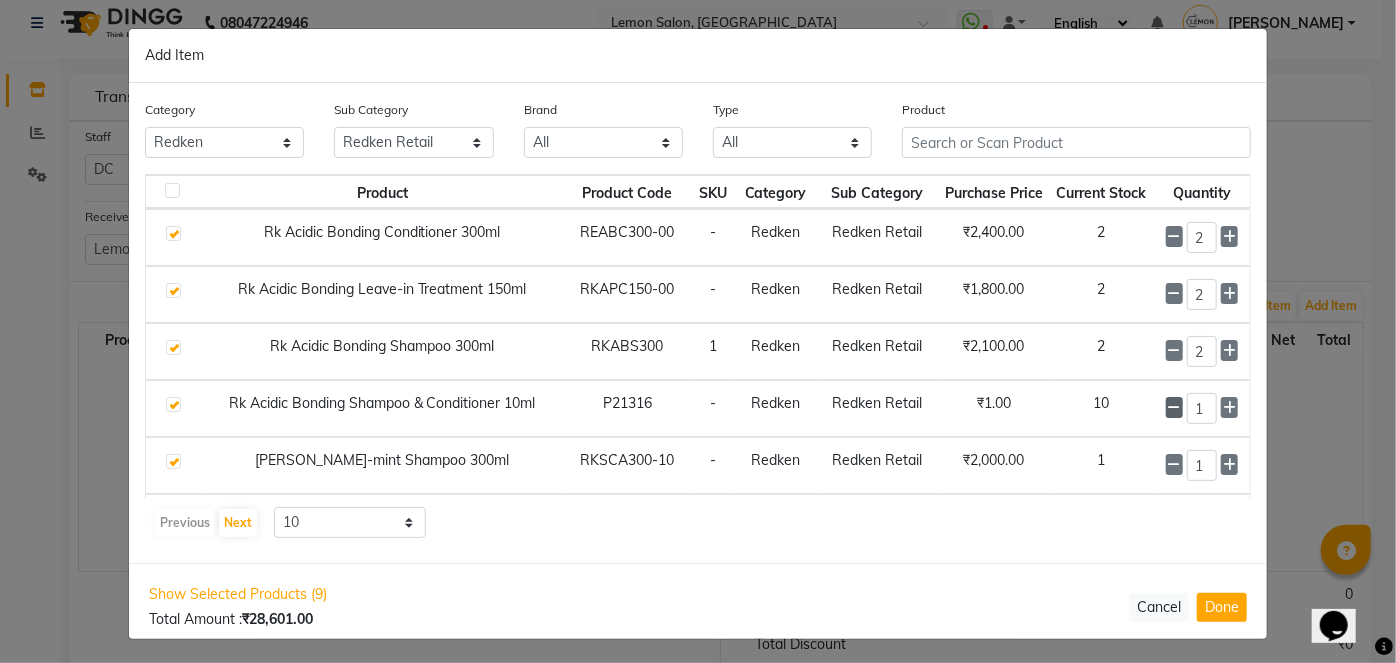 click 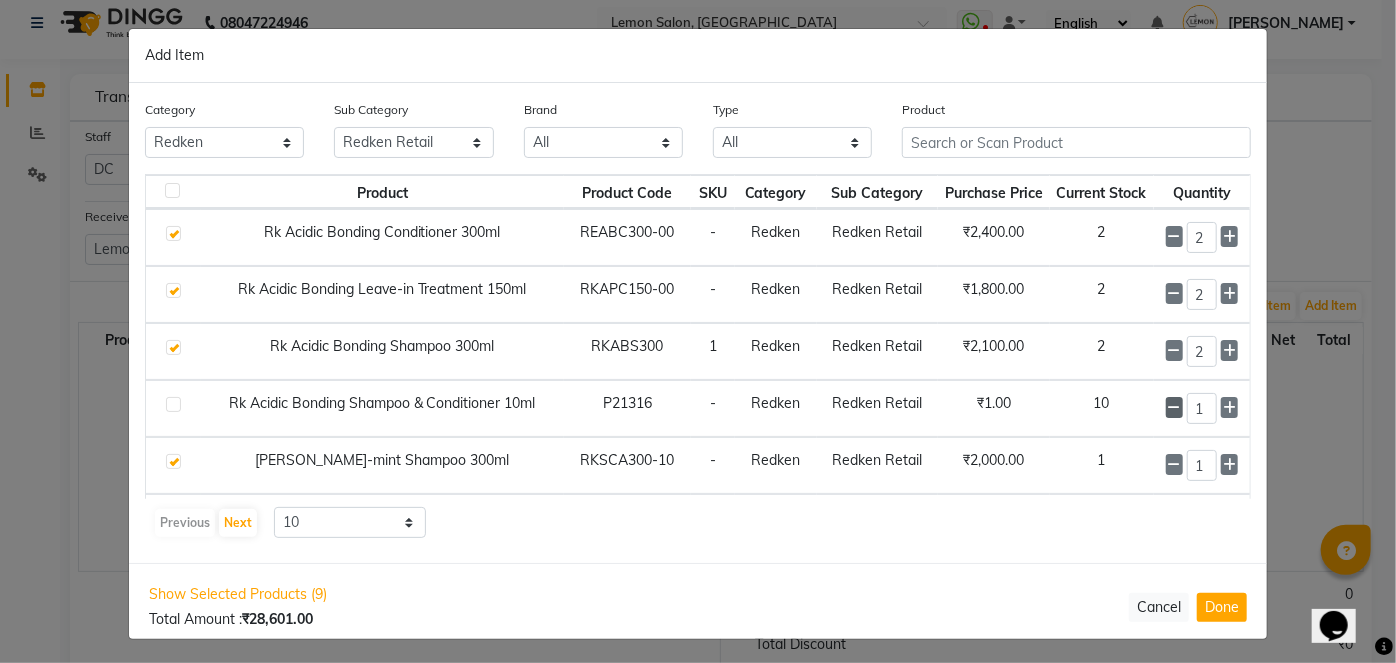 checkbox on "false" 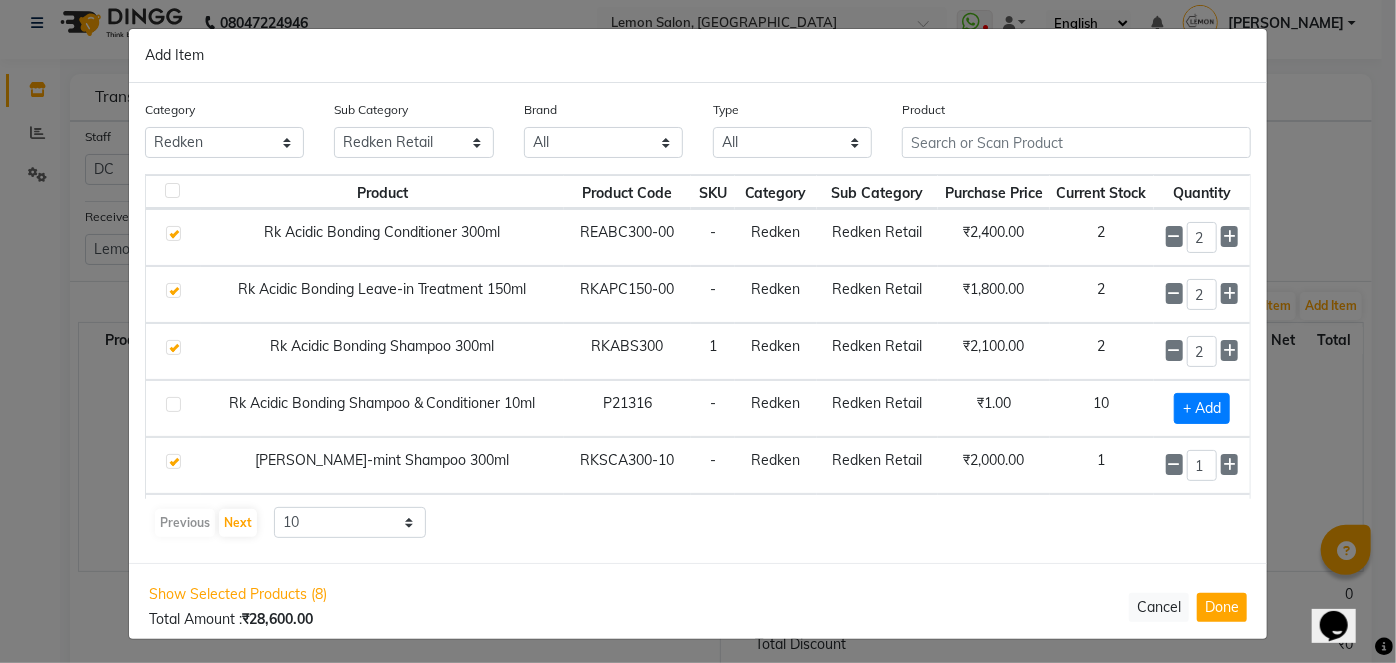 scroll, scrollTop: 272, scrollLeft: 0, axis: vertical 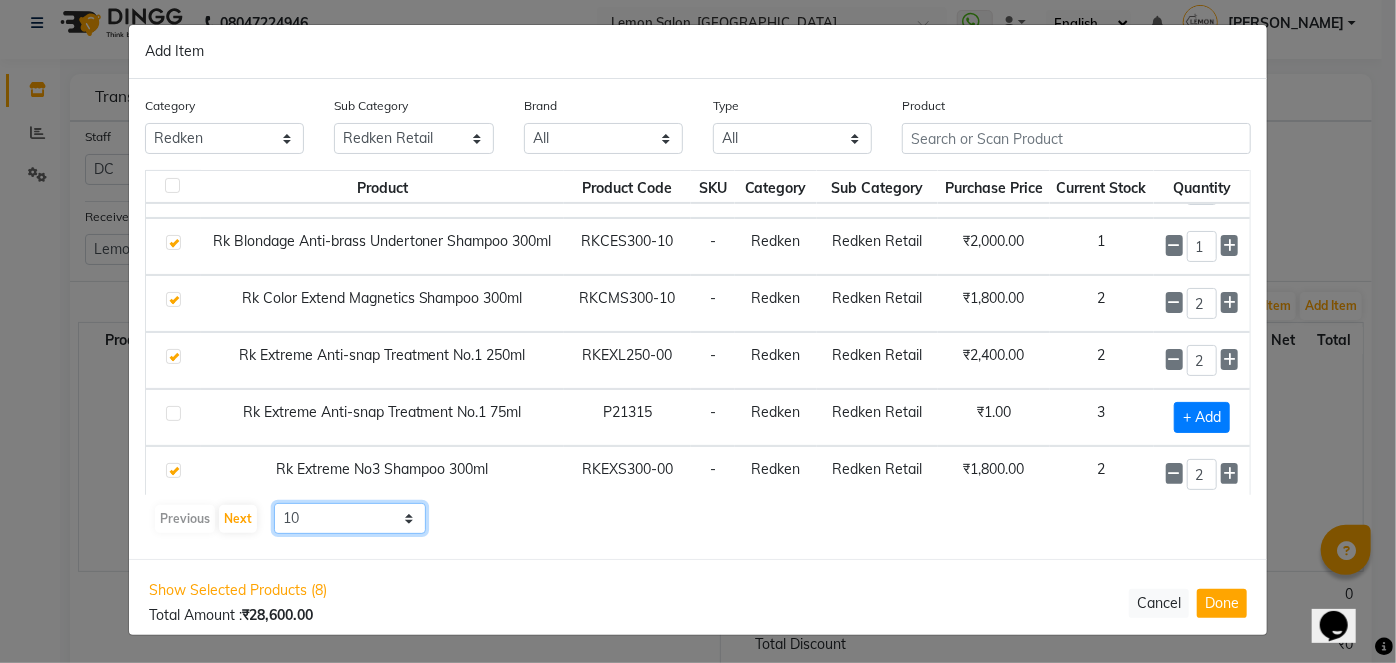 click on "10 50 100" 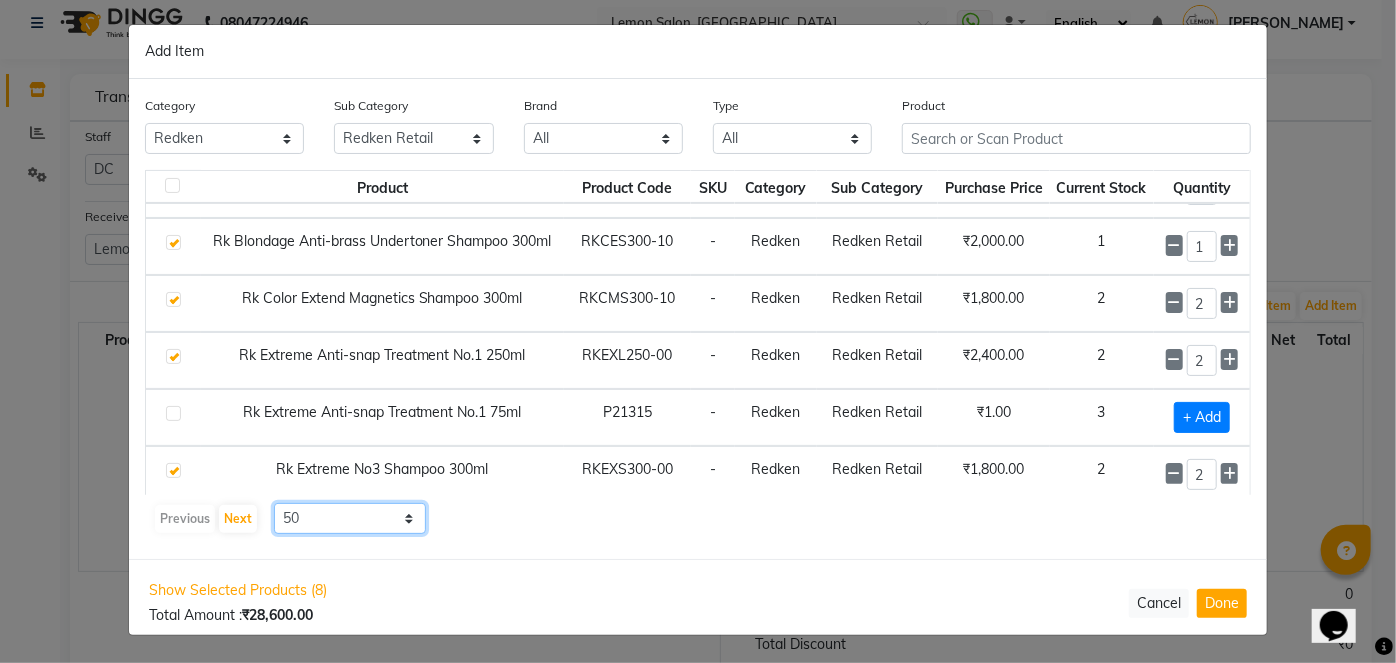 click on "10 50 100" 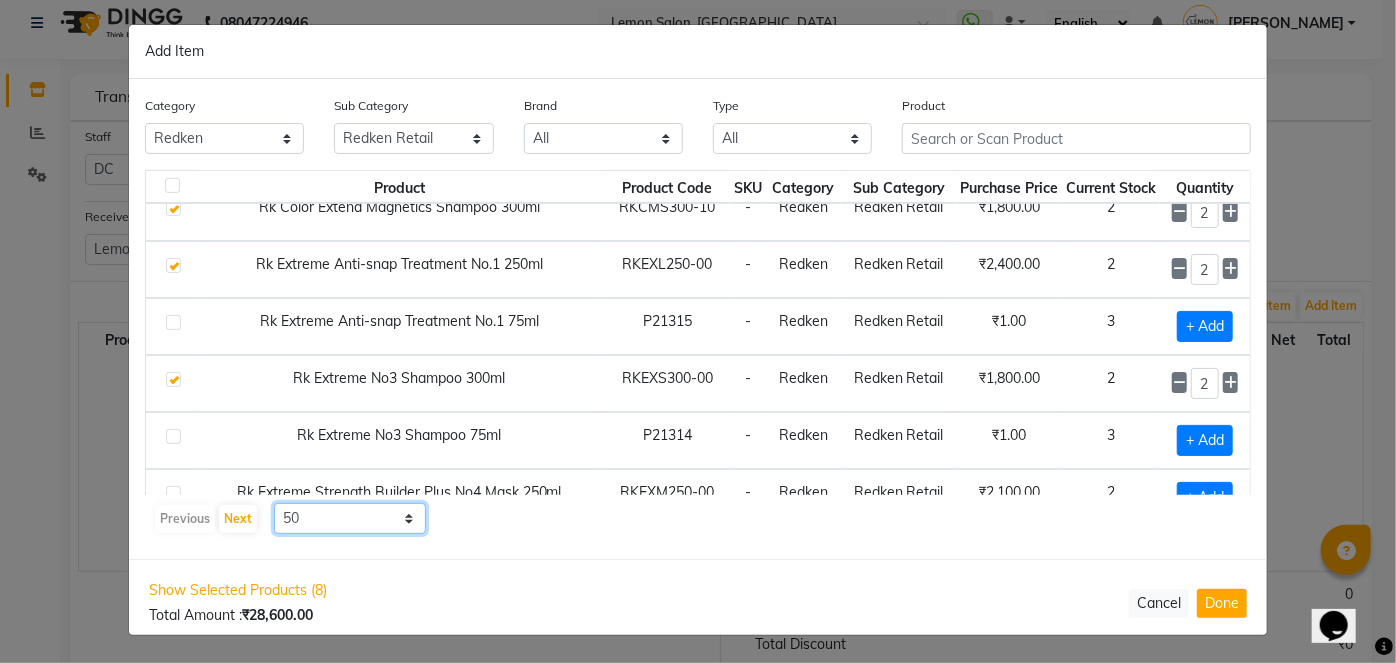 scroll, scrollTop: 454, scrollLeft: 0, axis: vertical 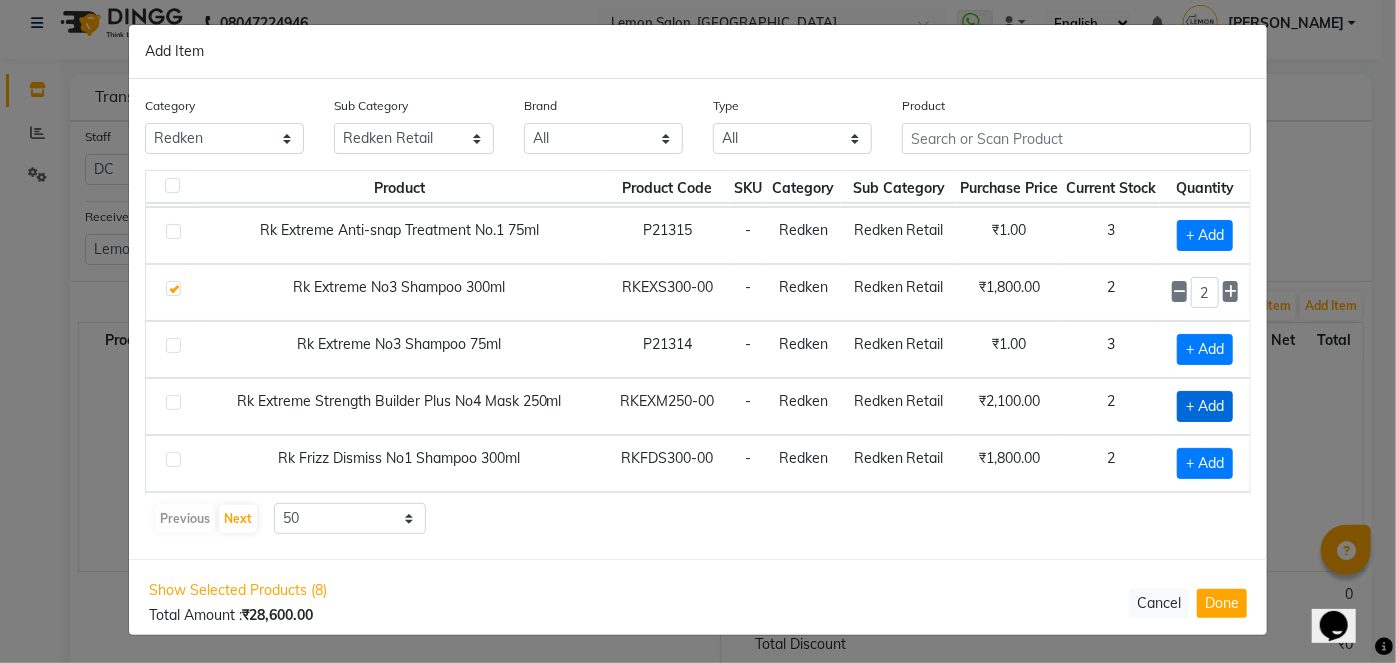 click on "+ Add" 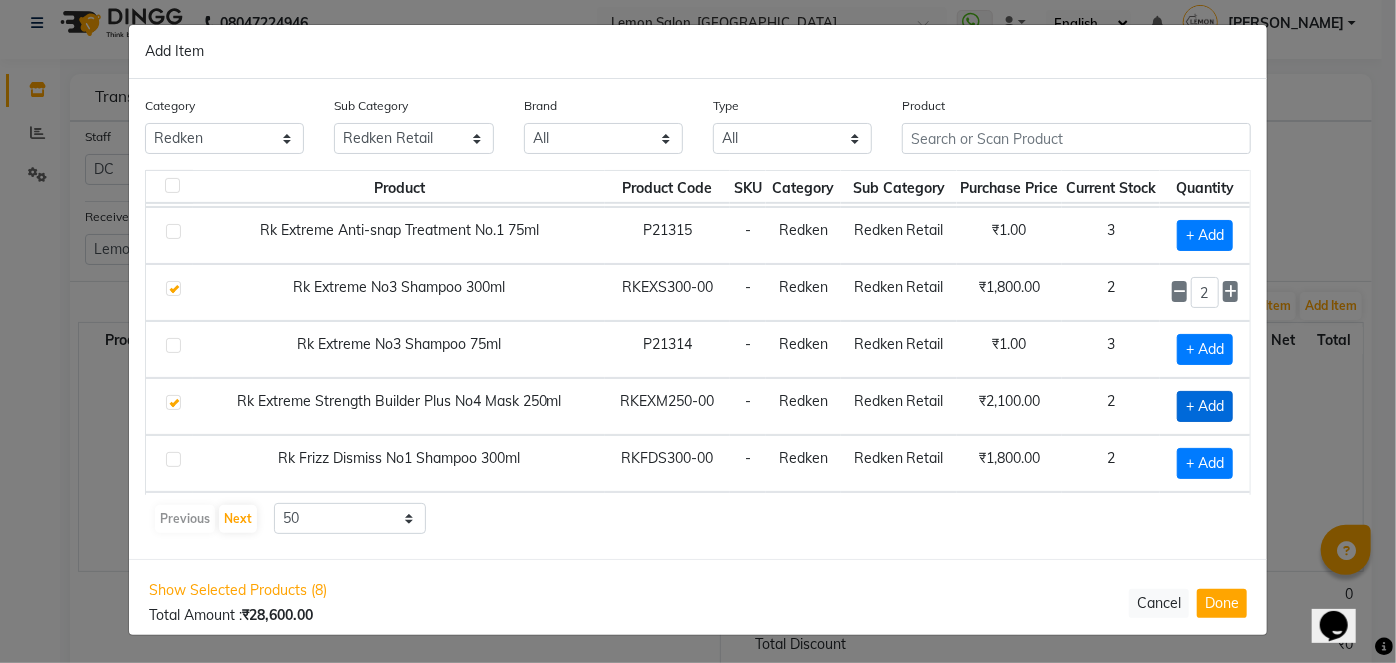 checkbox on "true" 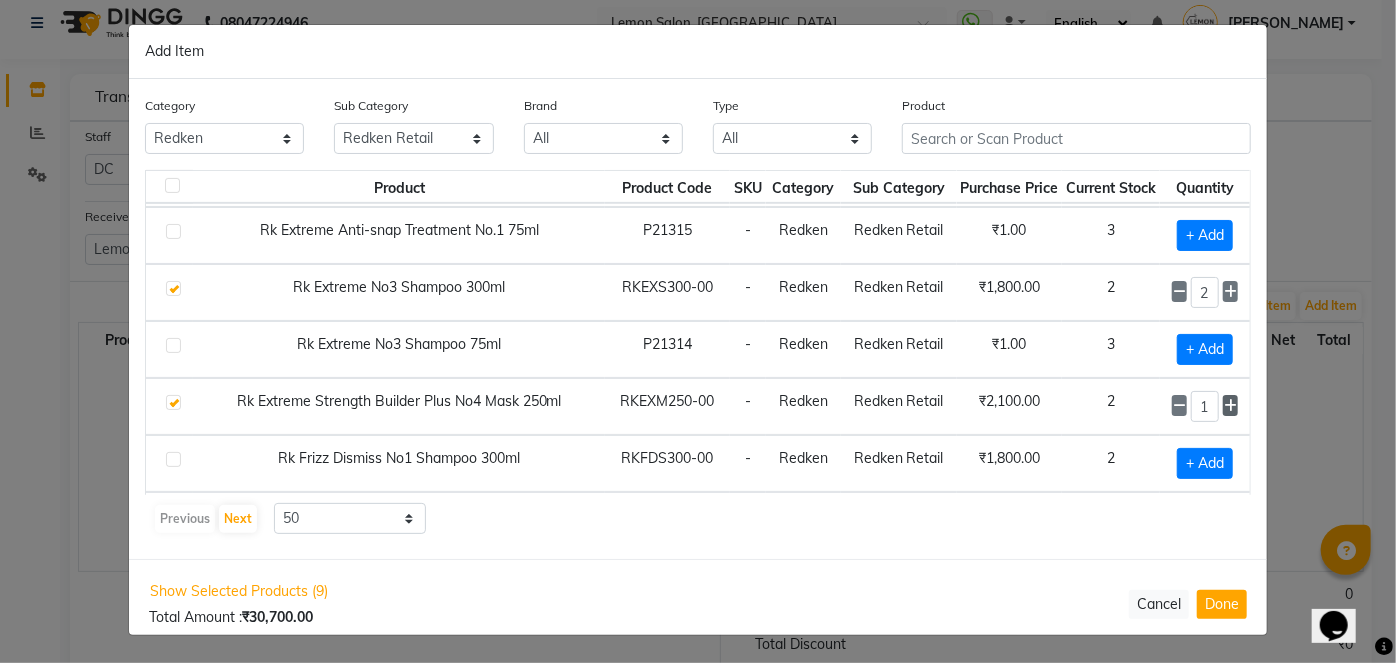 click 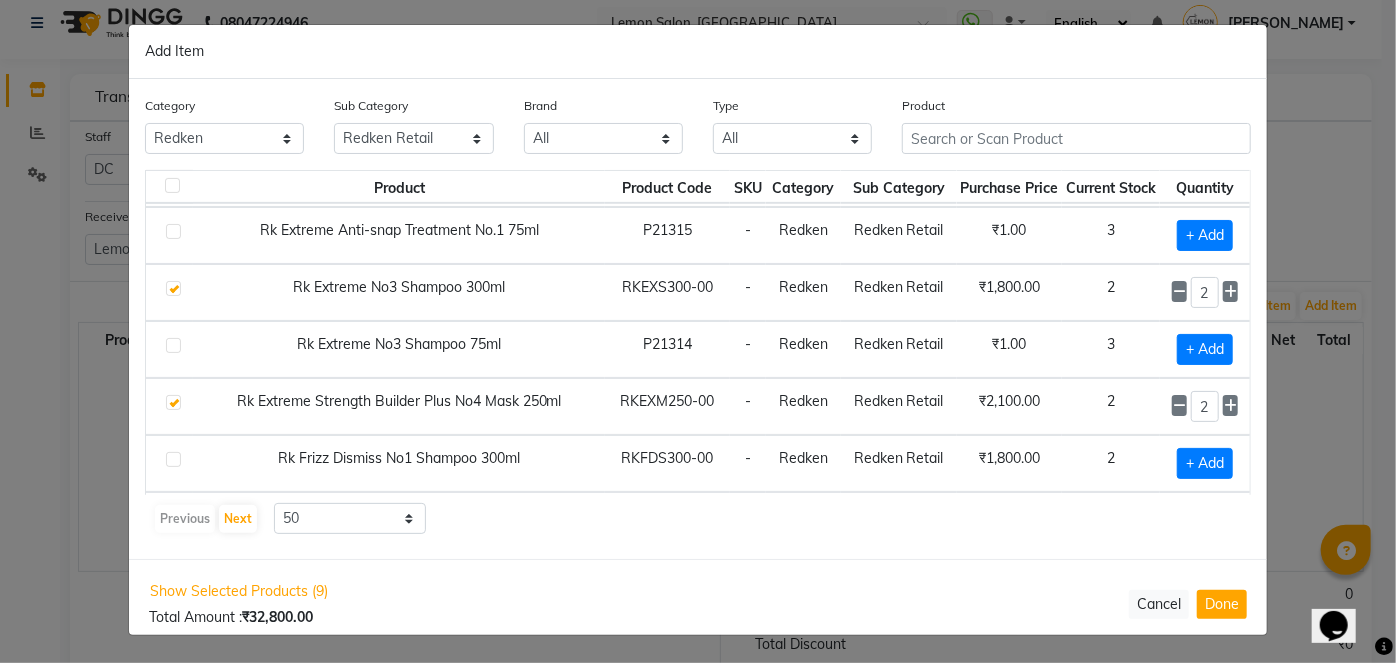 scroll, scrollTop: 545, scrollLeft: 0, axis: vertical 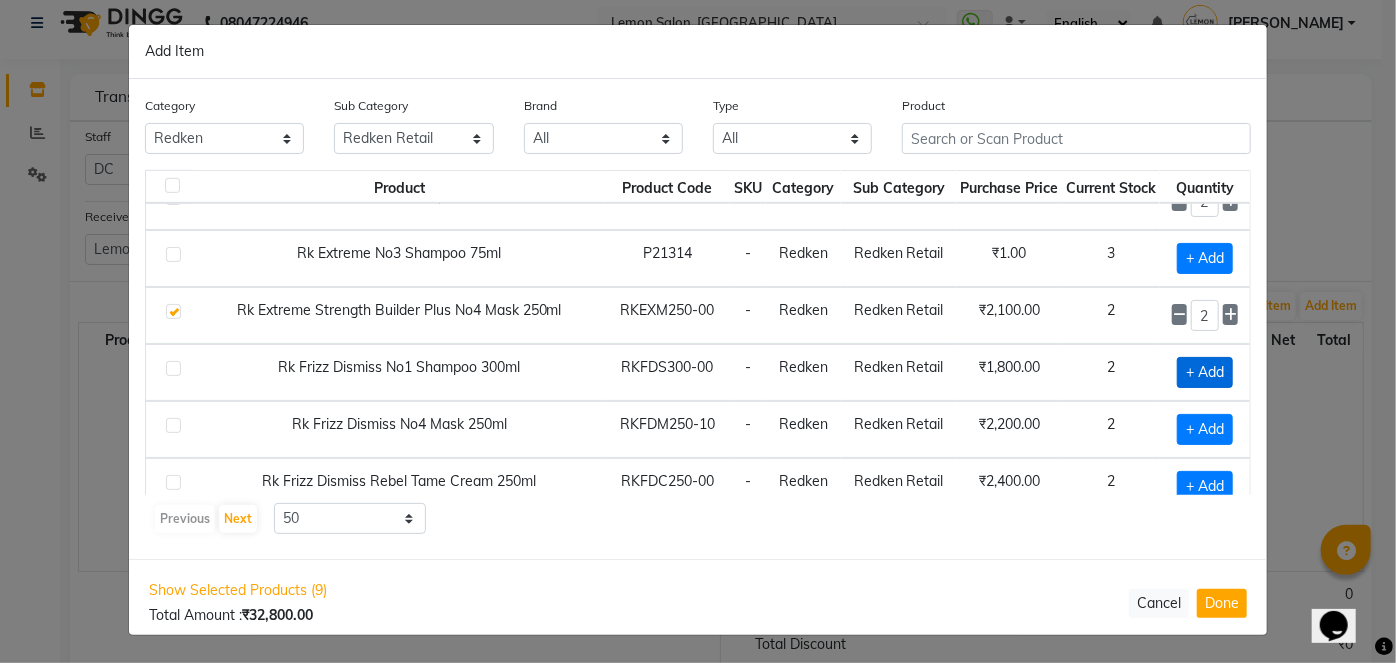 click on "+ Add" 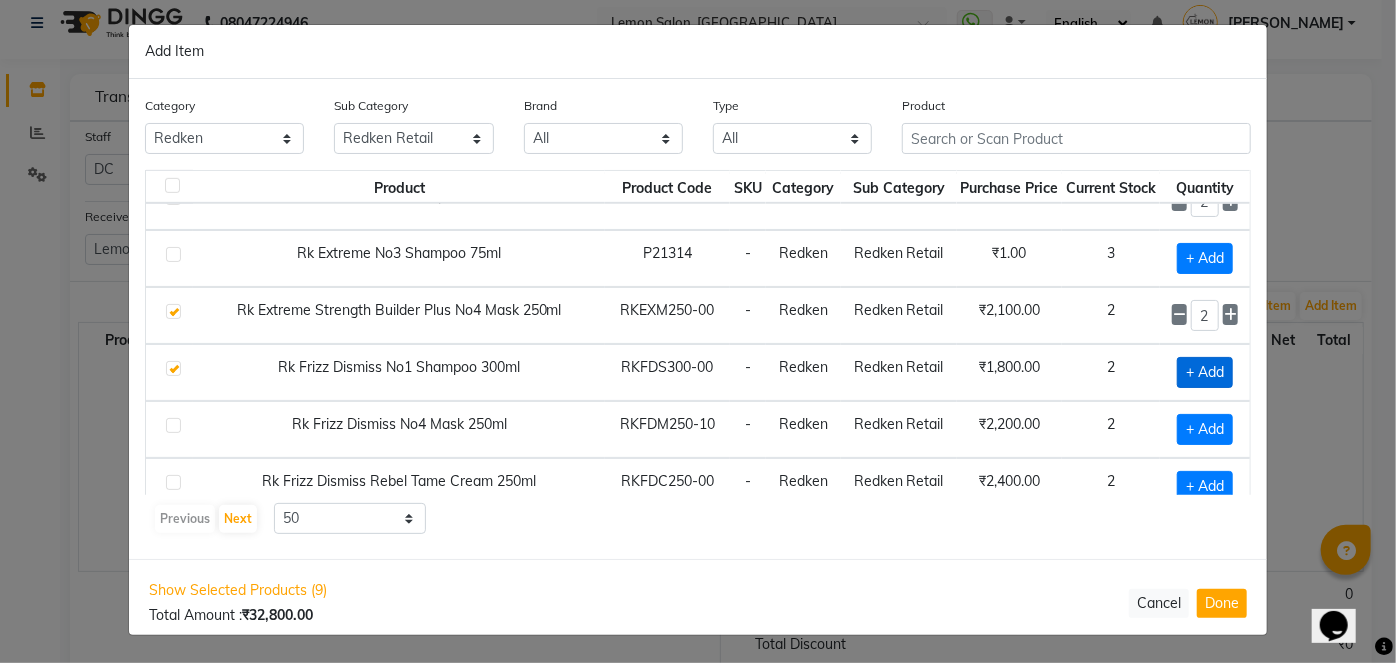 checkbox on "true" 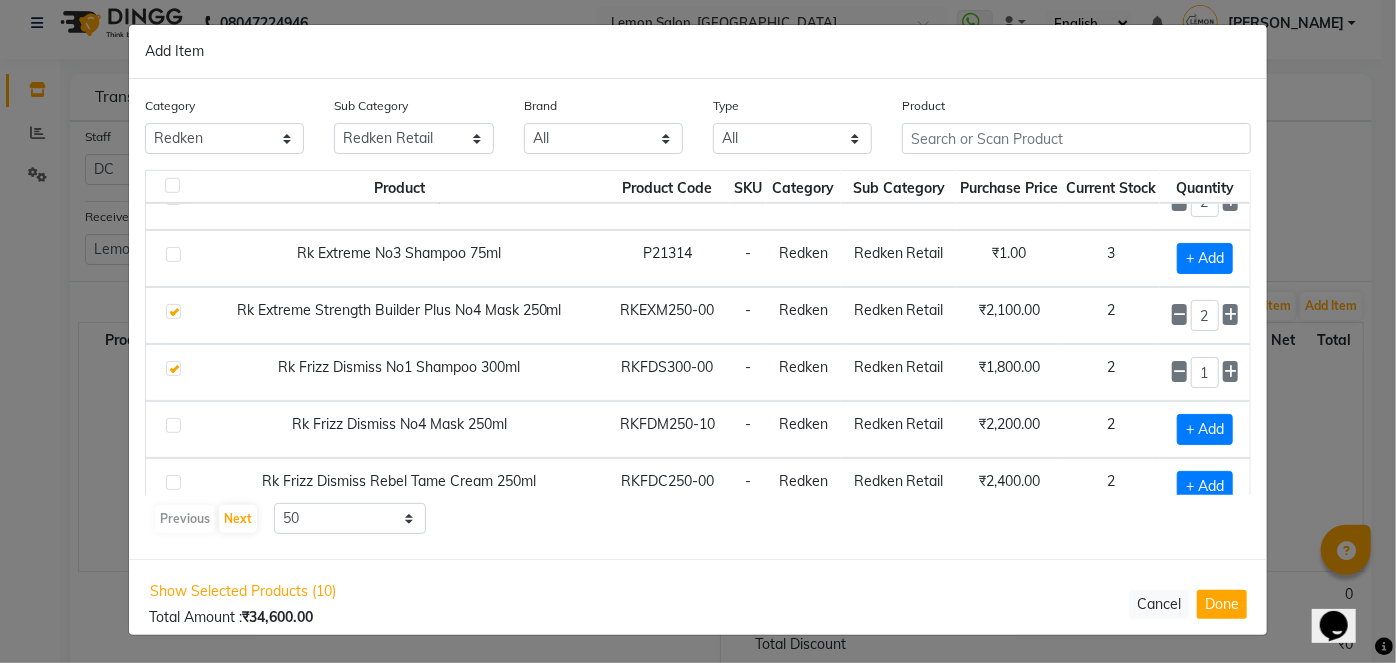 click on "1" 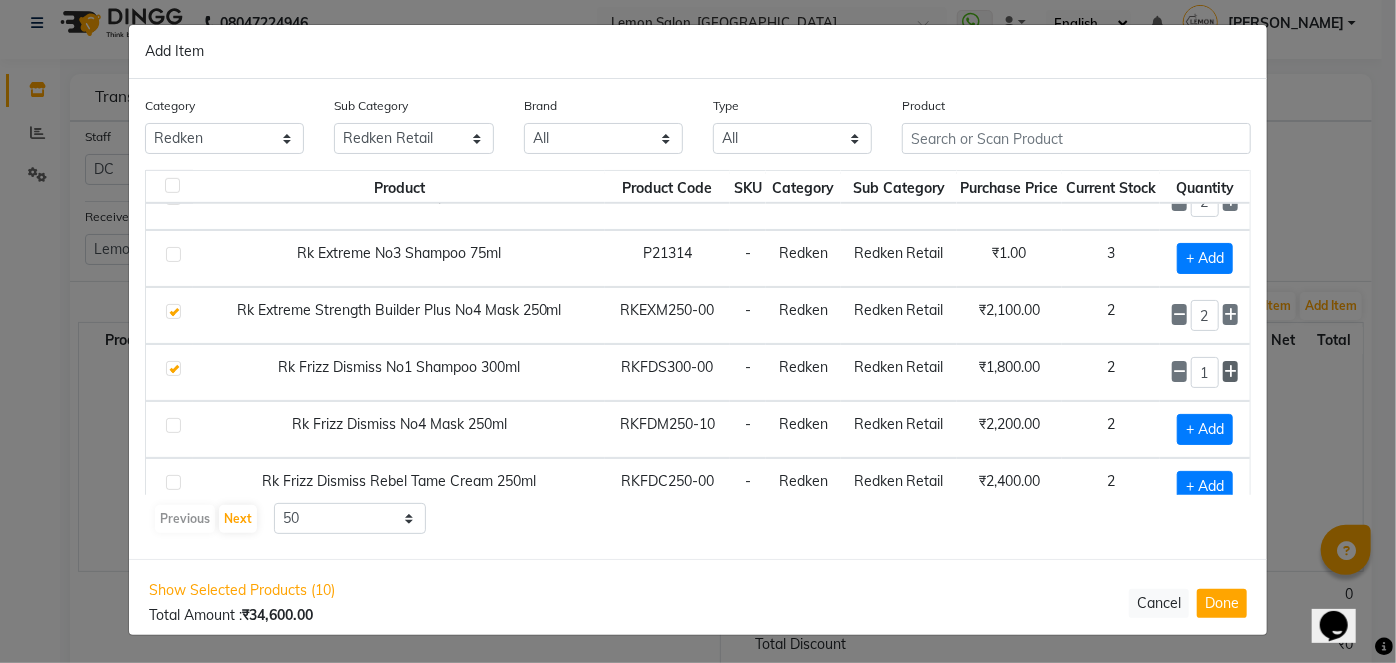 click 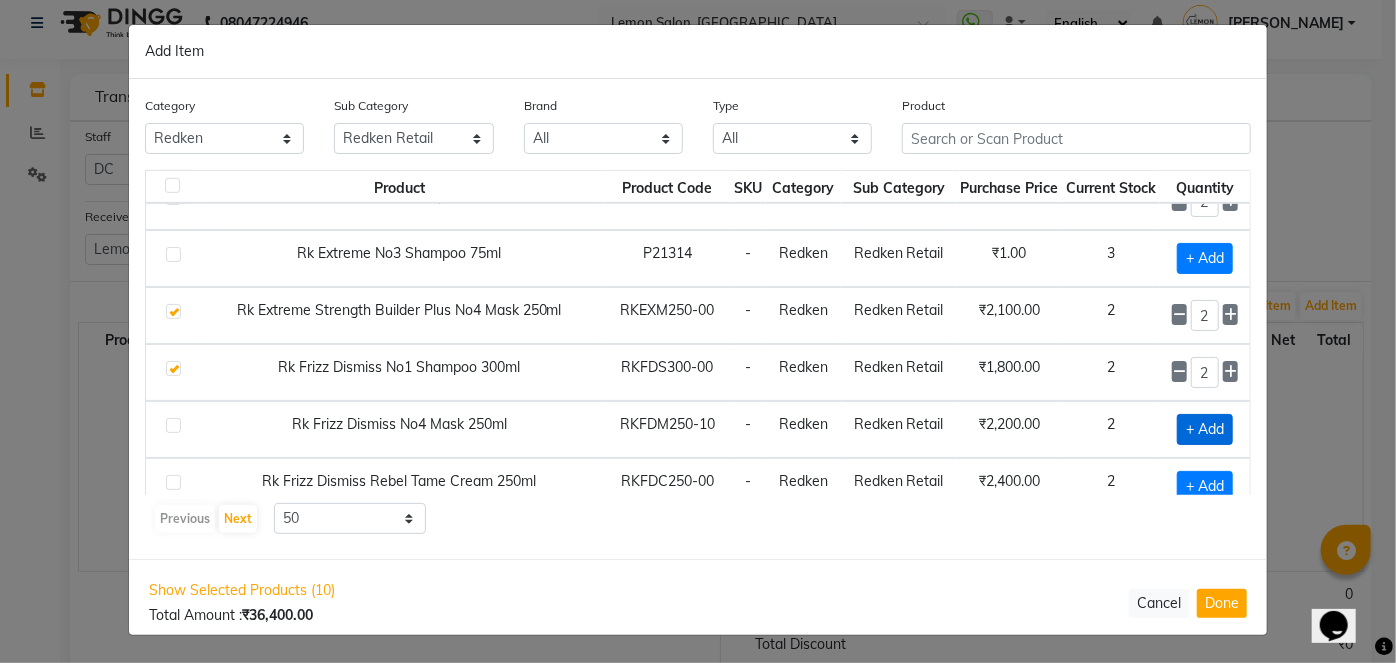 click on "+ Add" 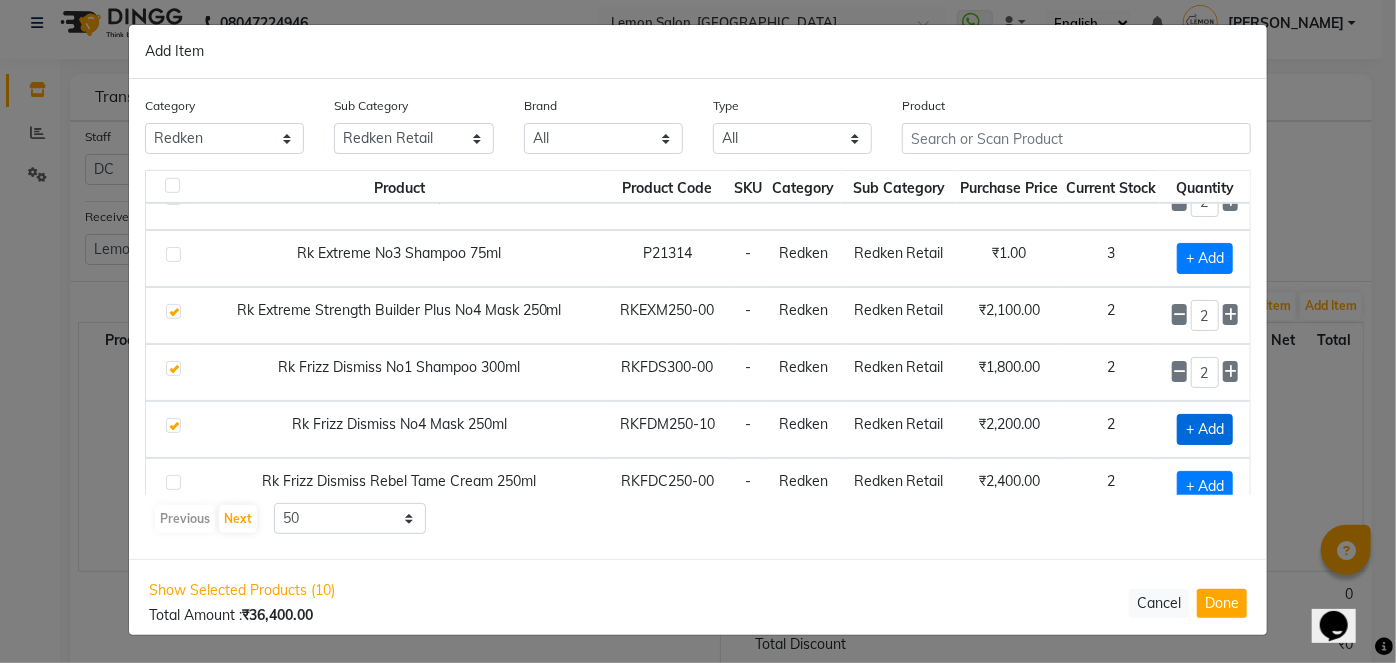 checkbox on "true" 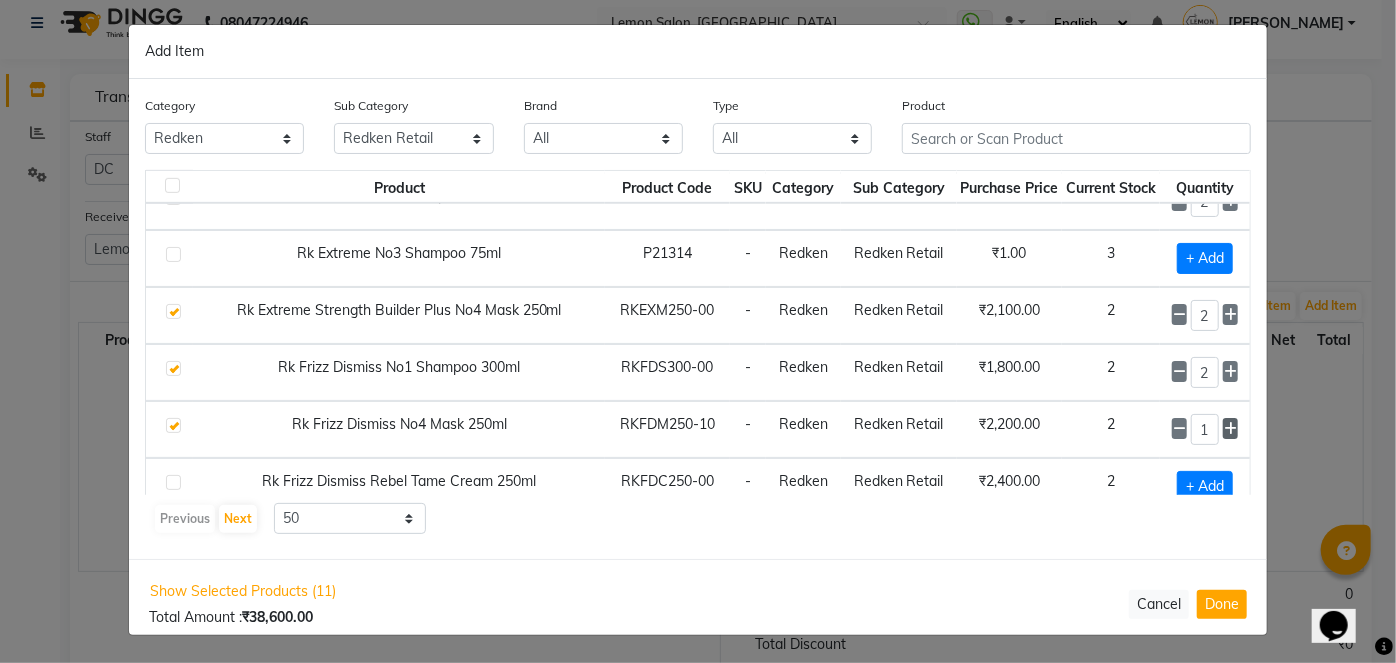 click 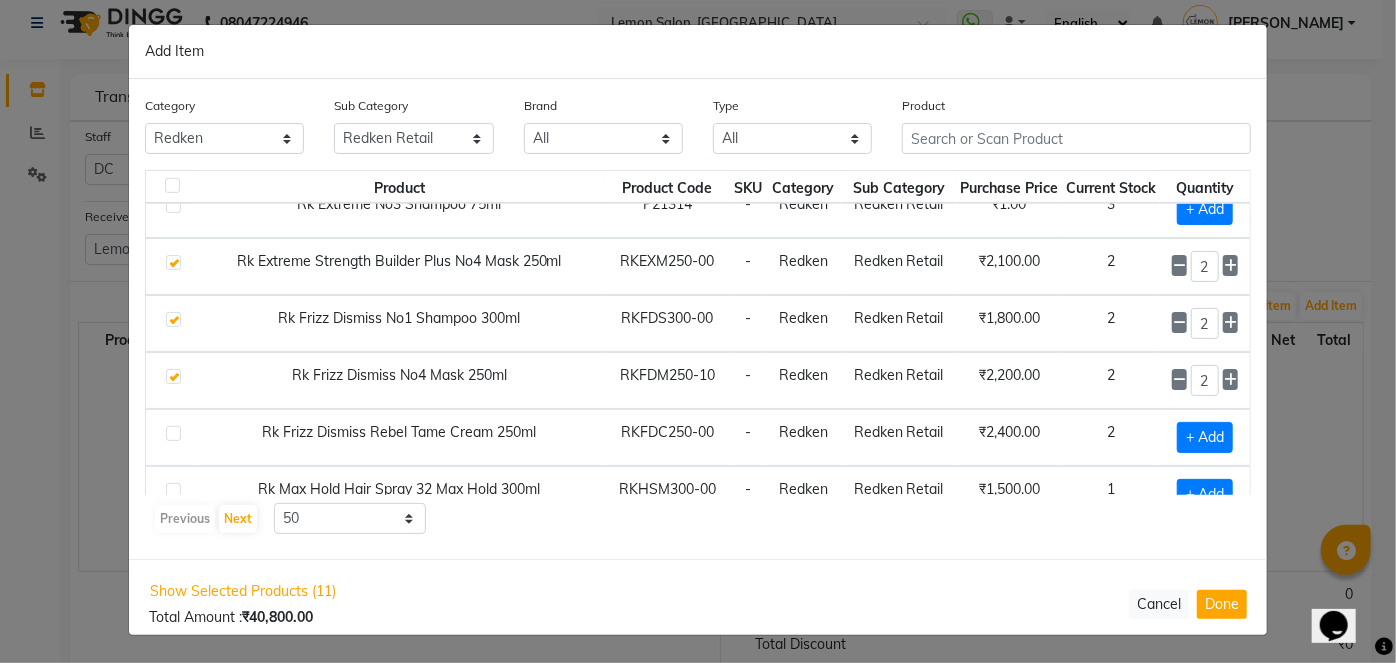 scroll, scrollTop: 636, scrollLeft: 0, axis: vertical 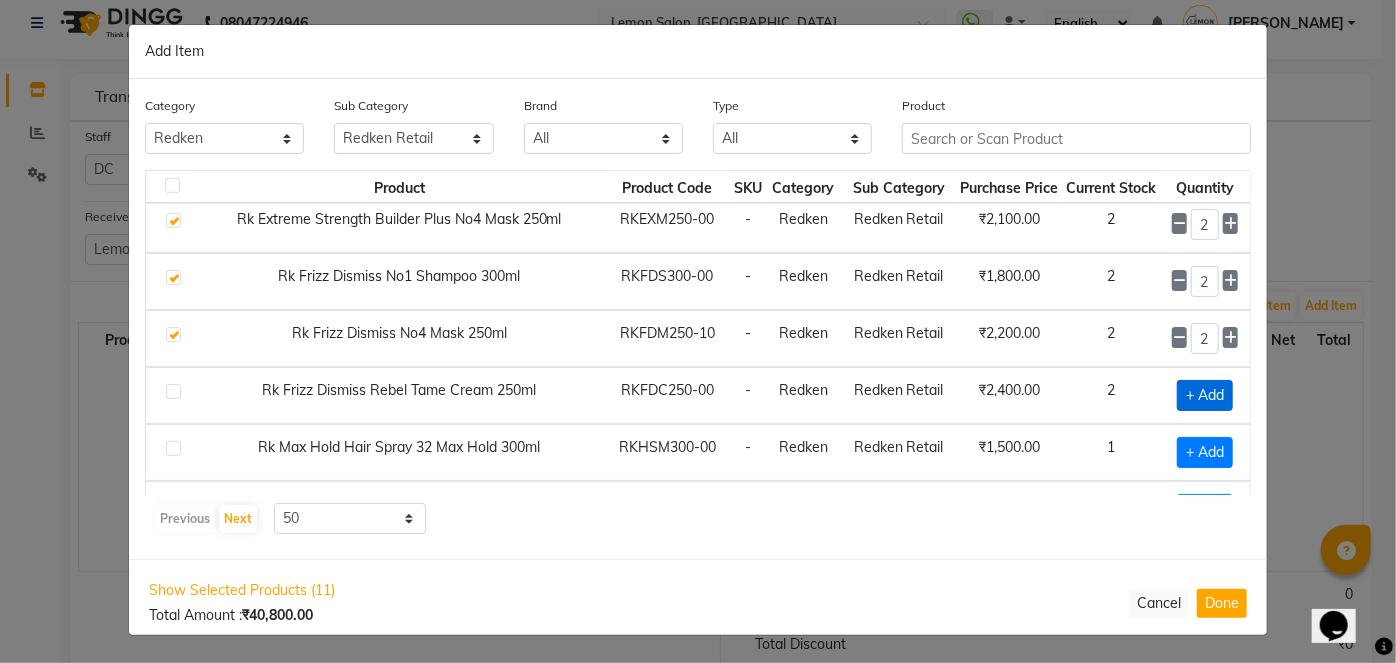 click on "+ Add" 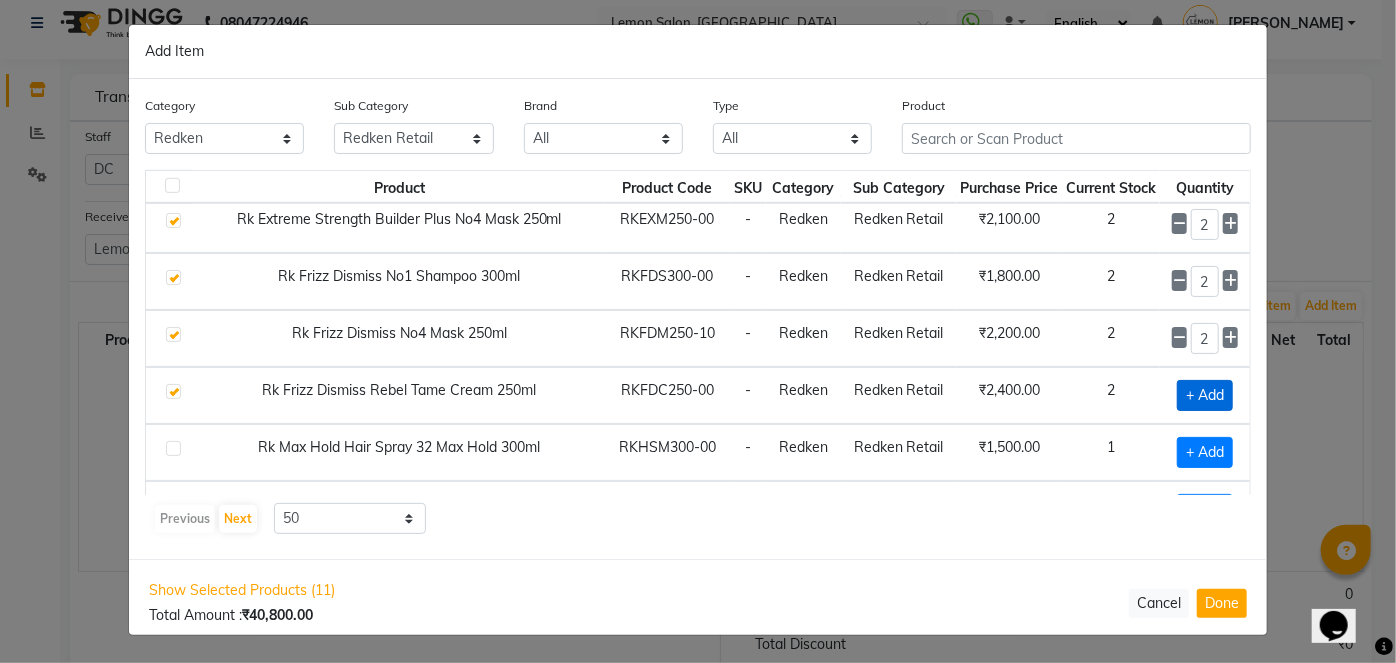 checkbox on "true" 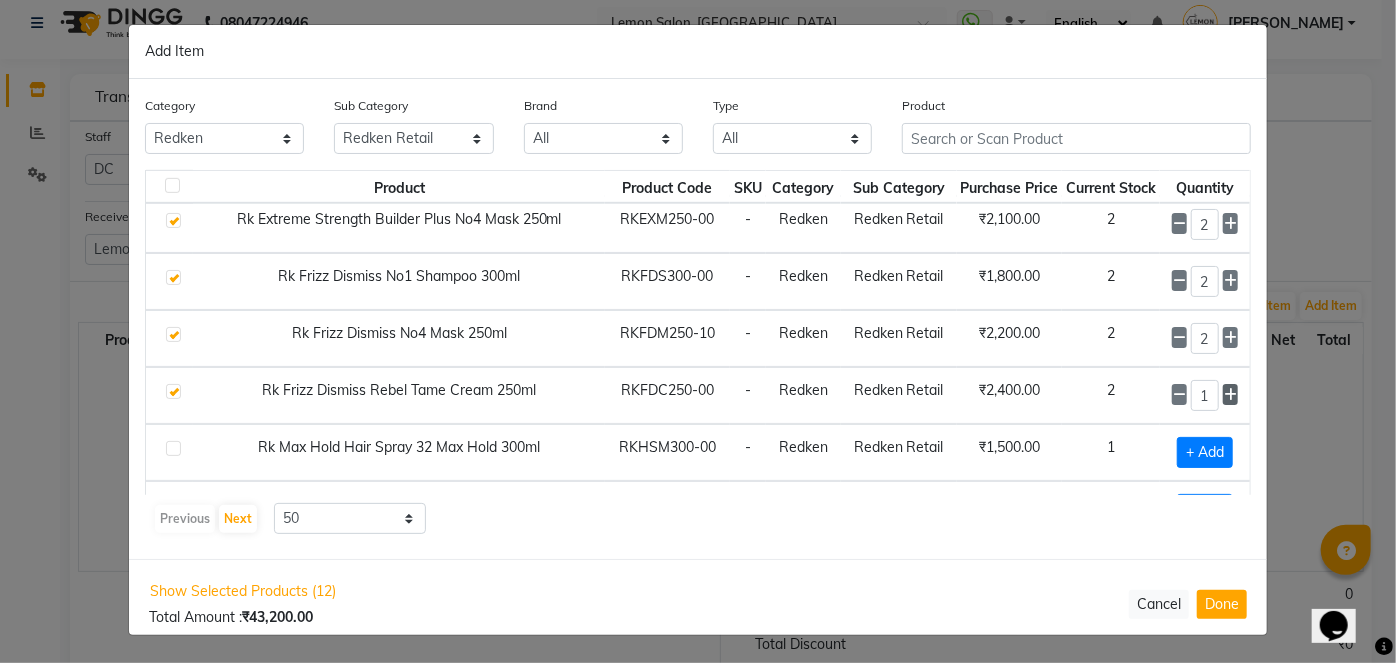 click 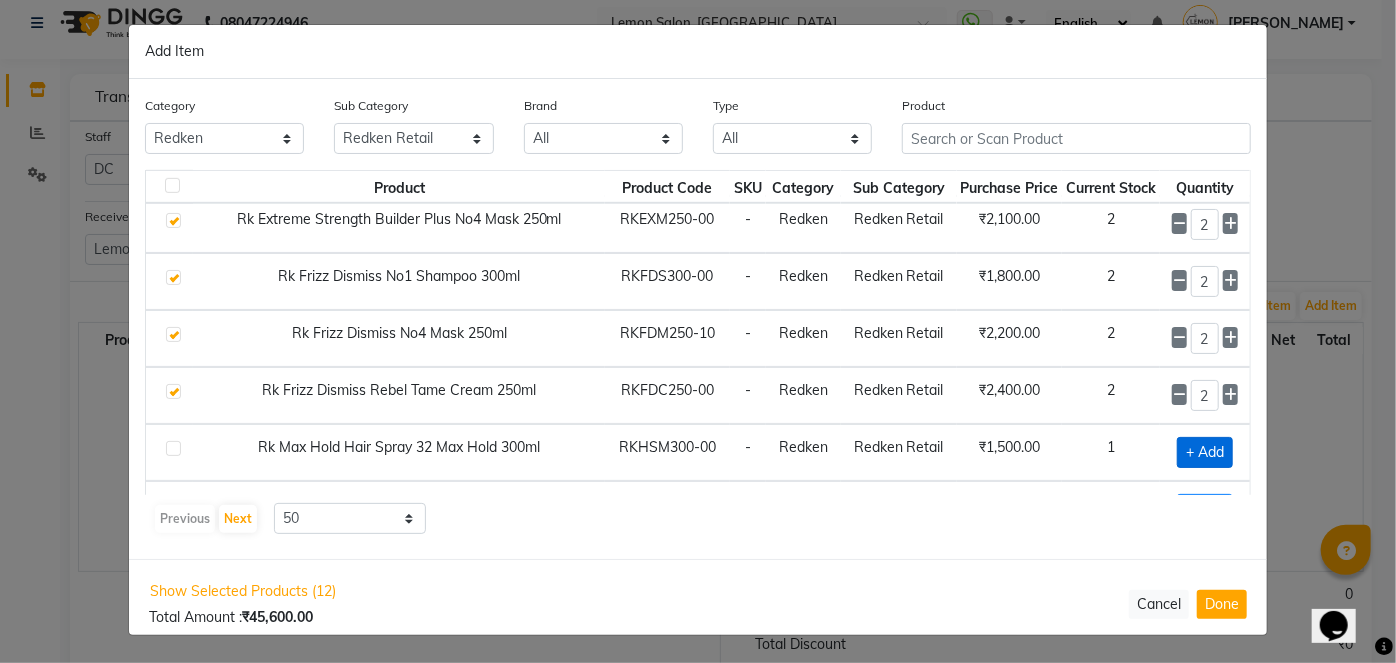 click on "+ Add" 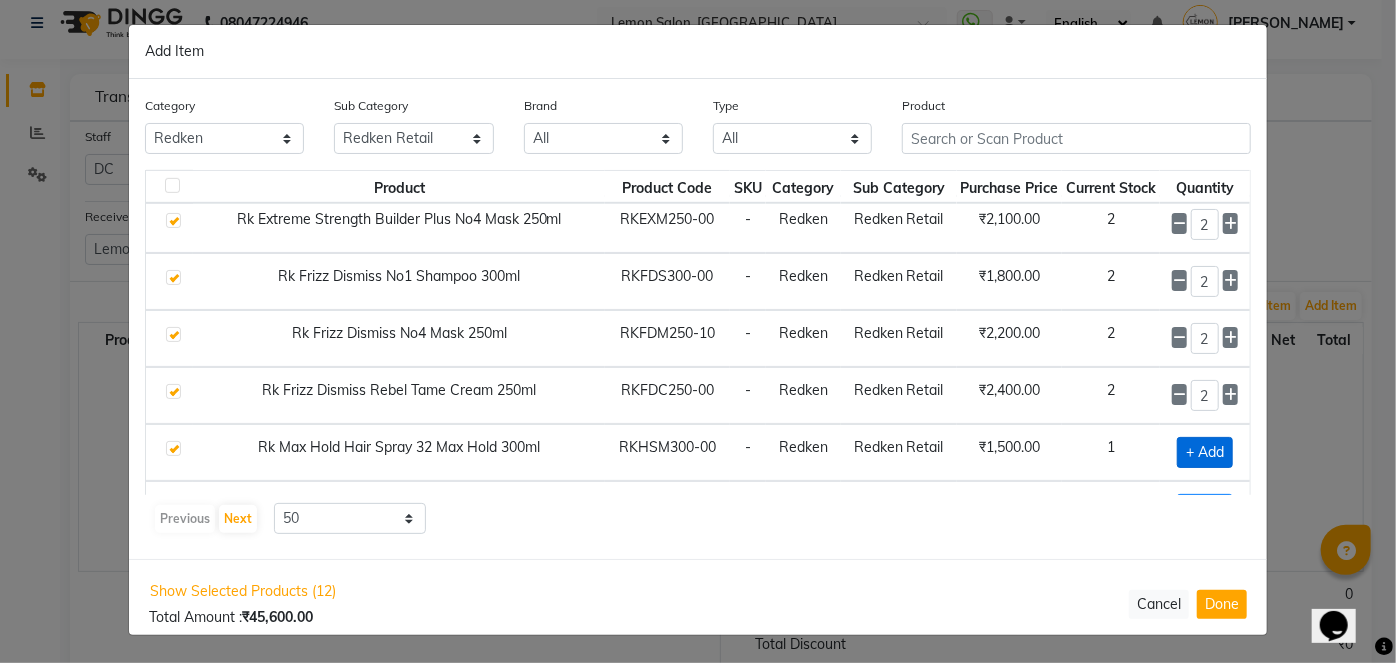 checkbox on "true" 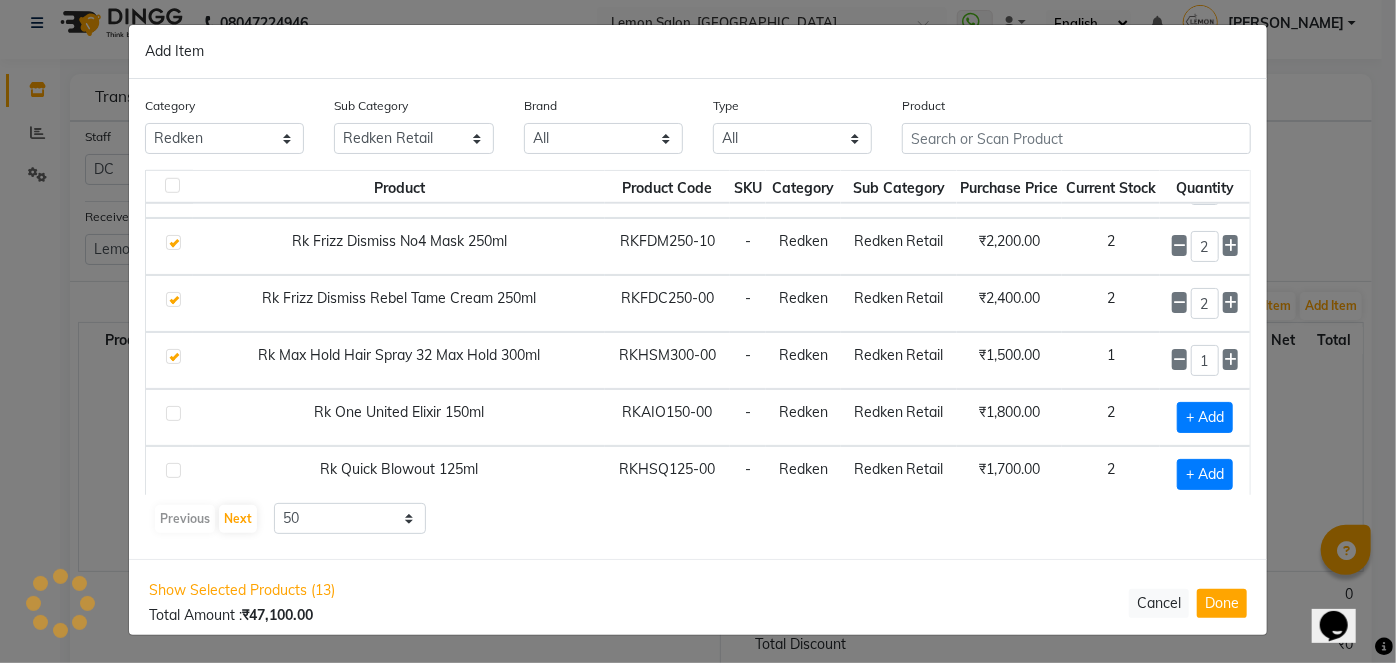scroll, scrollTop: 818, scrollLeft: 0, axis: vertical 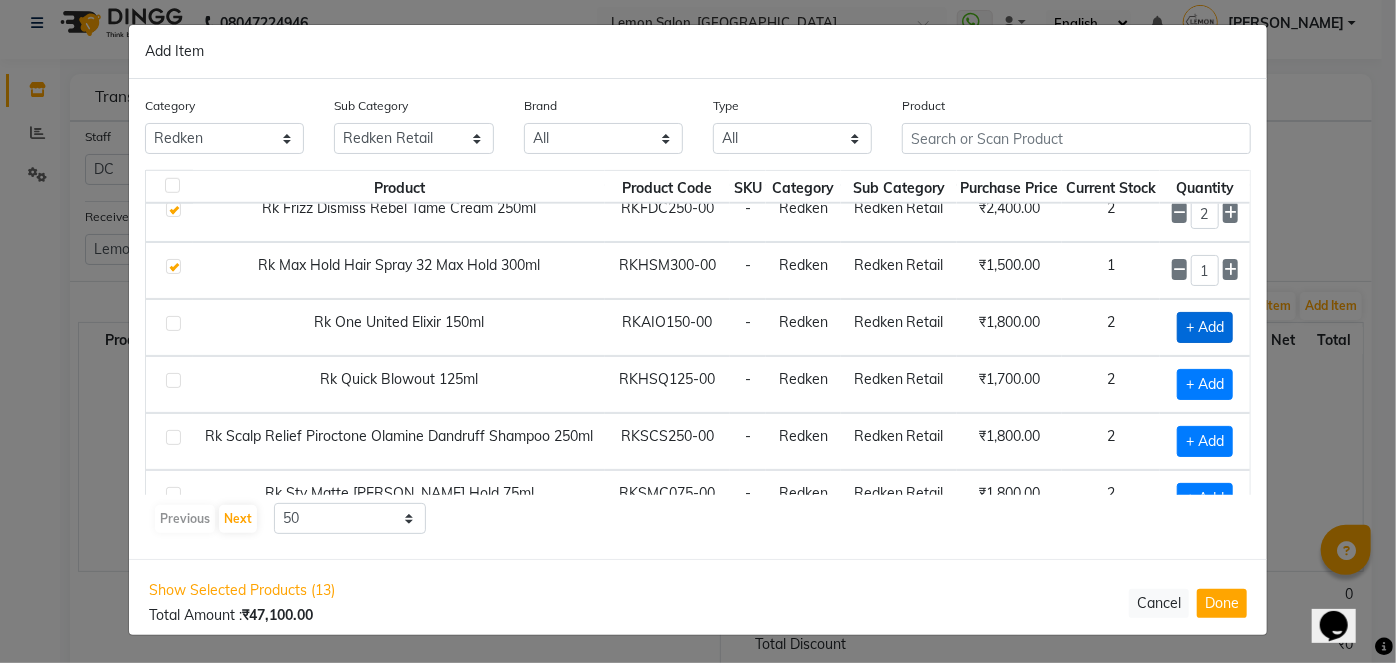 click on "+ Add" 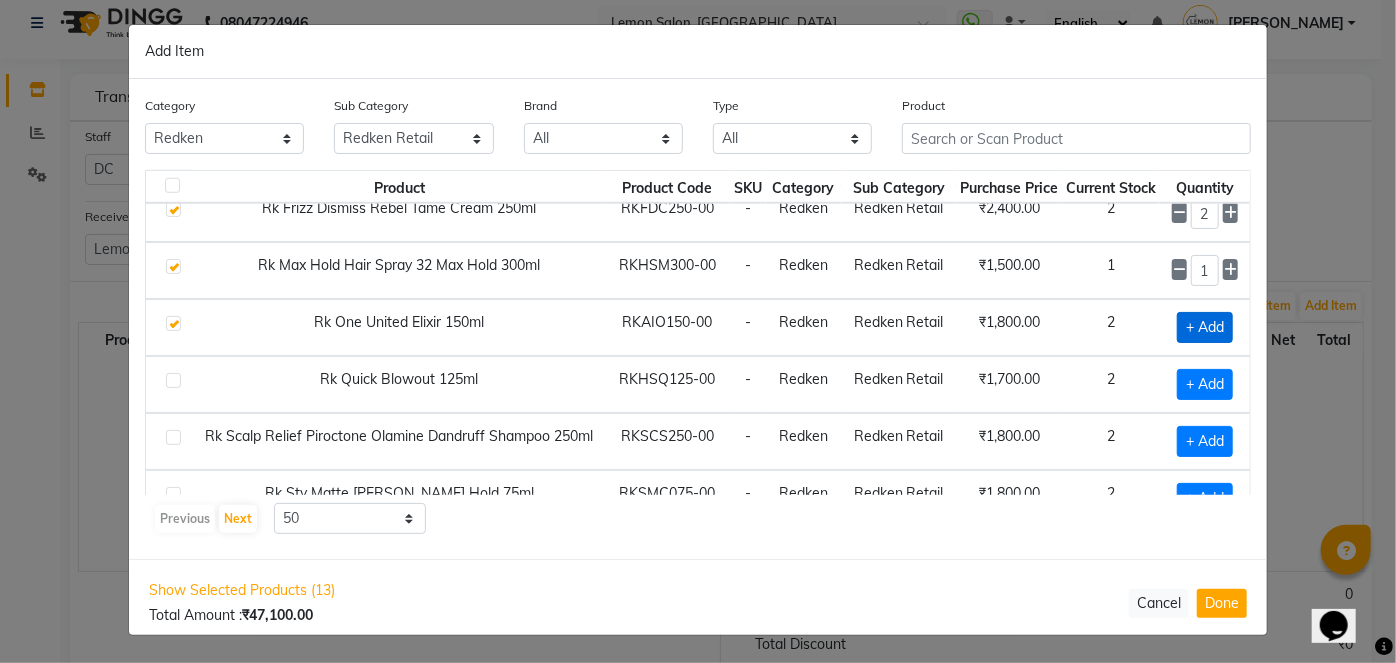 checkbox on "true" 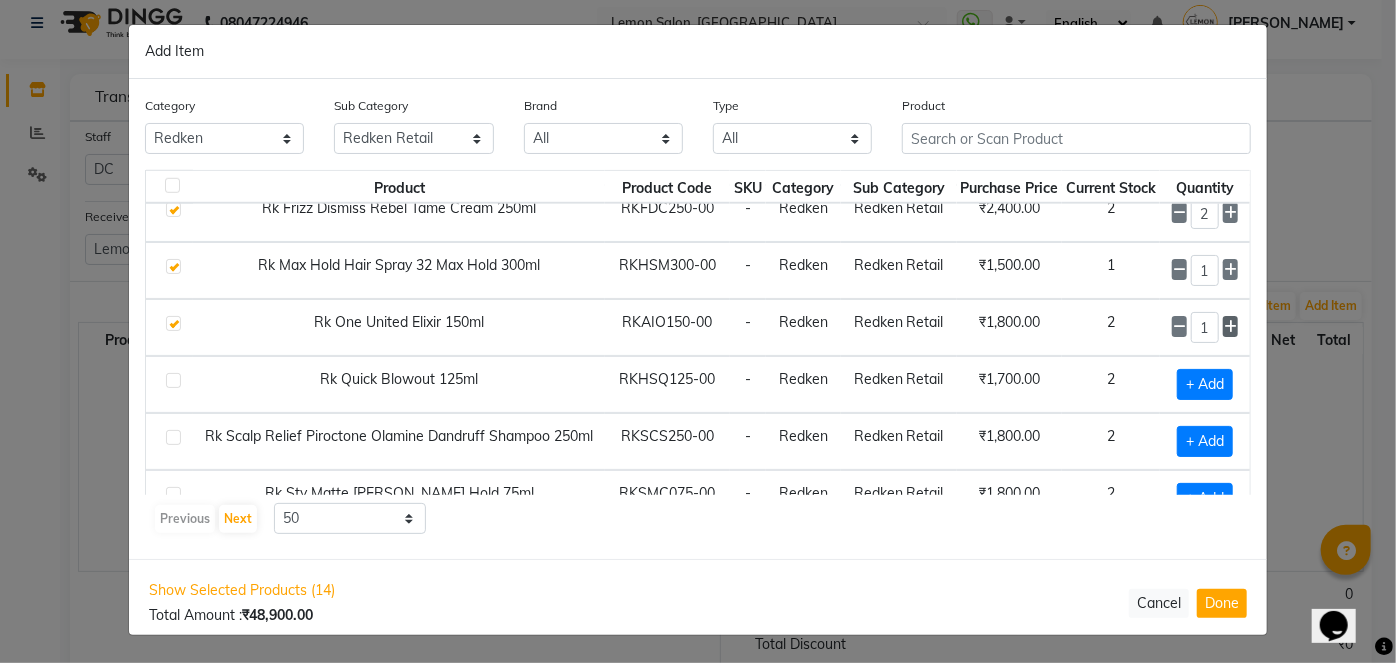 click 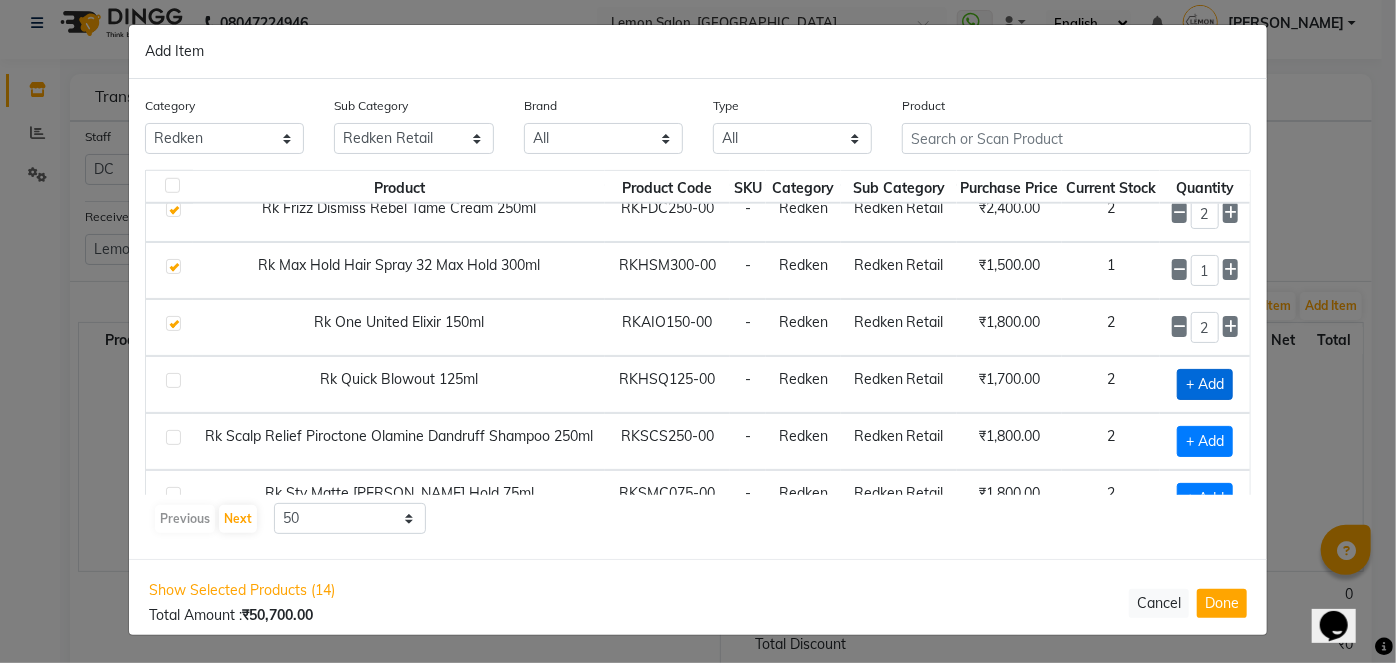 click on "+ Add" 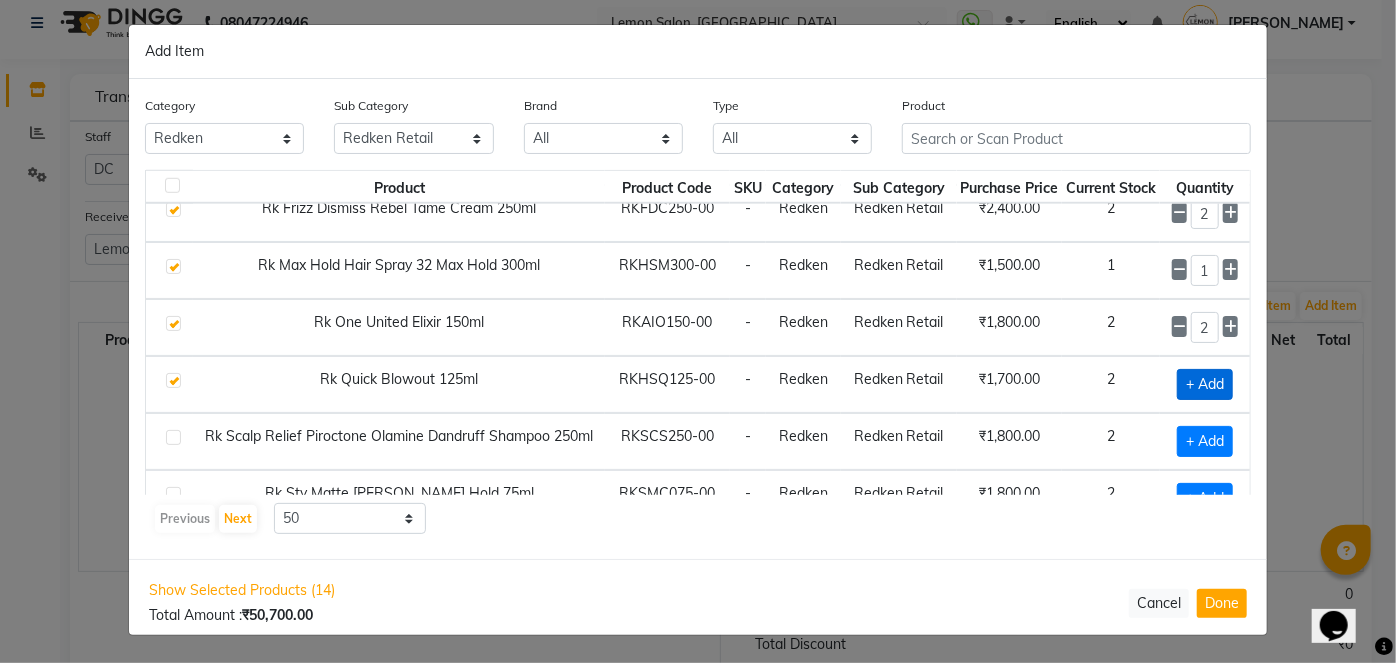checkbox on "true" 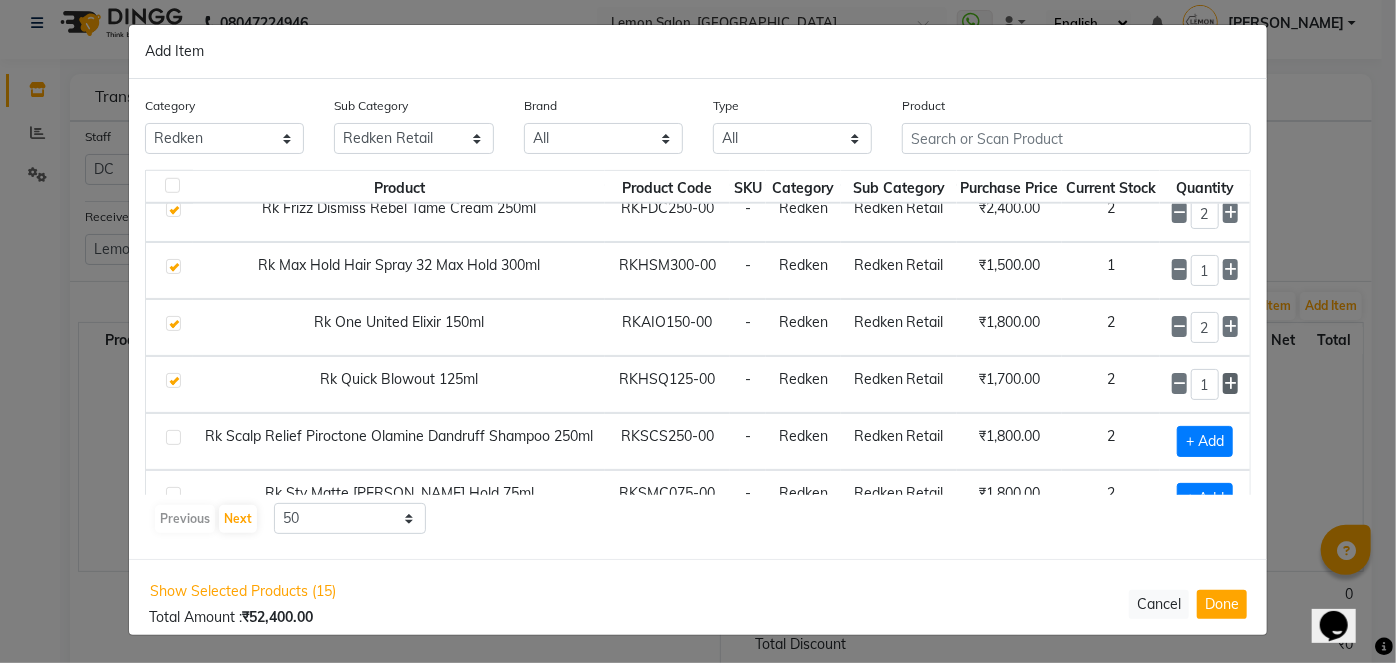 click 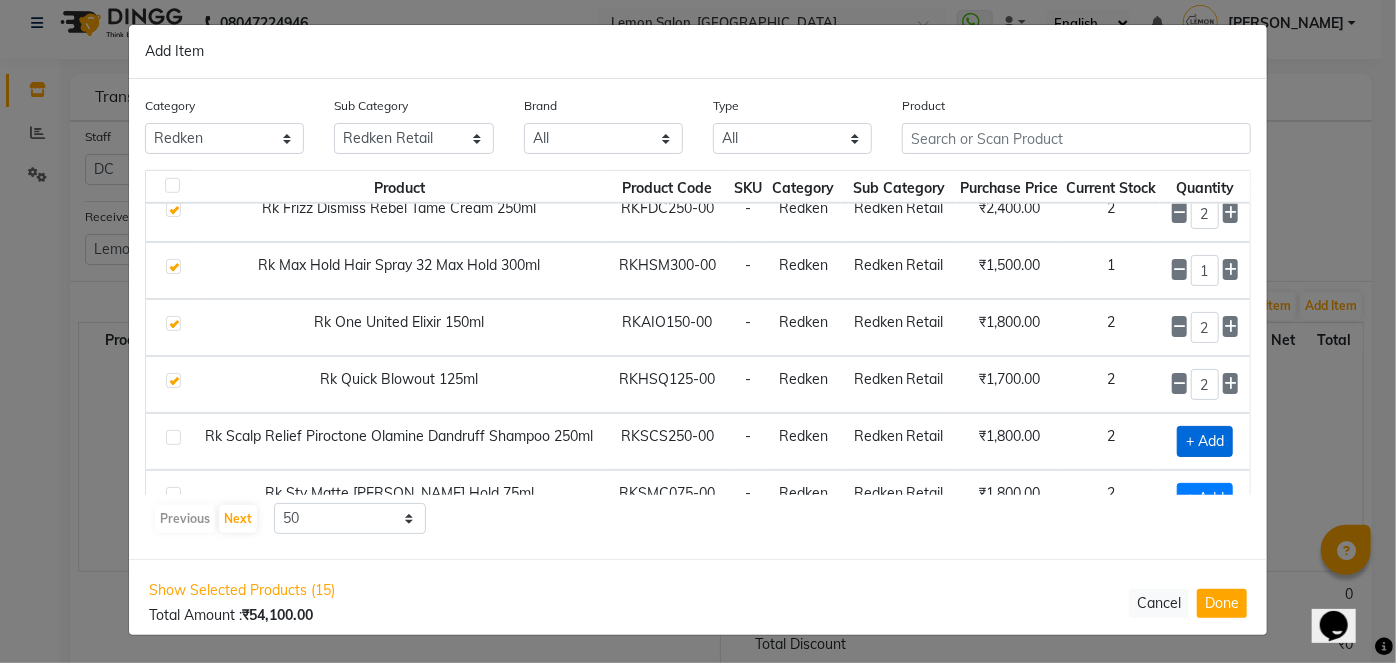 click on "+ Add" 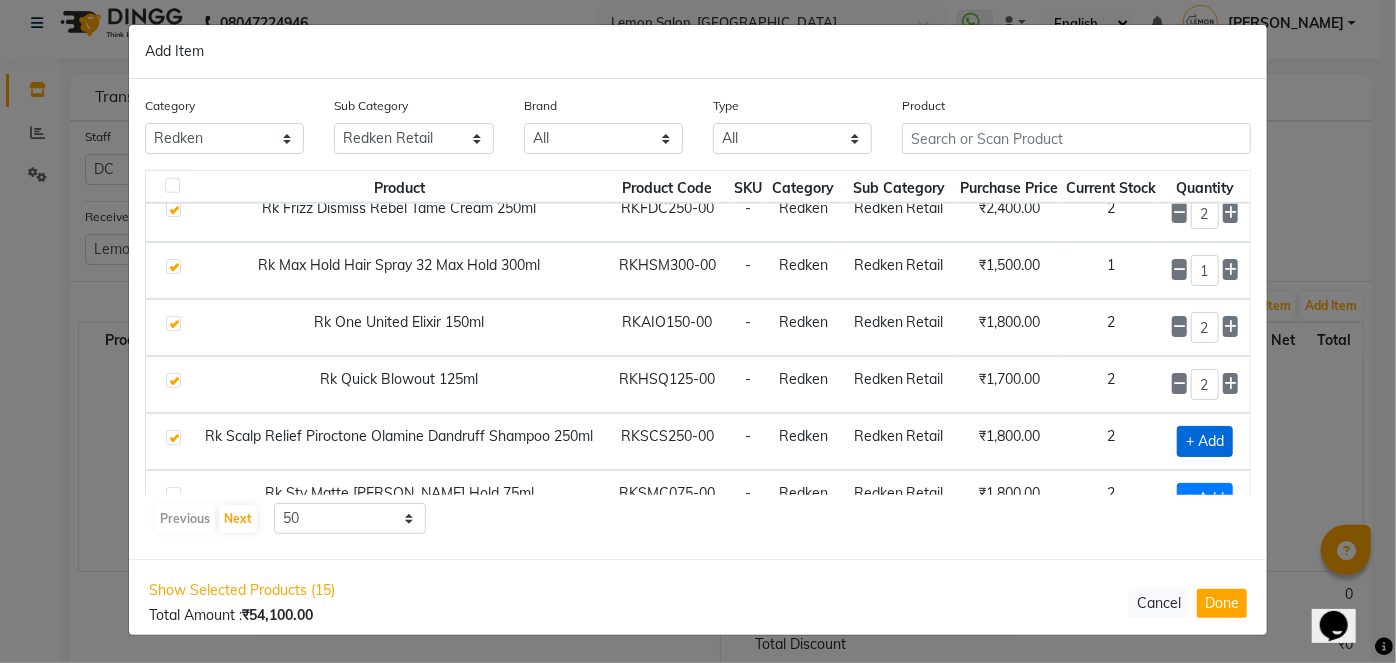 checkbox on "true" 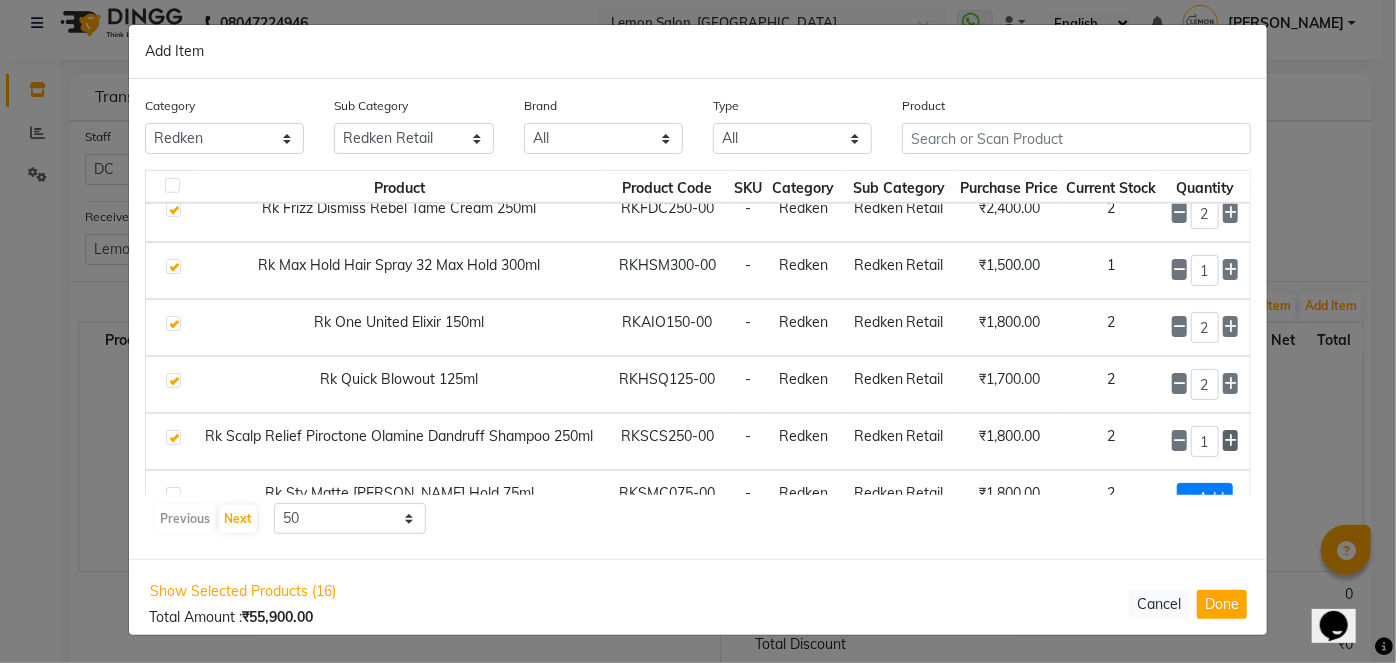 click 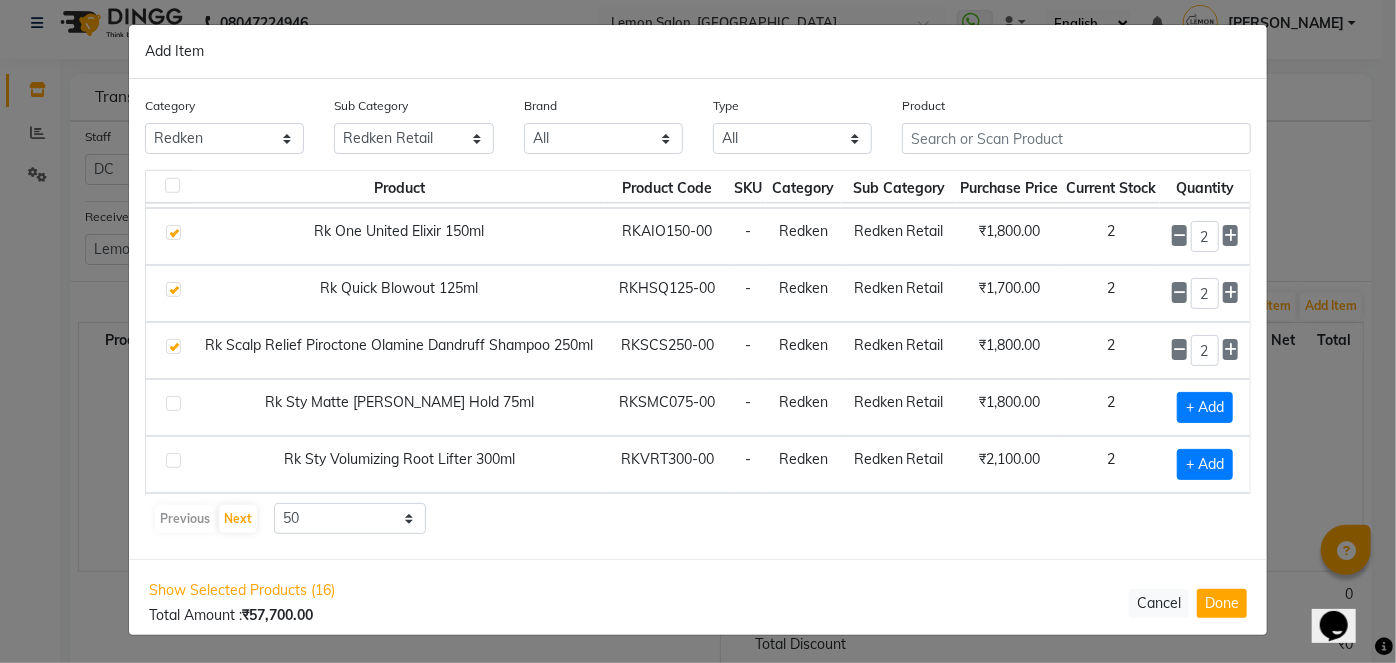 scroll, scrollTop: 962, scrollLeft: 0, axis: vertical 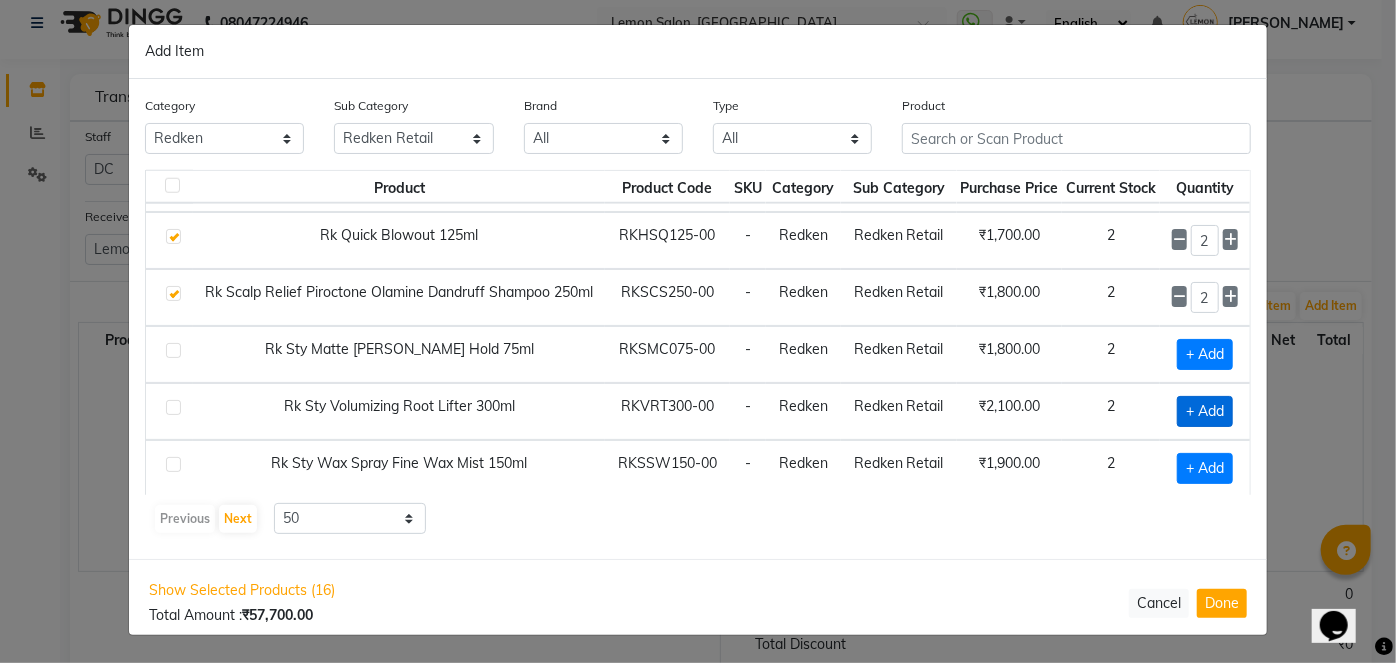 click on "+ Add" 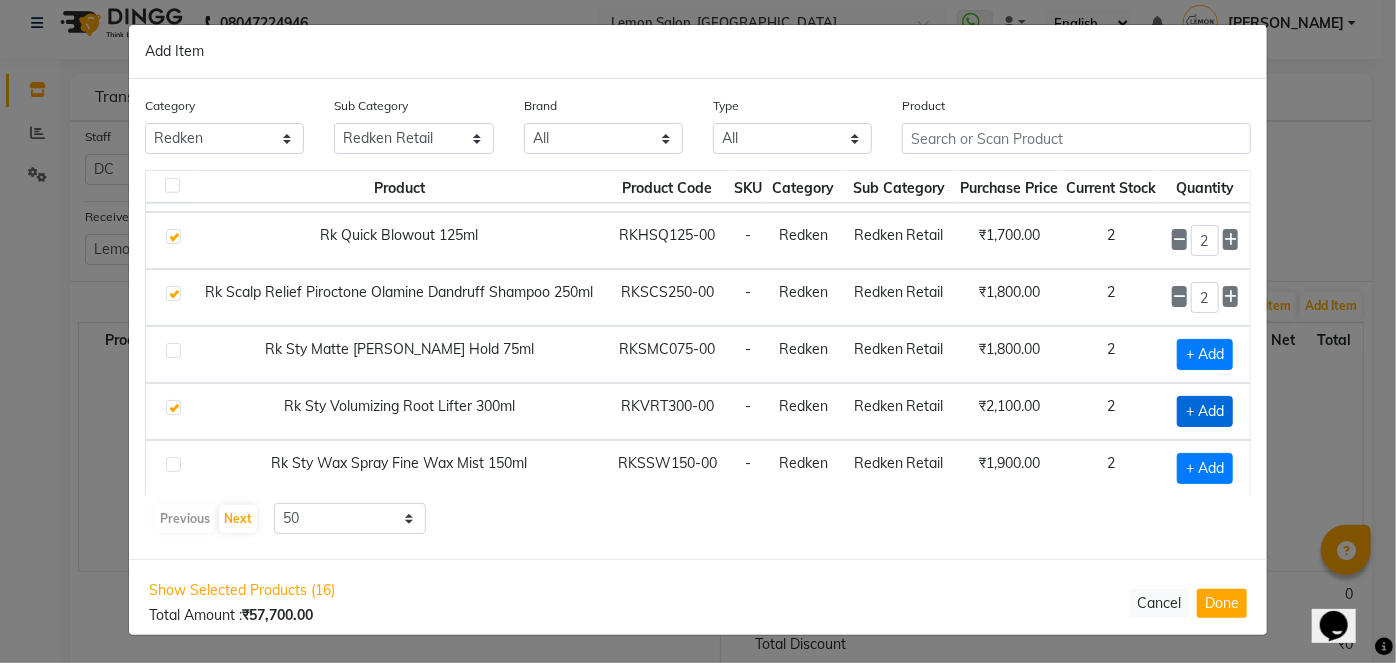 checkbox on "true" 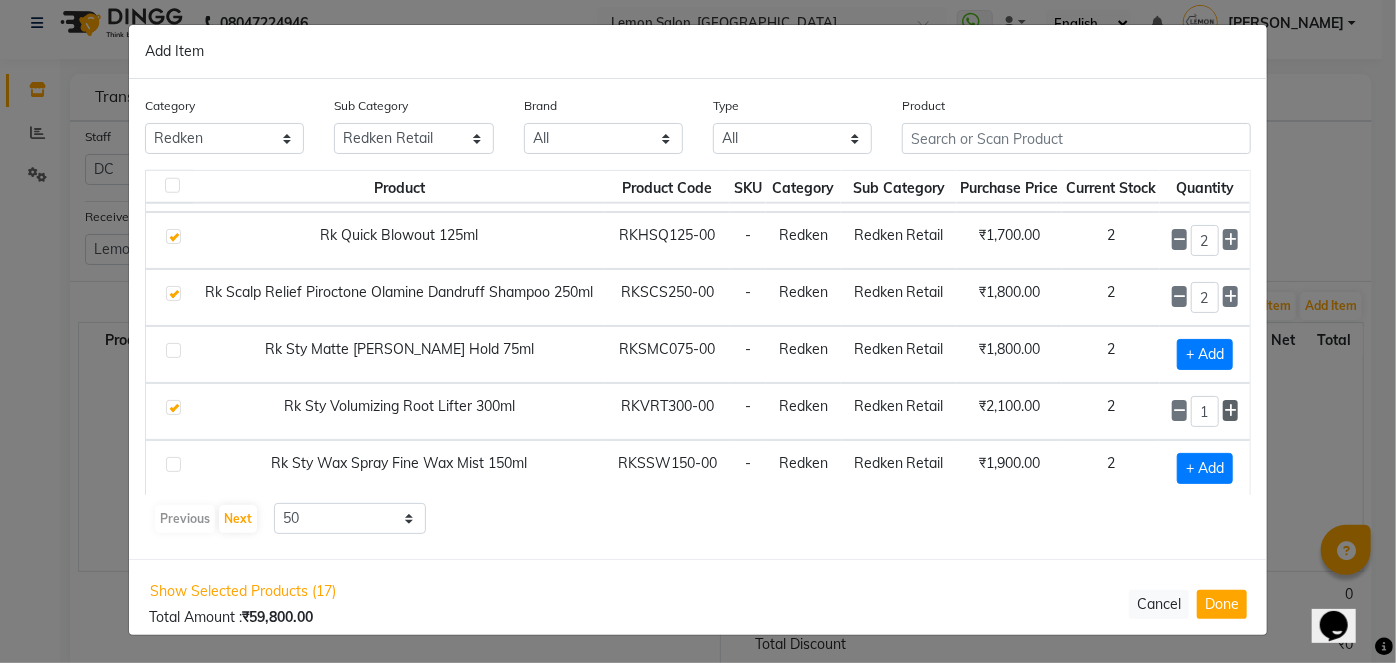click 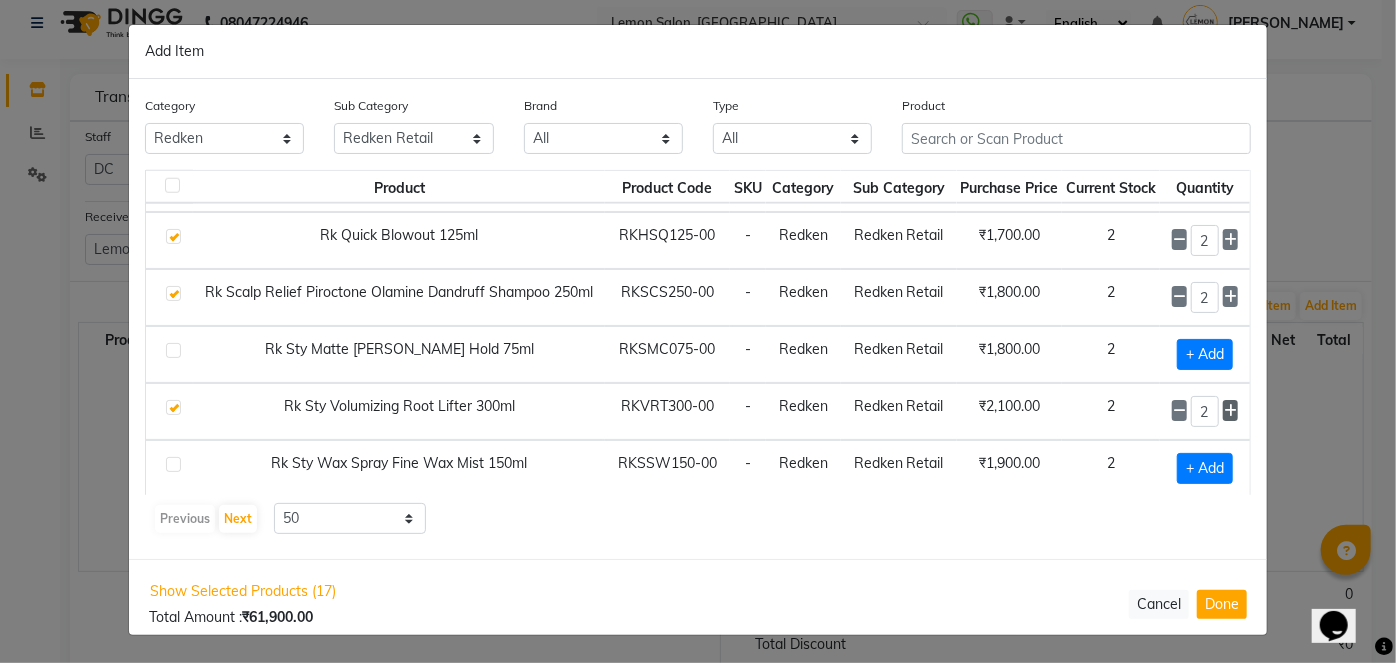 click 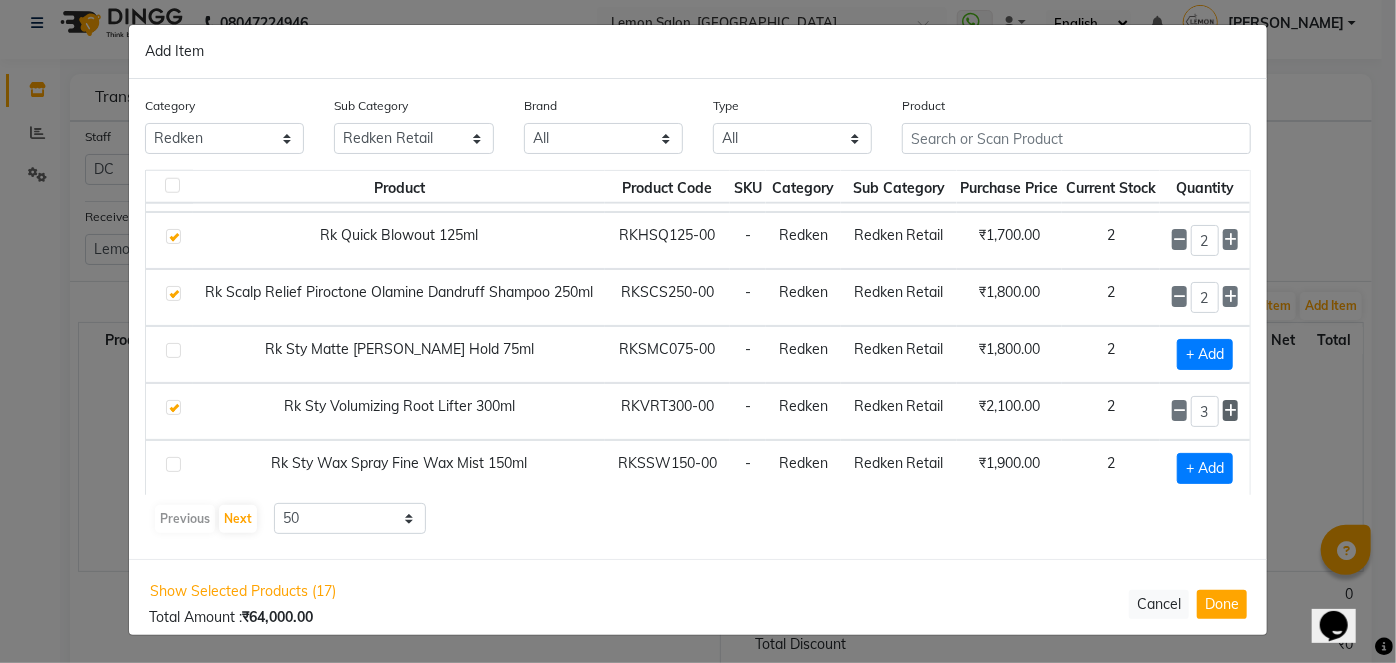click 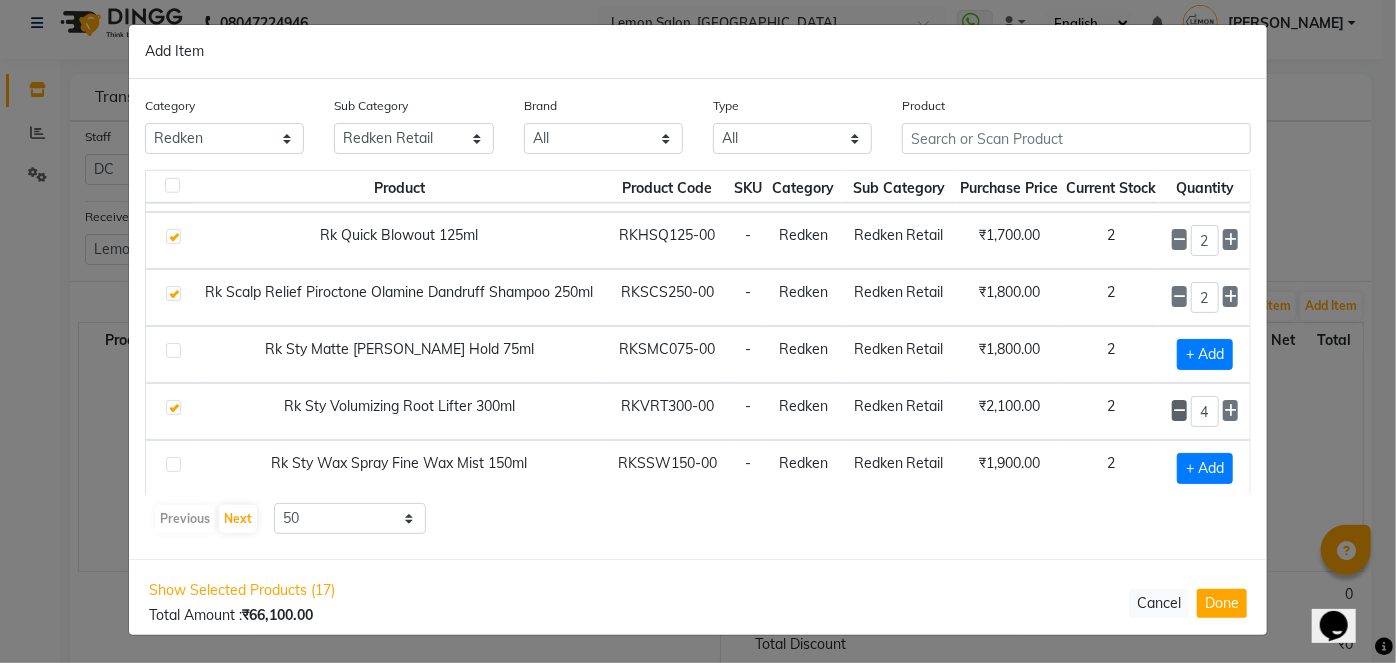click 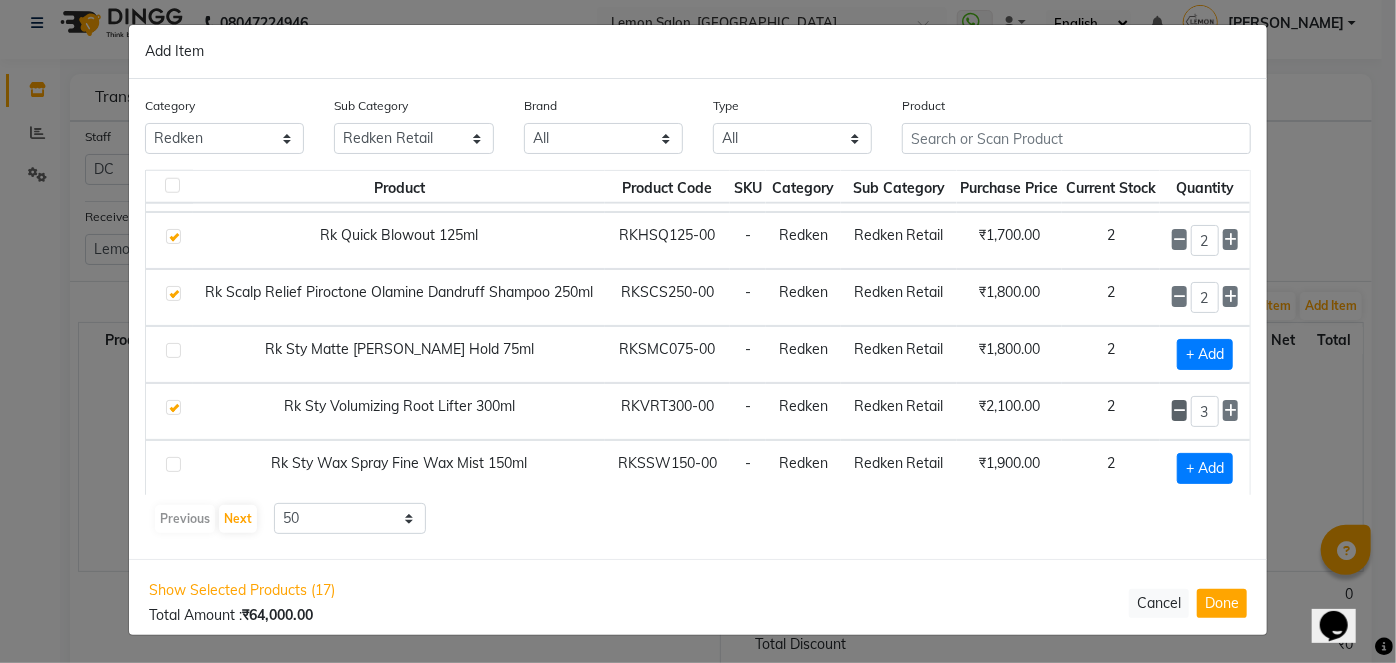 click 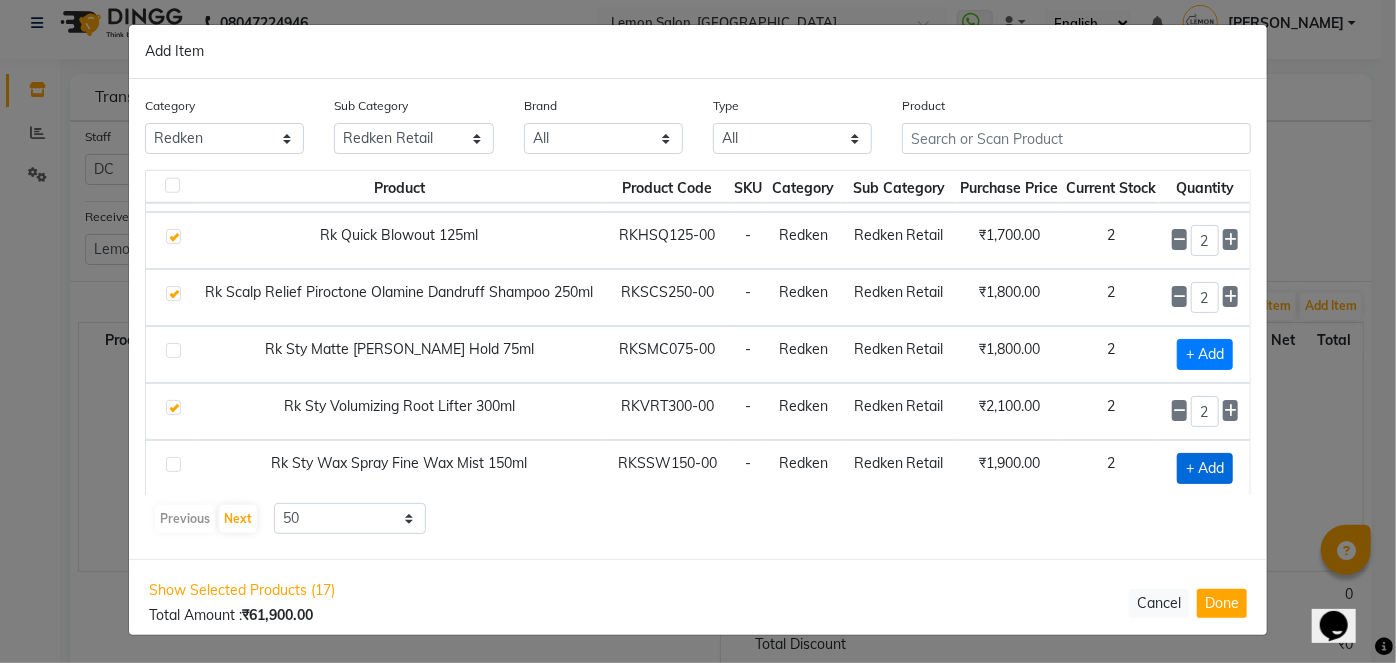 click on "+ Add" 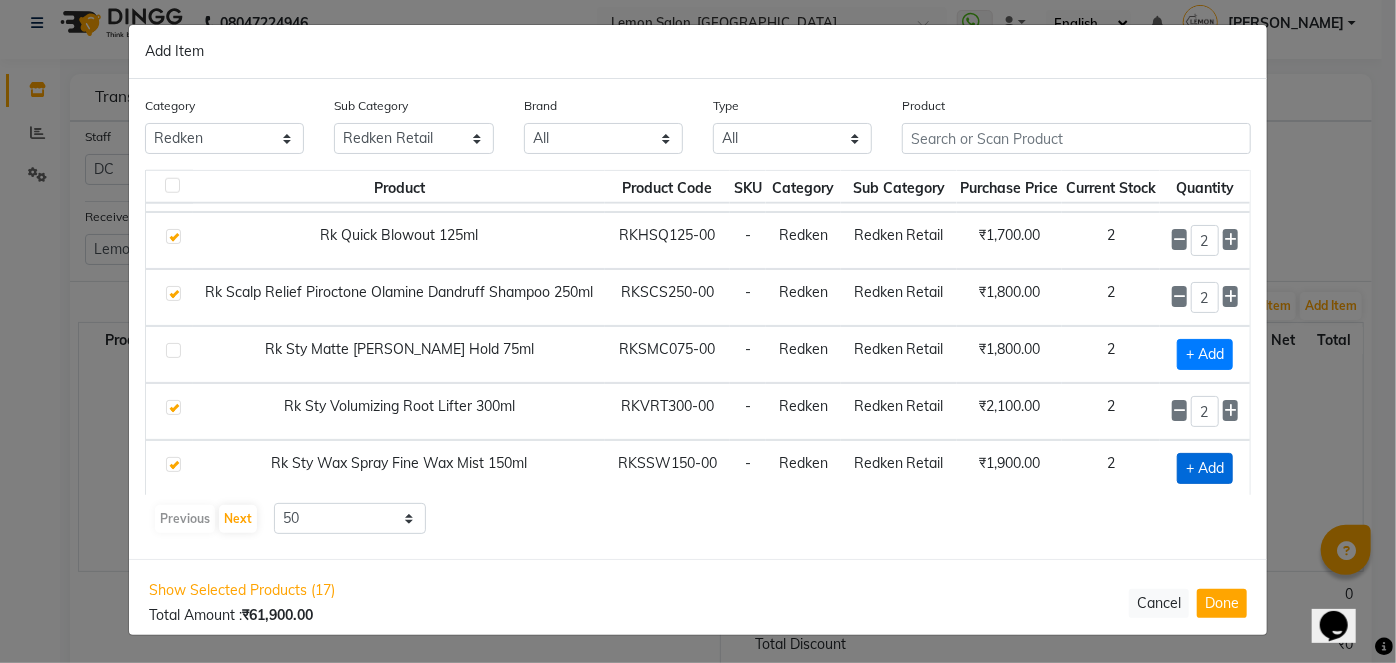 checkbox on "true" 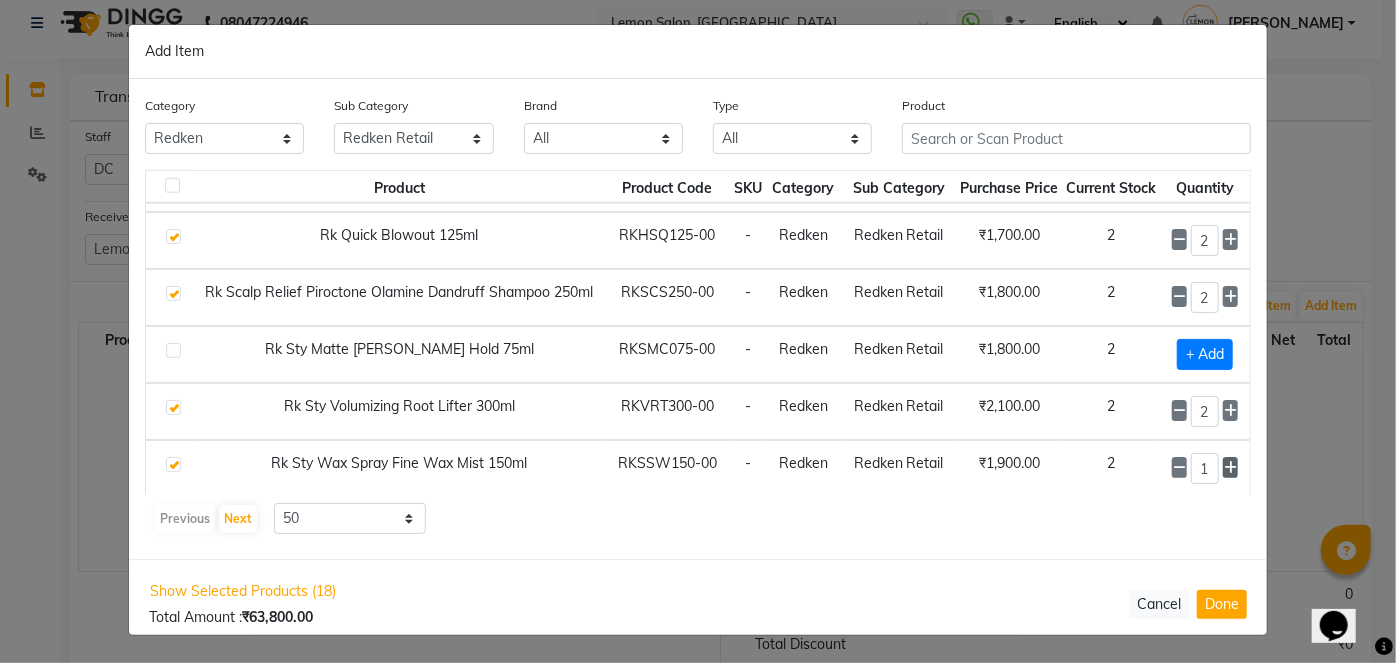 click 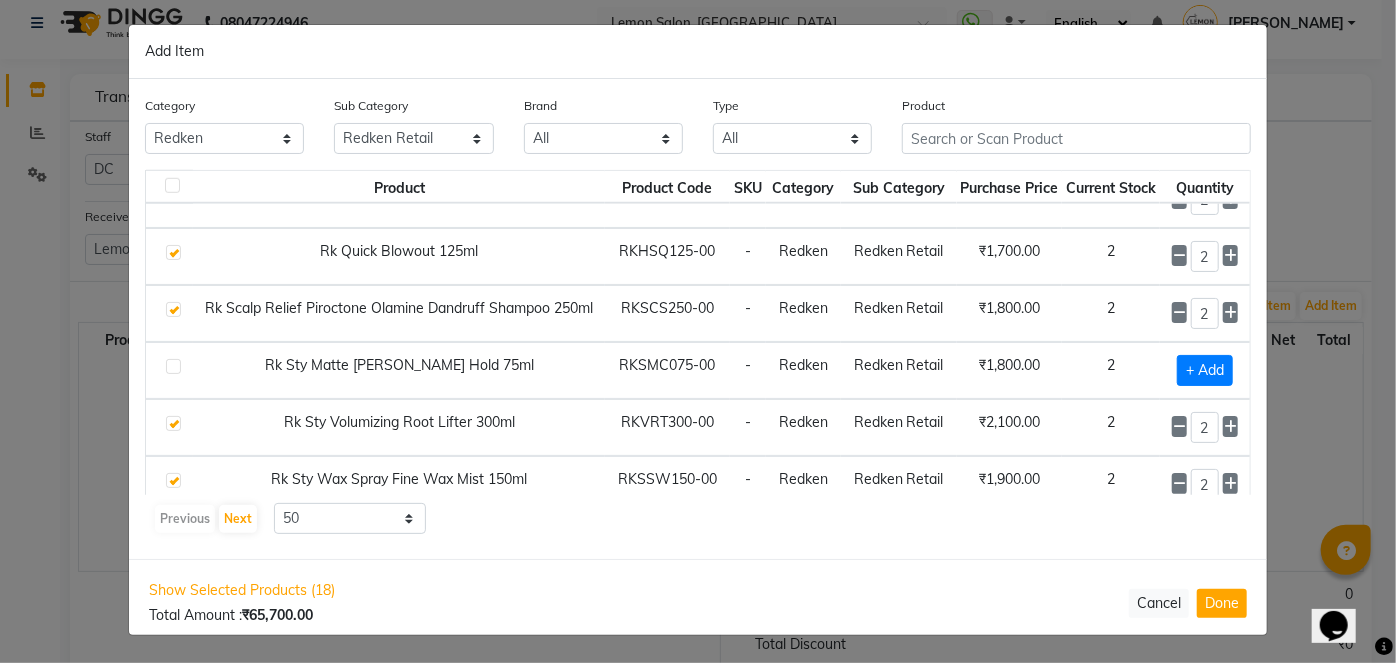 scroll, scrollTop: 962, scrollLeft: 0, axis: vertical 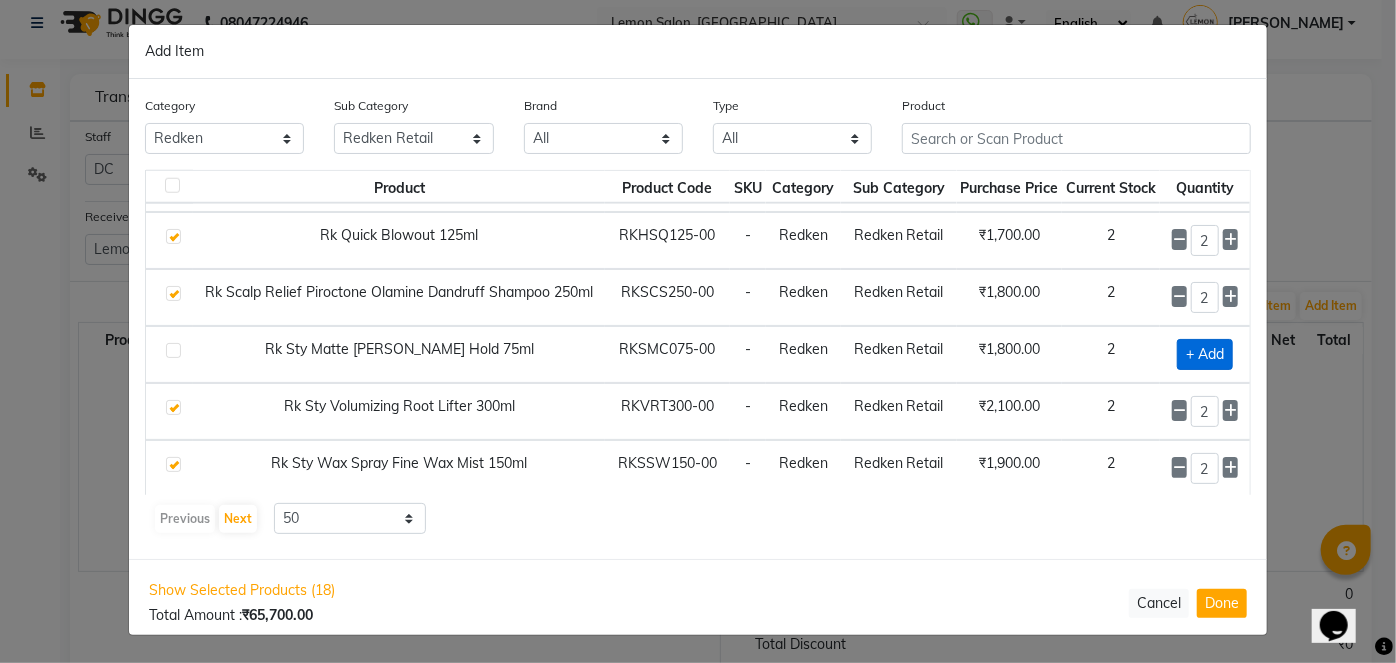 click on "+ Add" 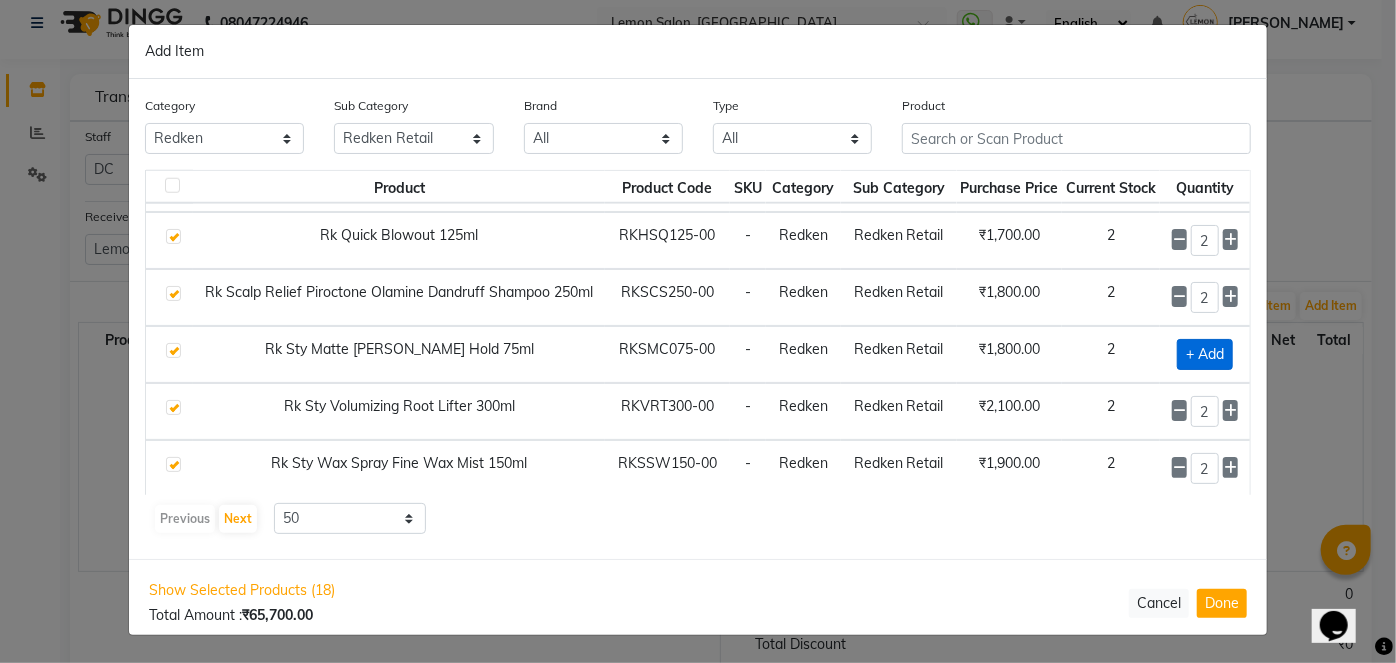 checkbox on "true" 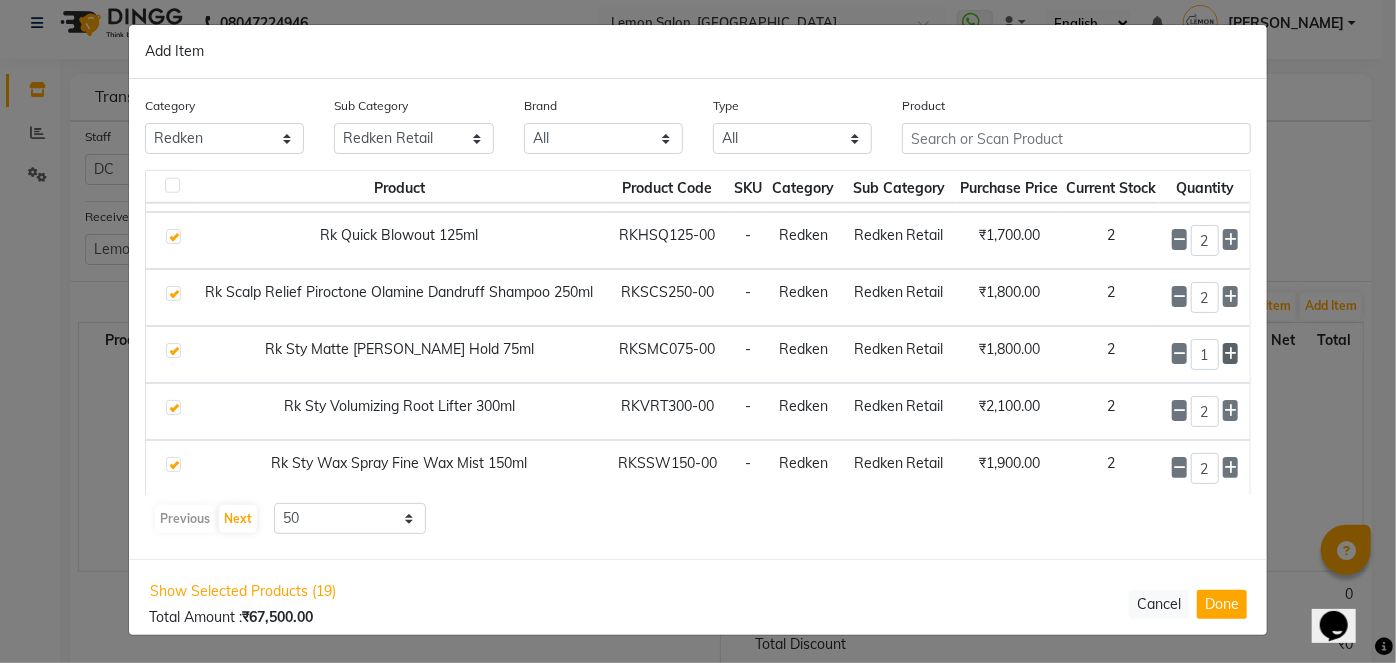 click 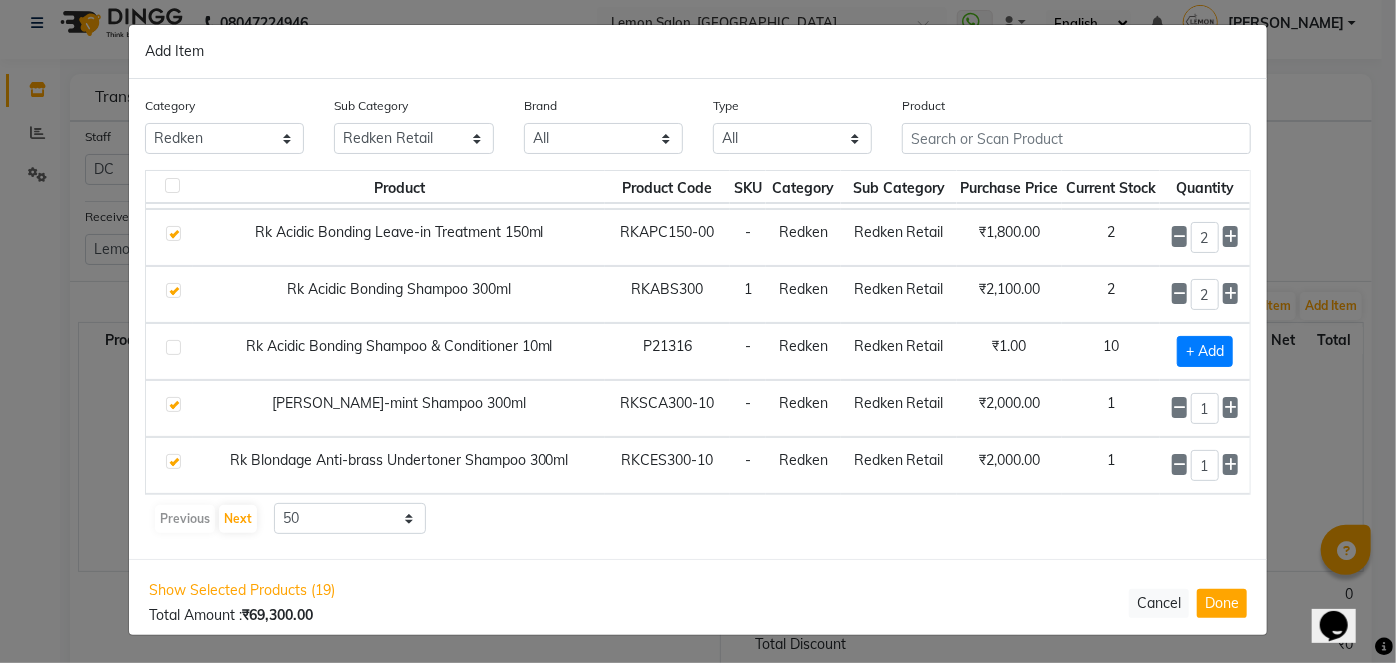 scroll, scrollTop: 0, scrollLeft: 0, axis: both 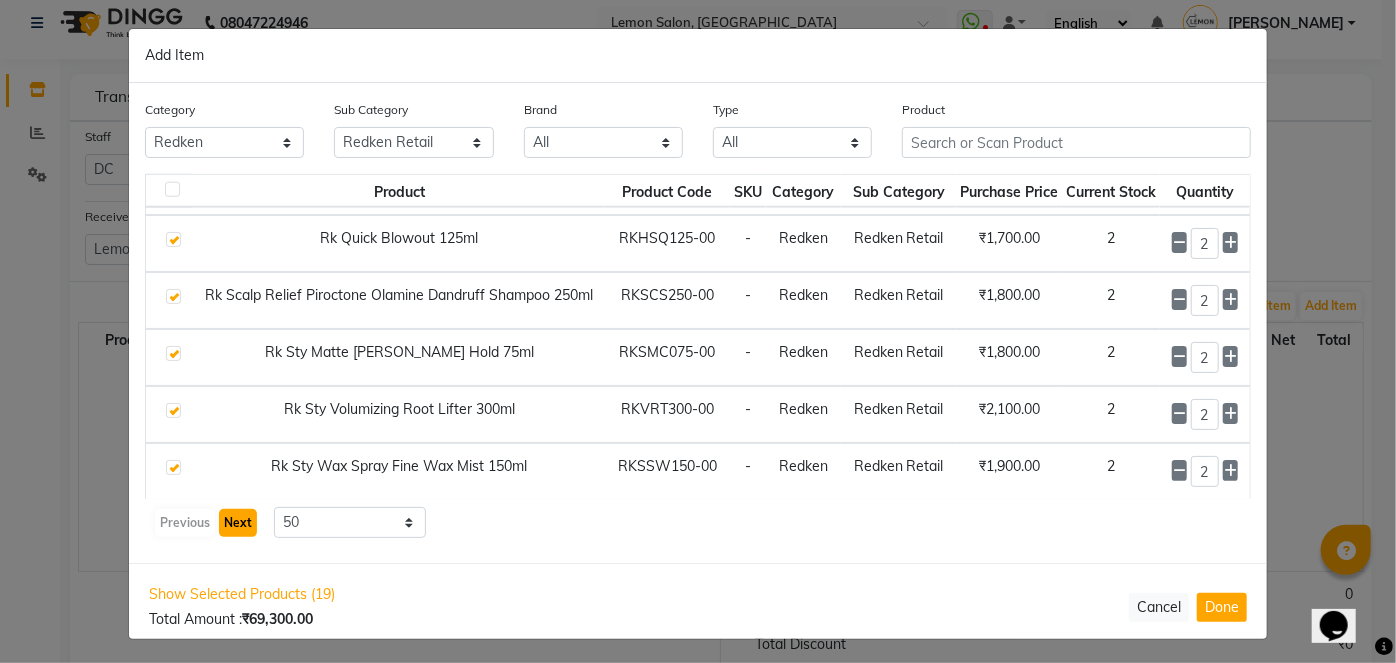 click on "Next" 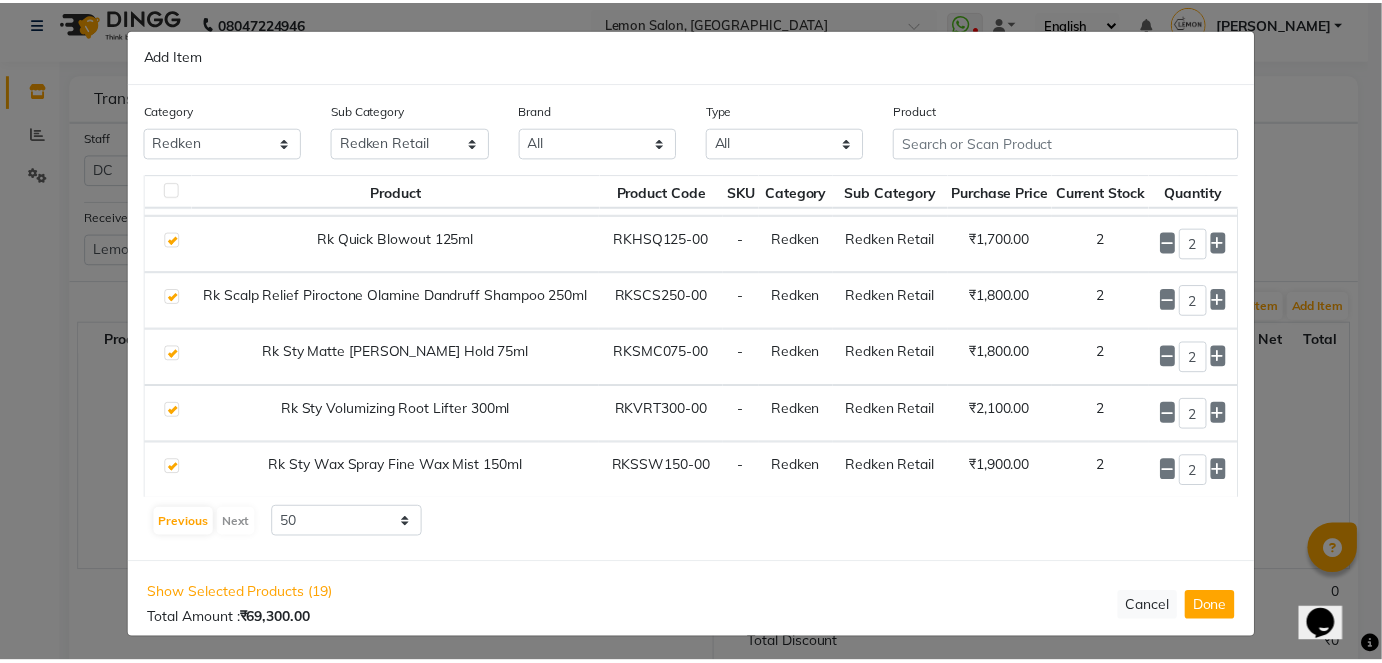 scroll, scrollTop: 0, scrollLeft: 0, axis: both 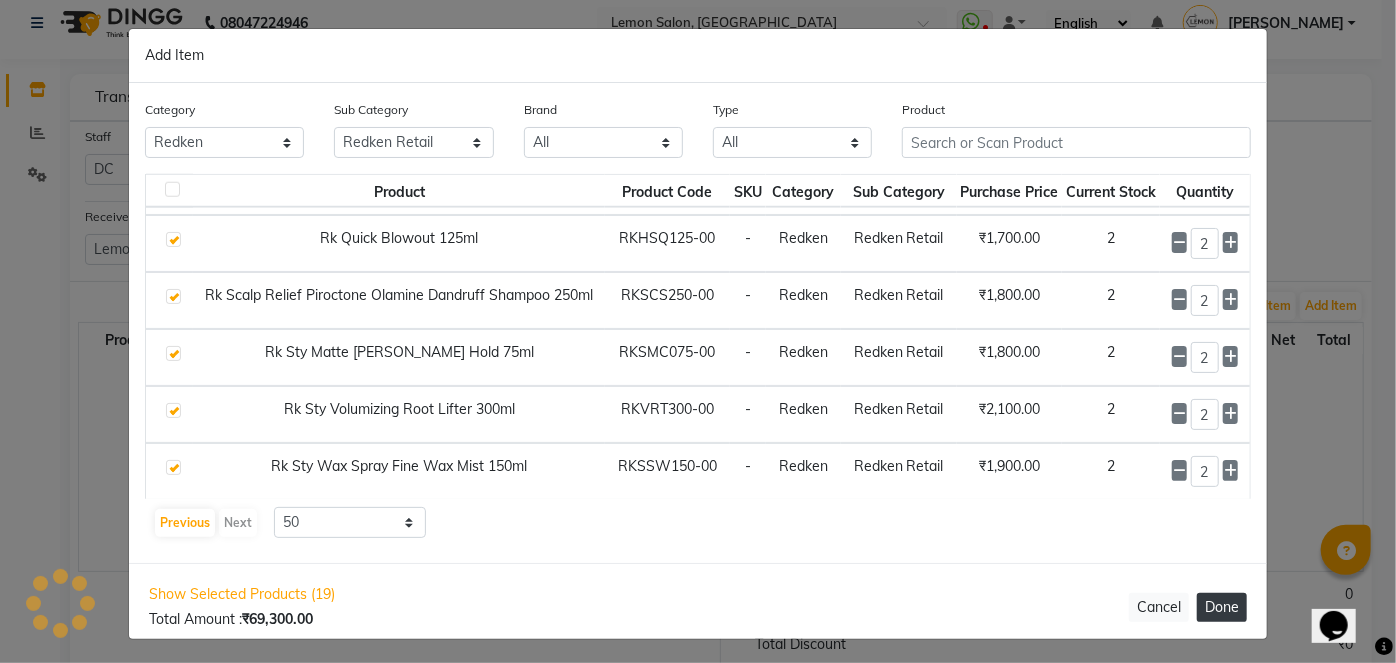 click on "Done" 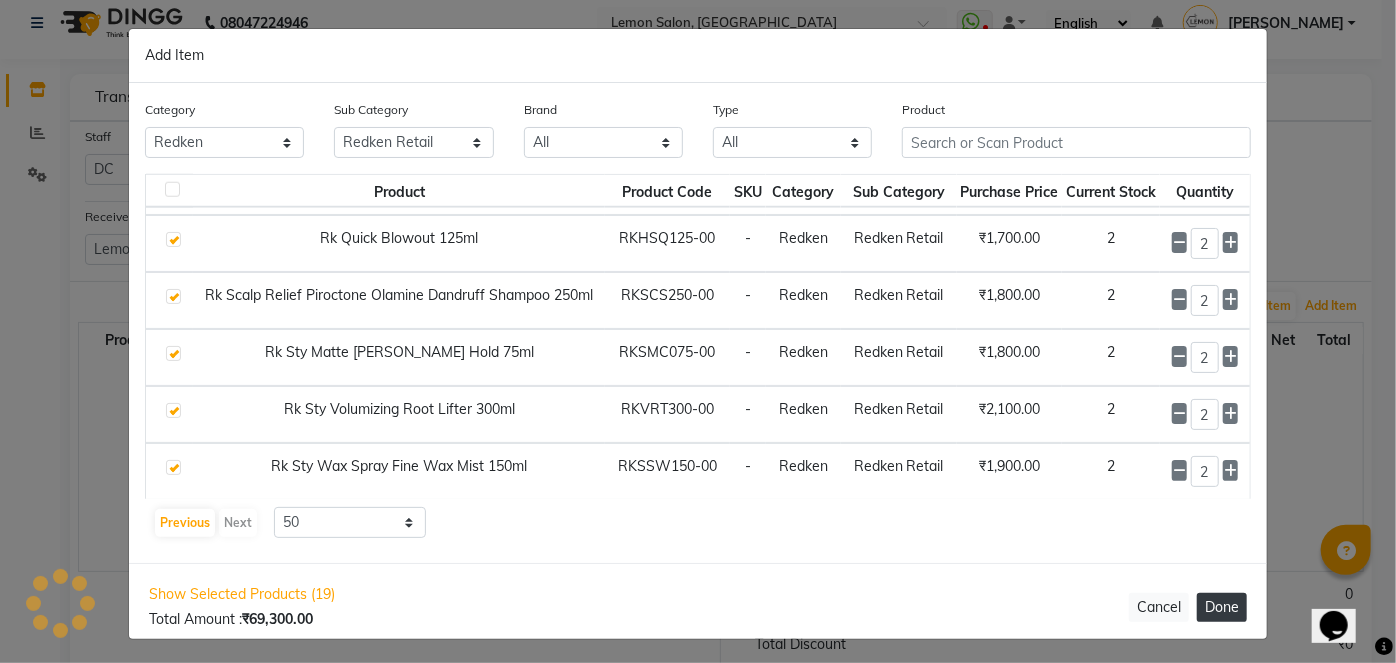 type 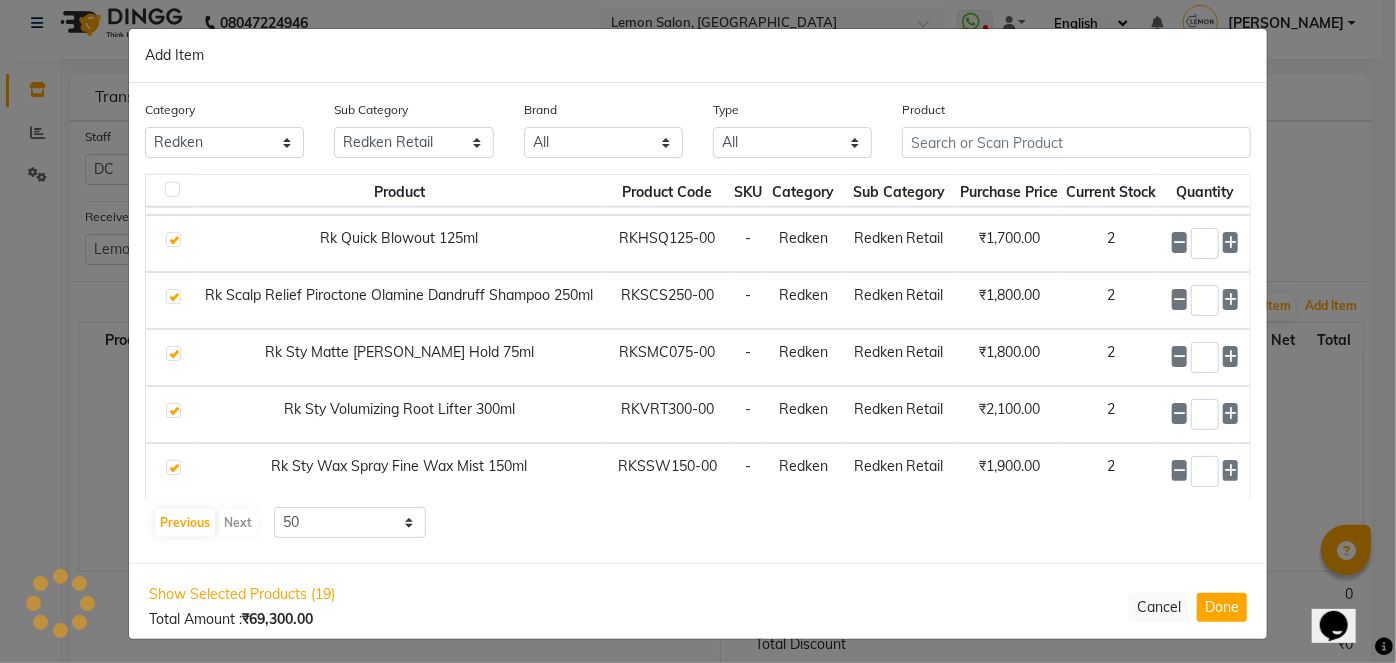 select on "727" 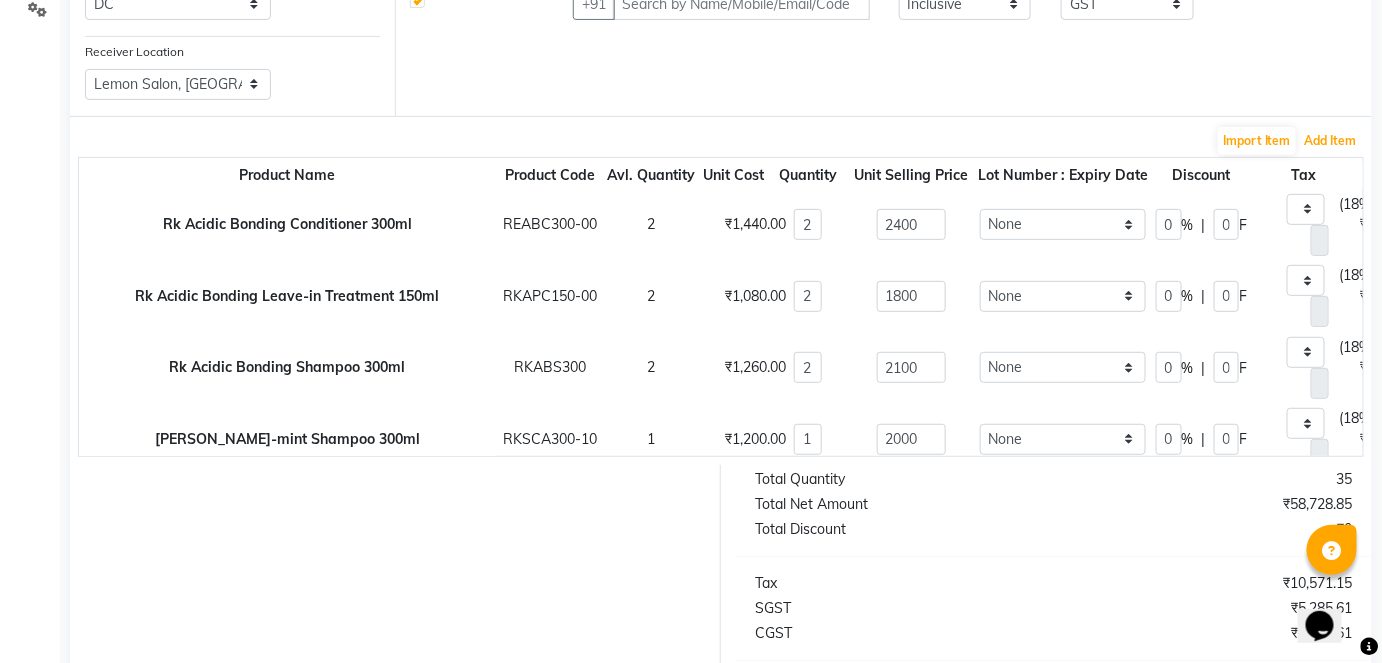 scroll, scrollTop: 194, scrollLeft: 0, axis: vertical 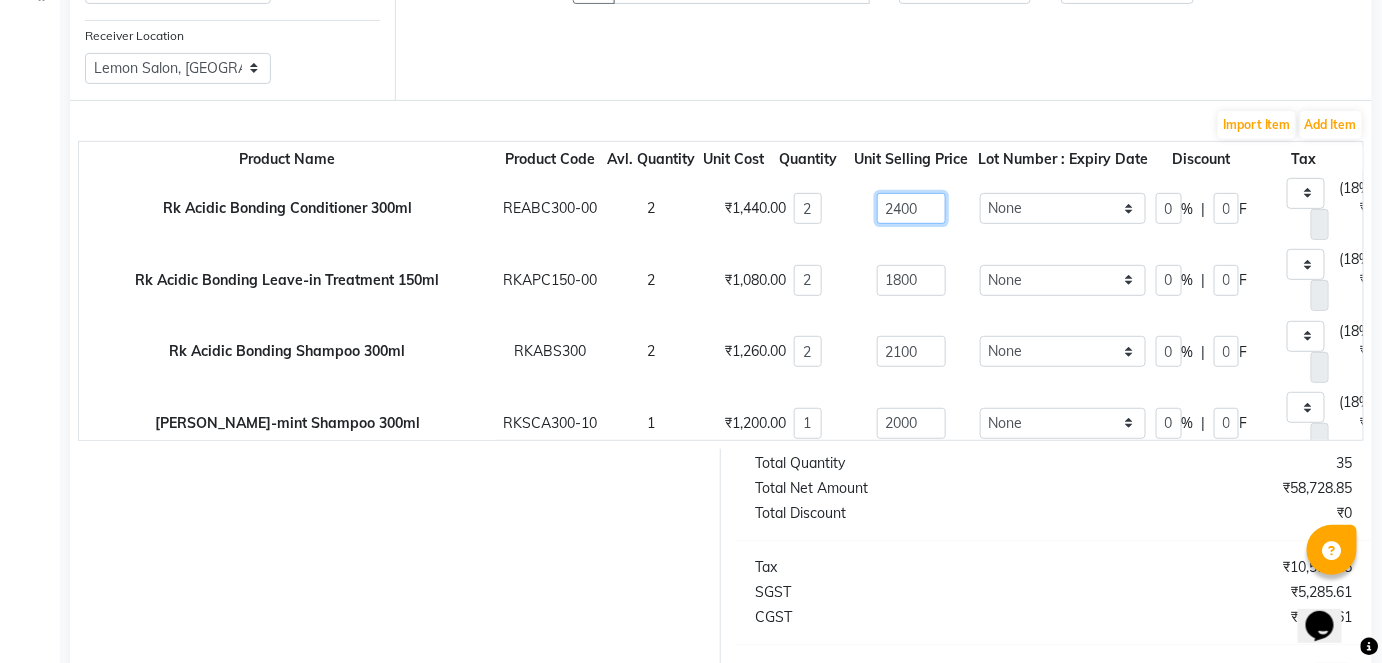 click on "2400" 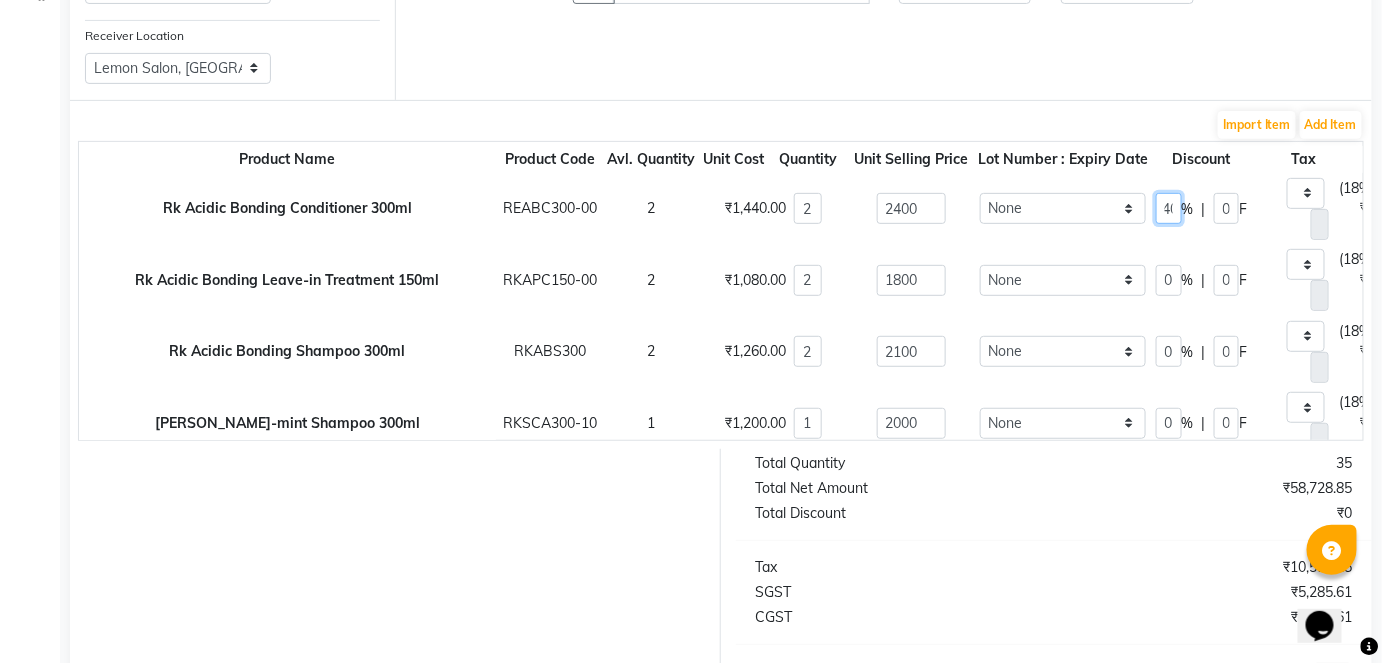 scroll, scrollTop: 0, scrollLeft: 10, axis: horizontal 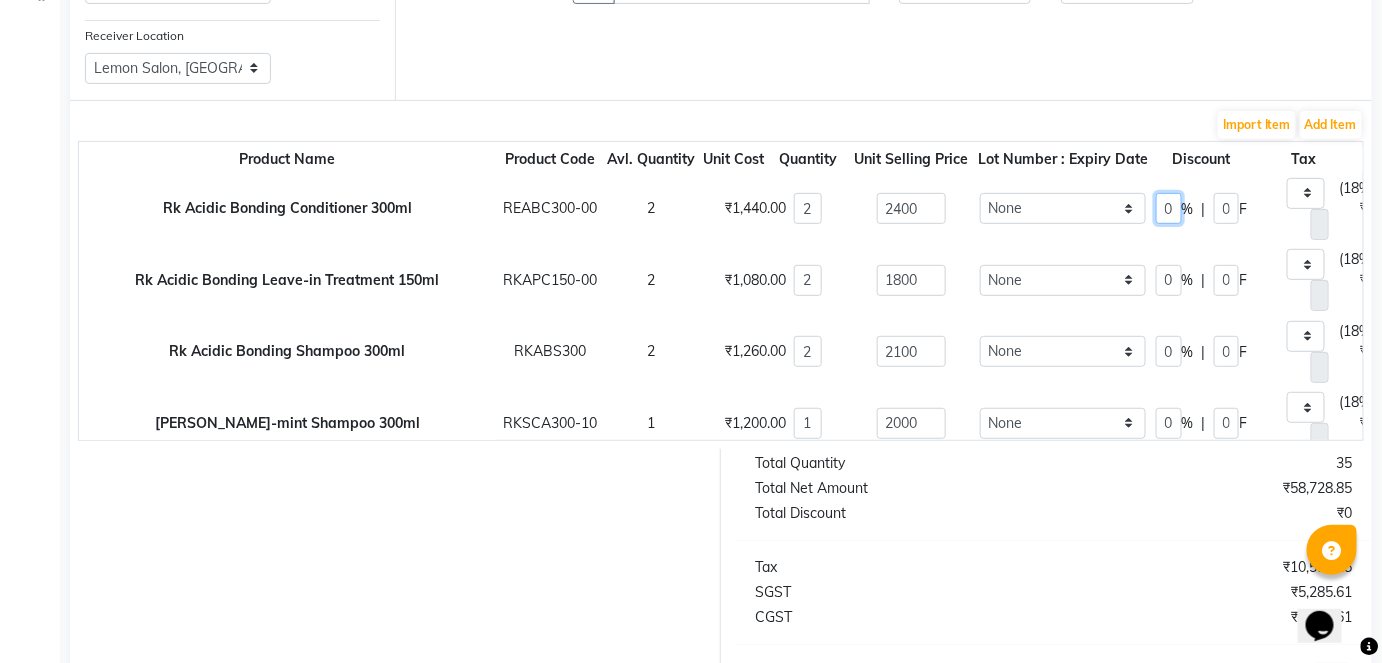 type on "40" 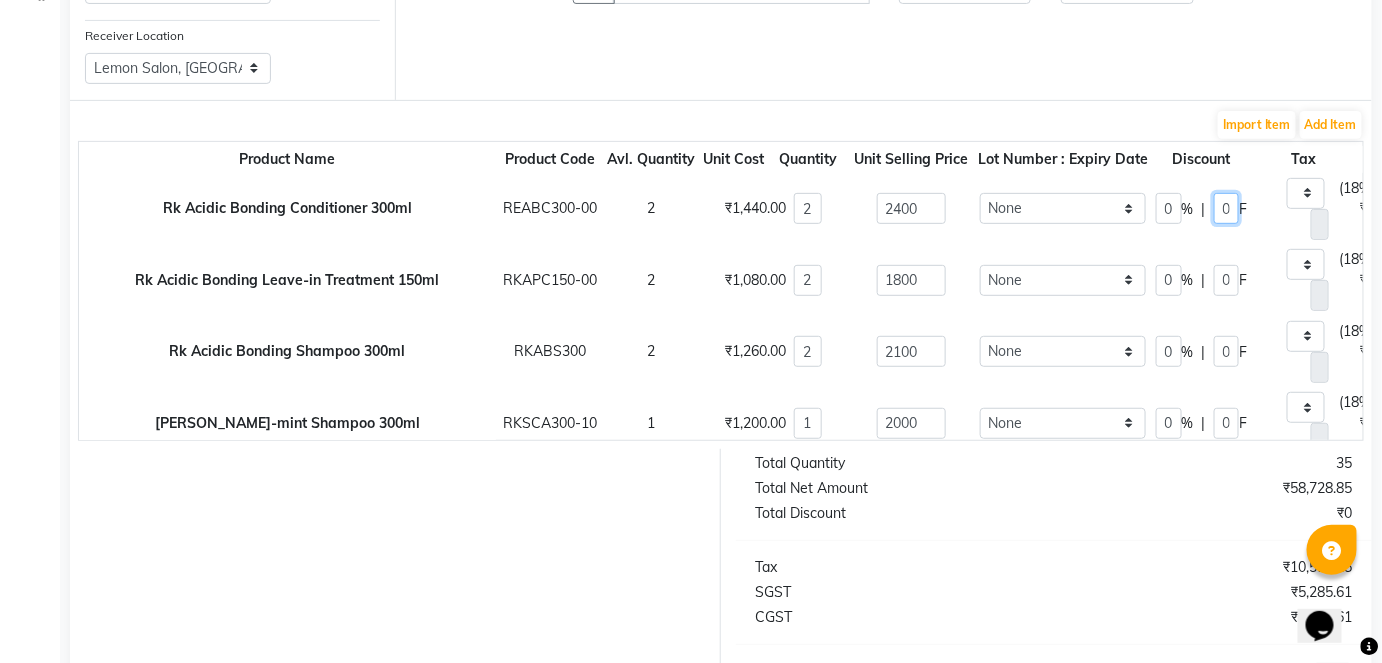 type on "960" 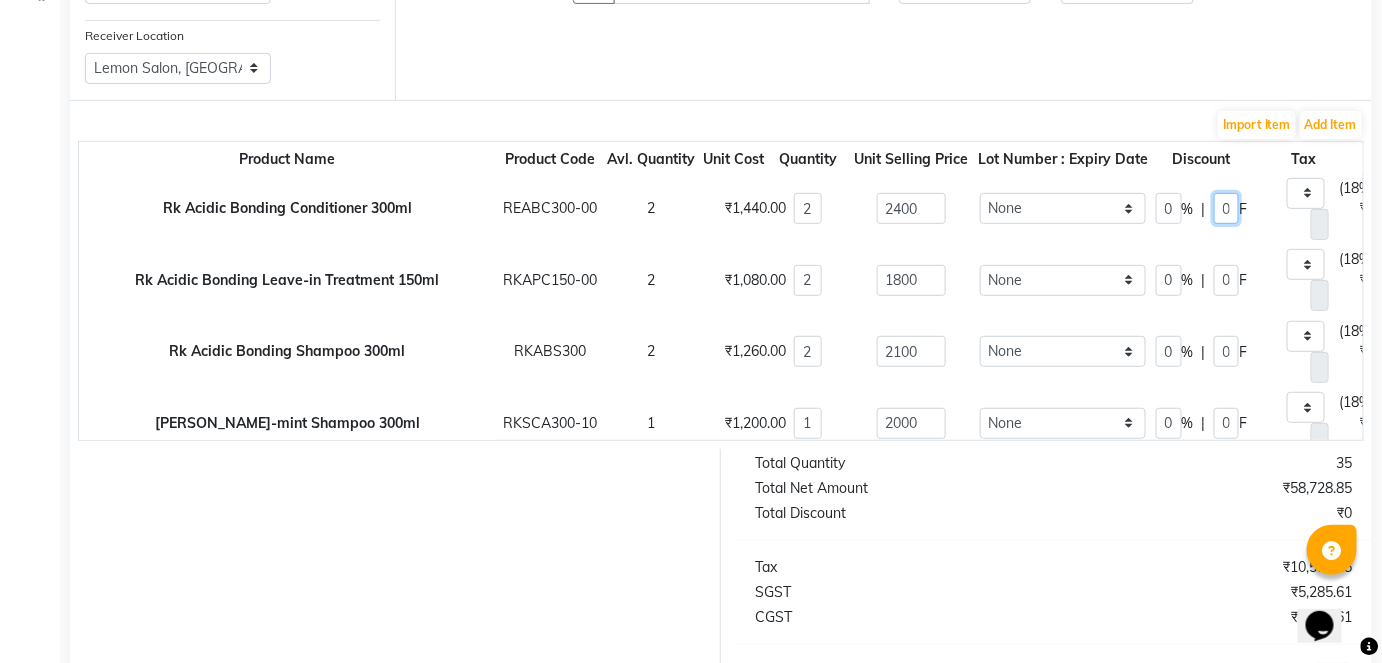 type on "439.32" 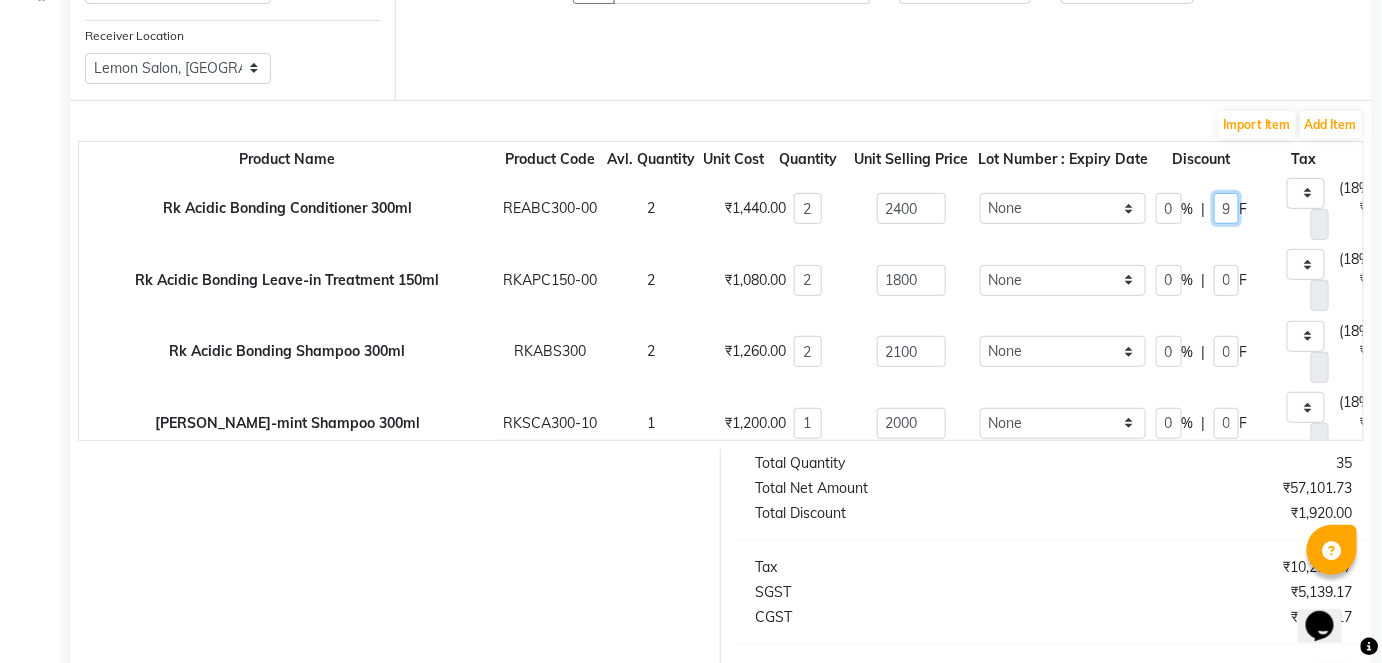 scroll, scrollTop: 0, scrollLeft: 0, axis: both 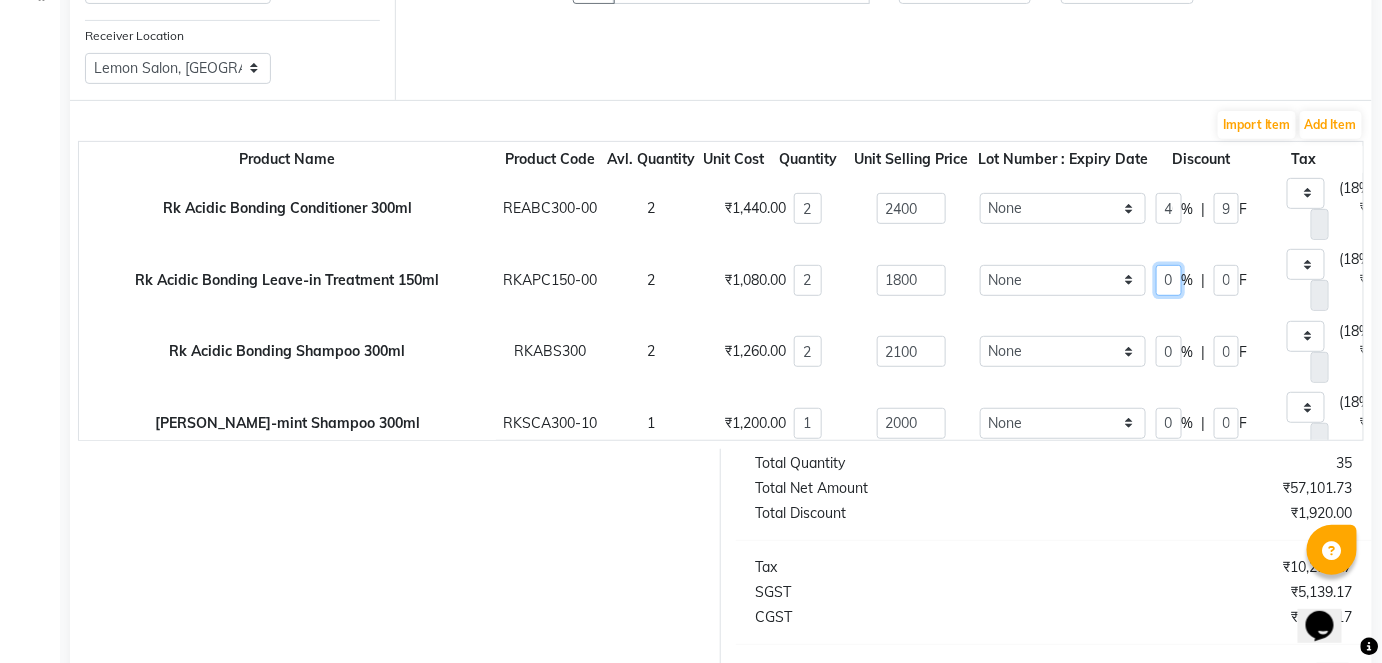 type on "40" 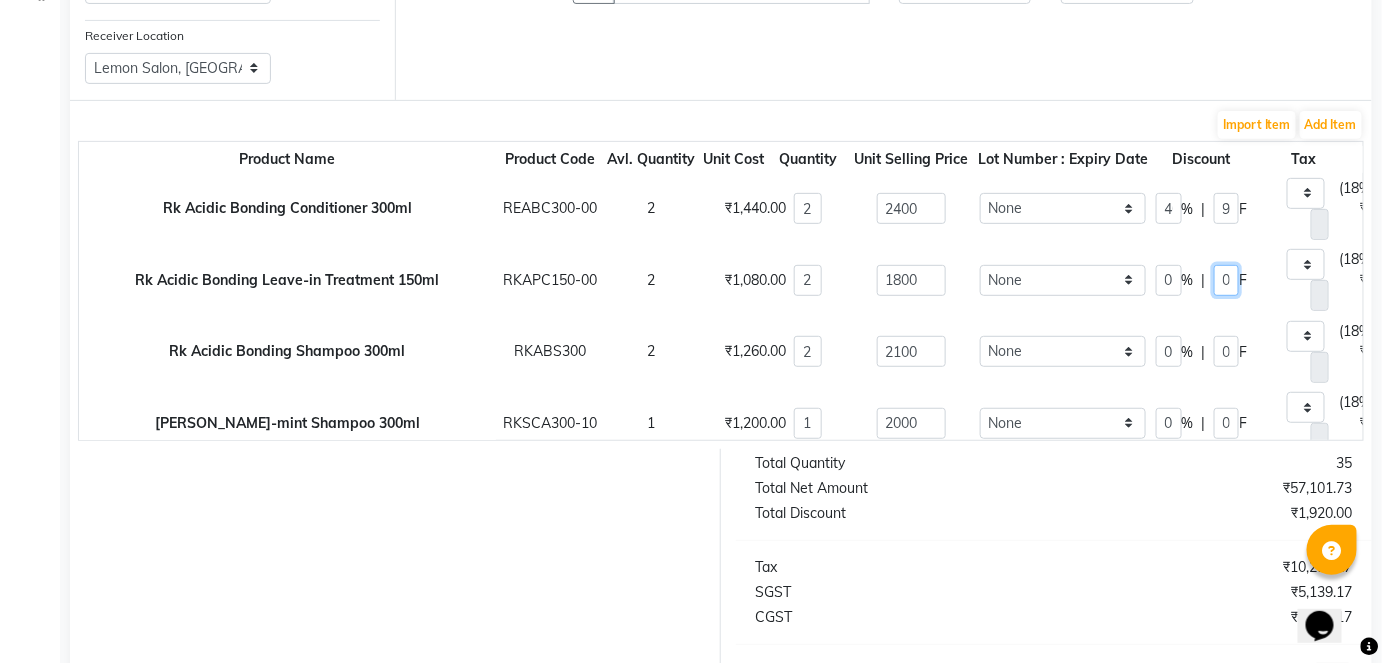 type on "720" 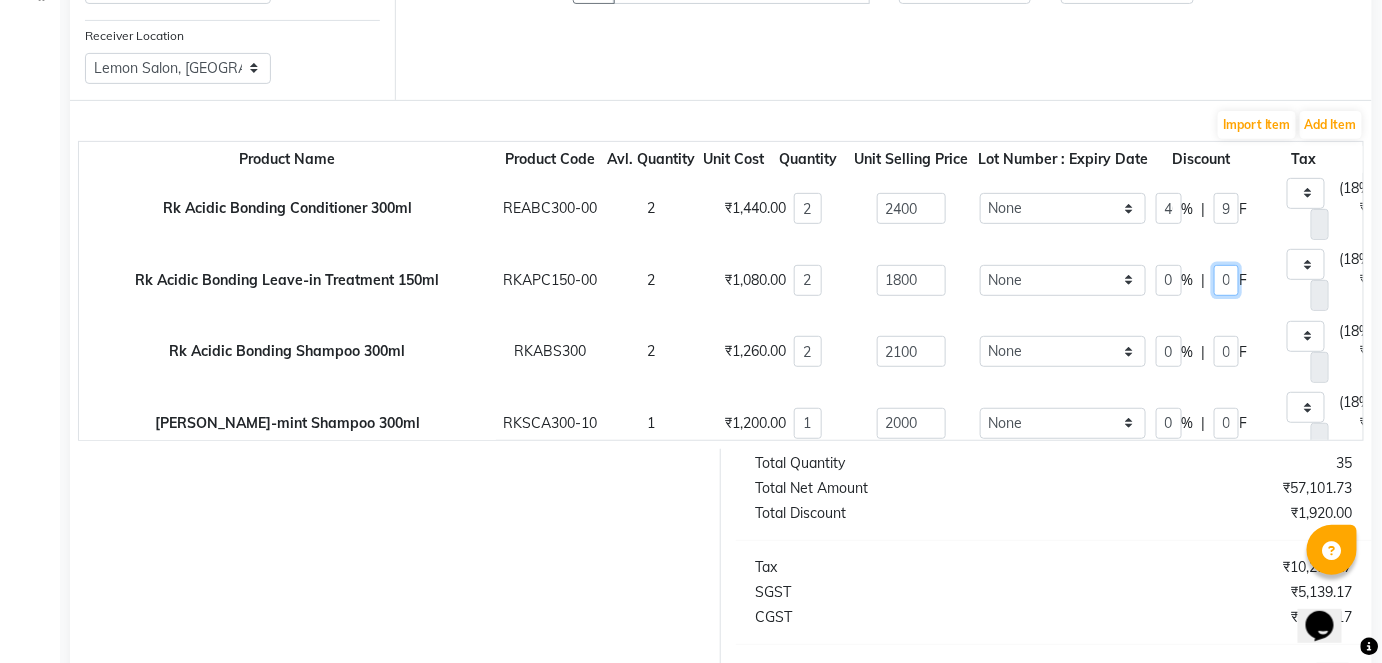 type on "329.49" 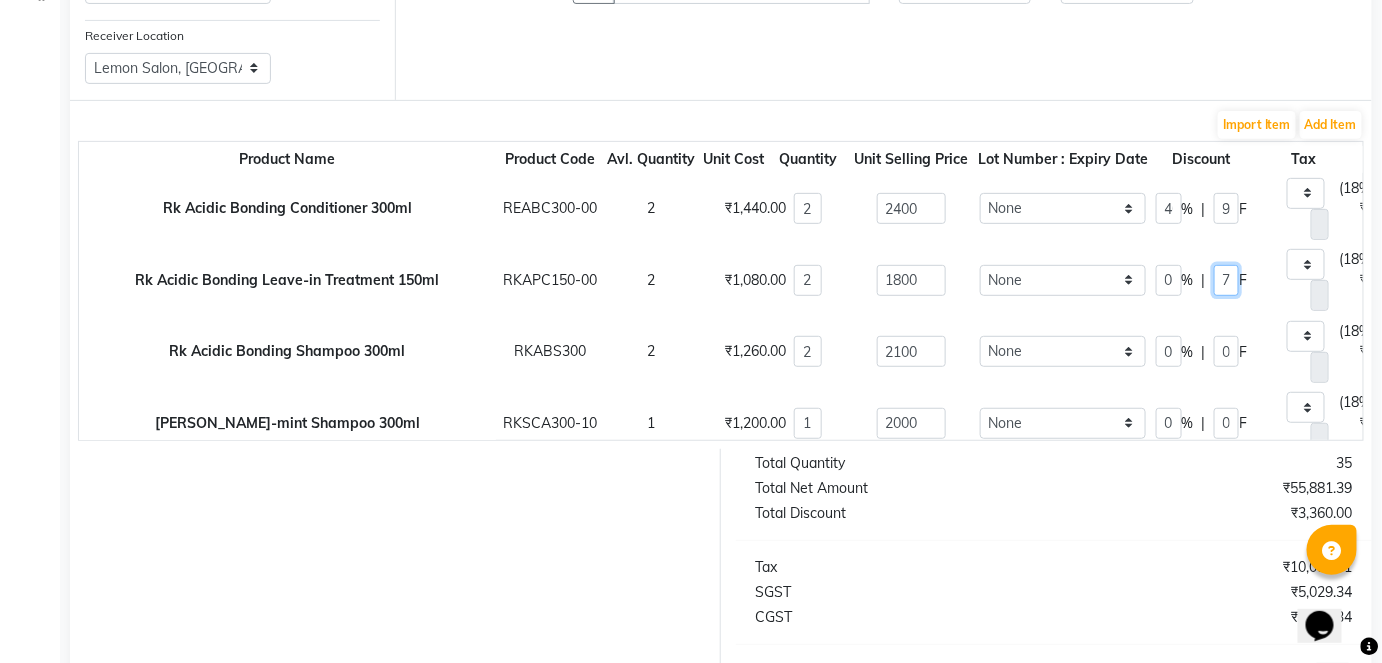 scroll, scrollTop: 0, scrollLeft: 0, axis: both 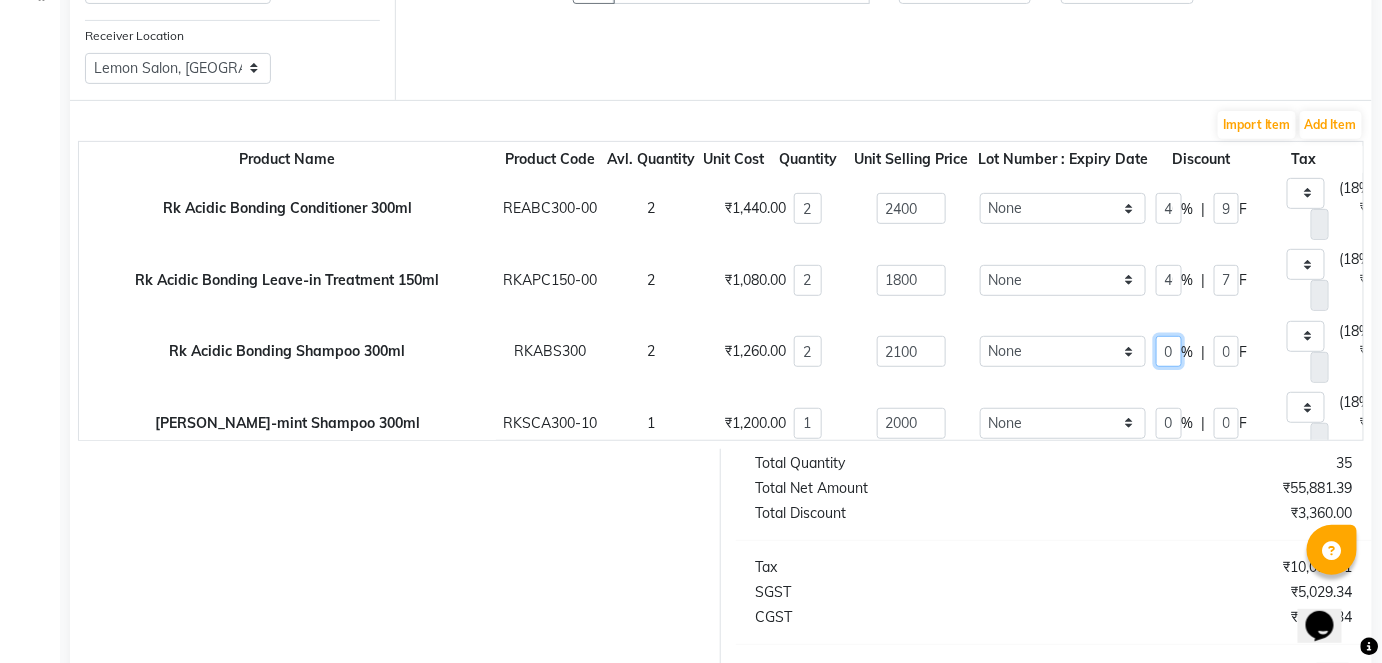 type on "40" 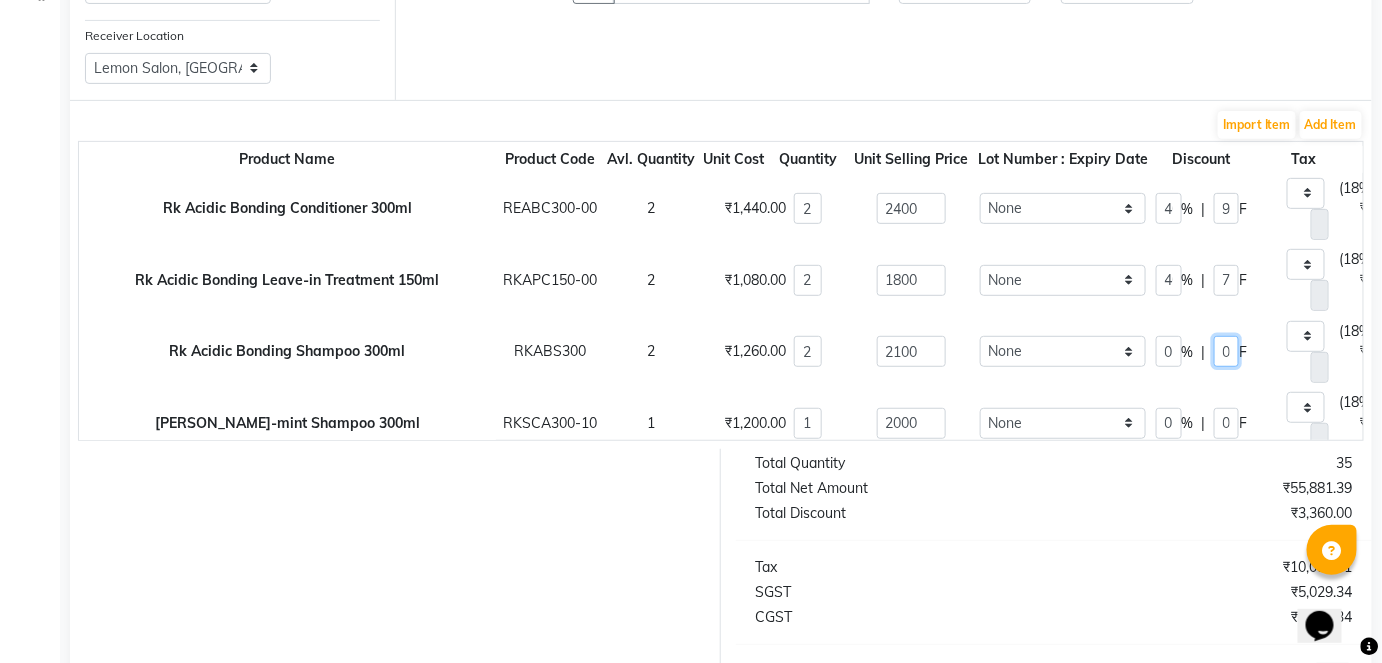 type on "840" 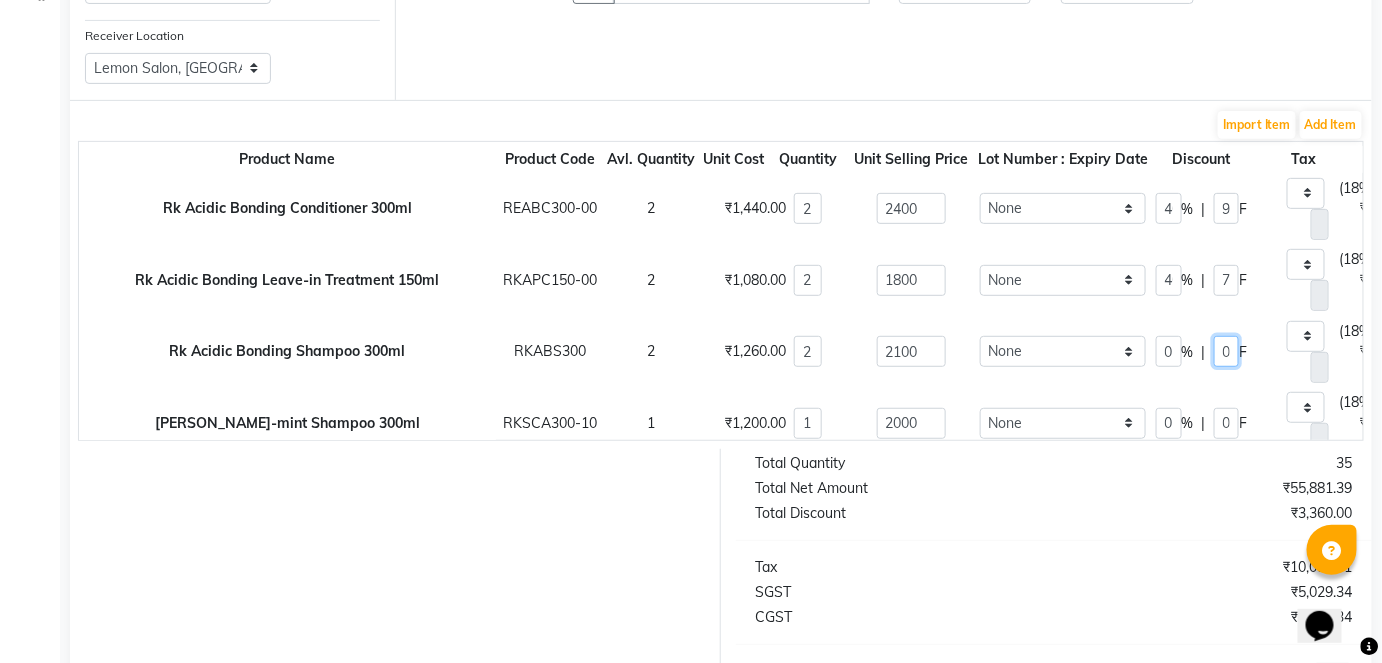 type on "384.41" 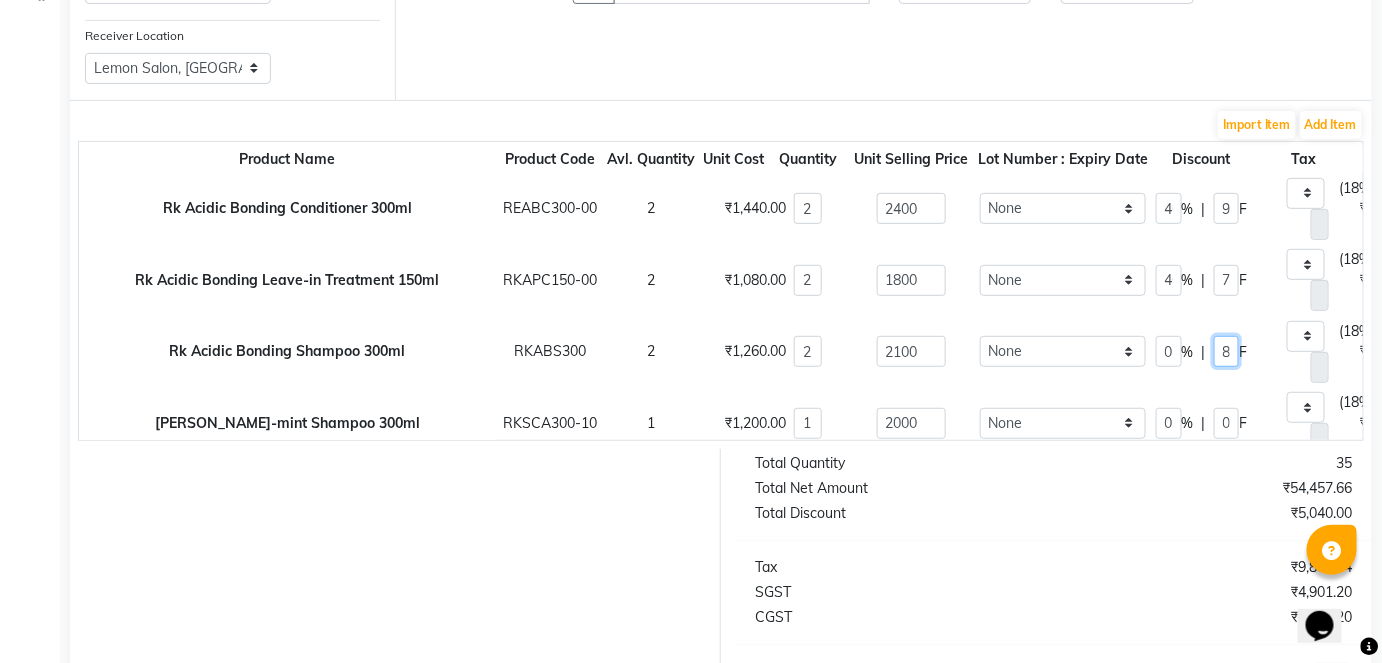 scroll, scrollTop: 0, scrollLeft: 0, axis: both 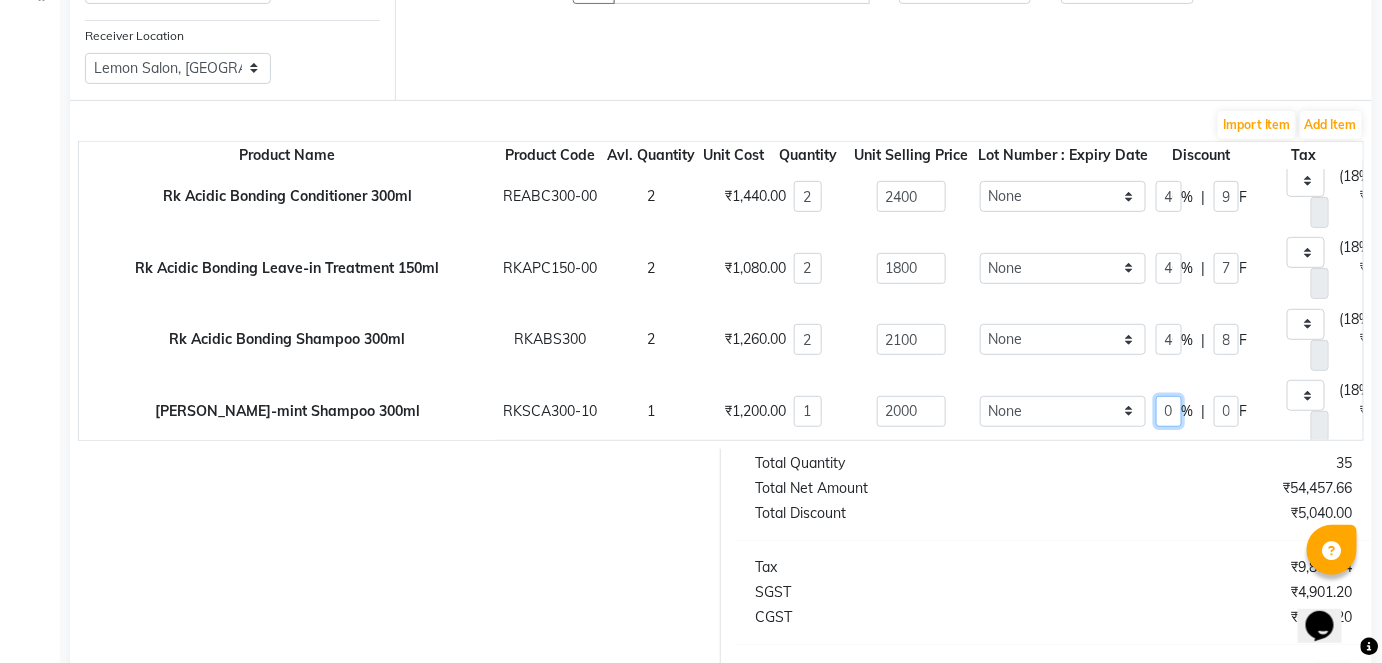 type on "40" 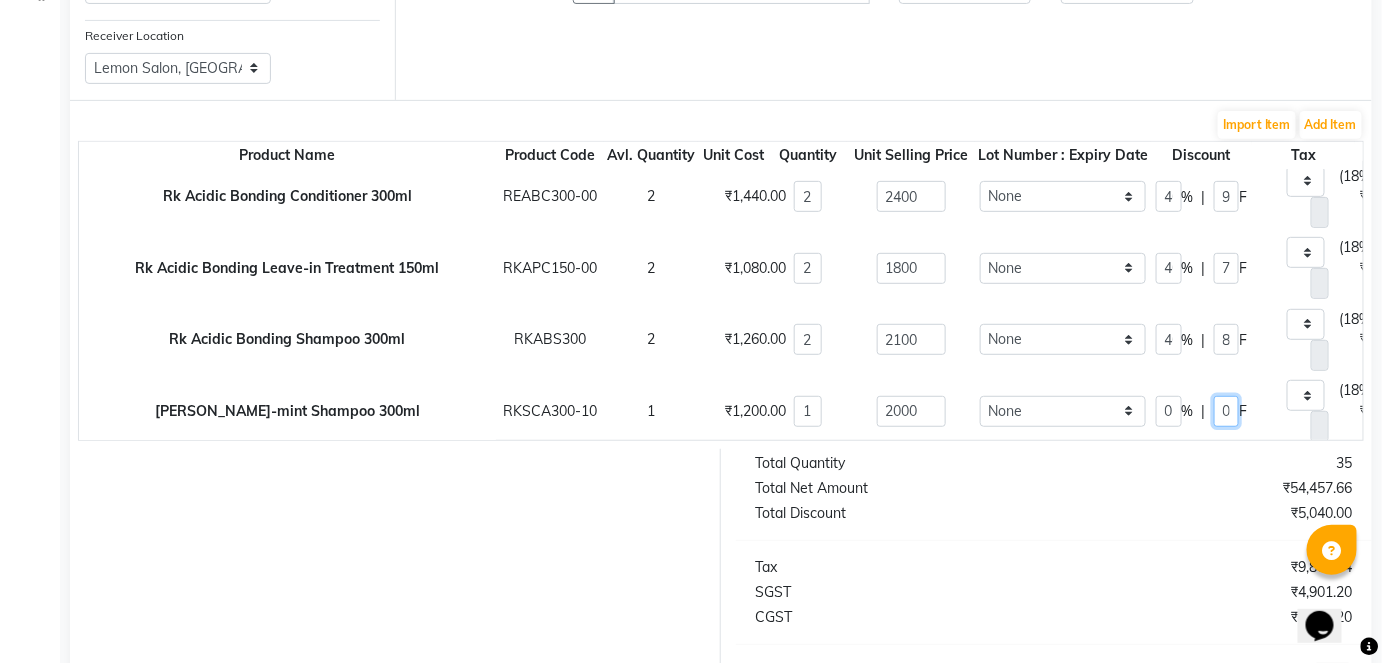 type on "800" 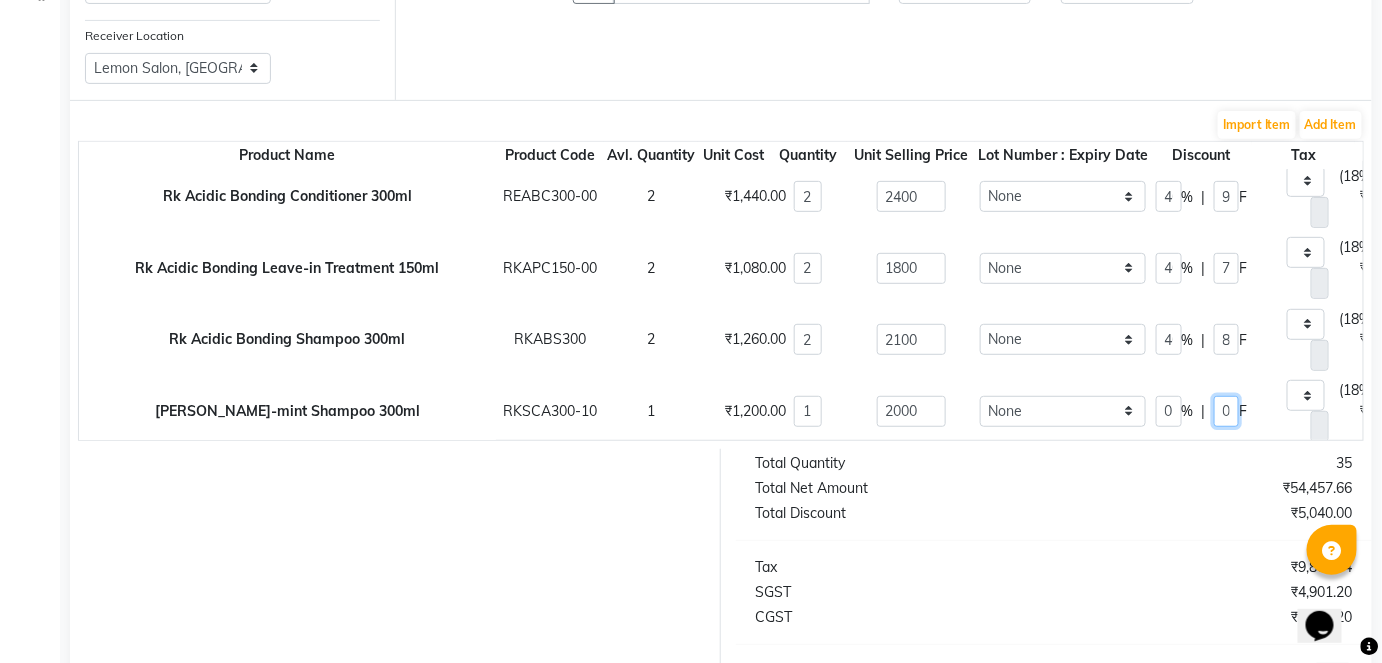 type on "183.05" 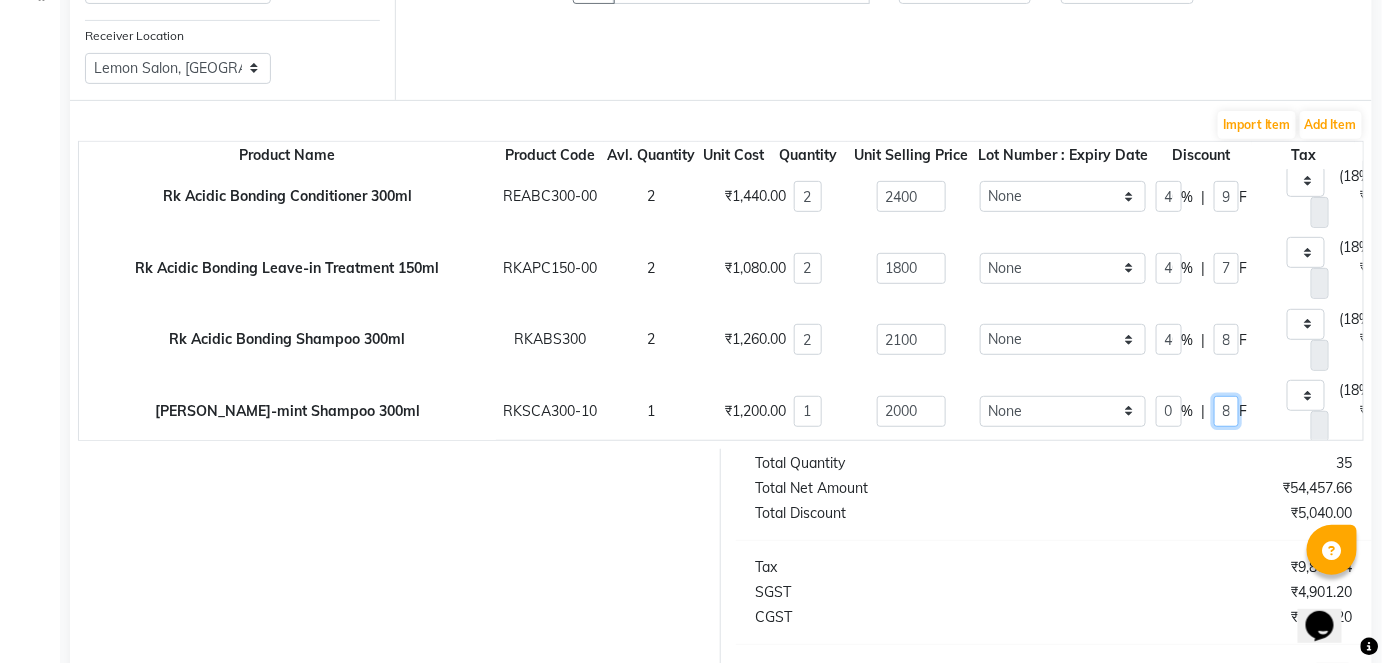 scroll, scrollTop: 0, scrollLeft: 0, axis: both 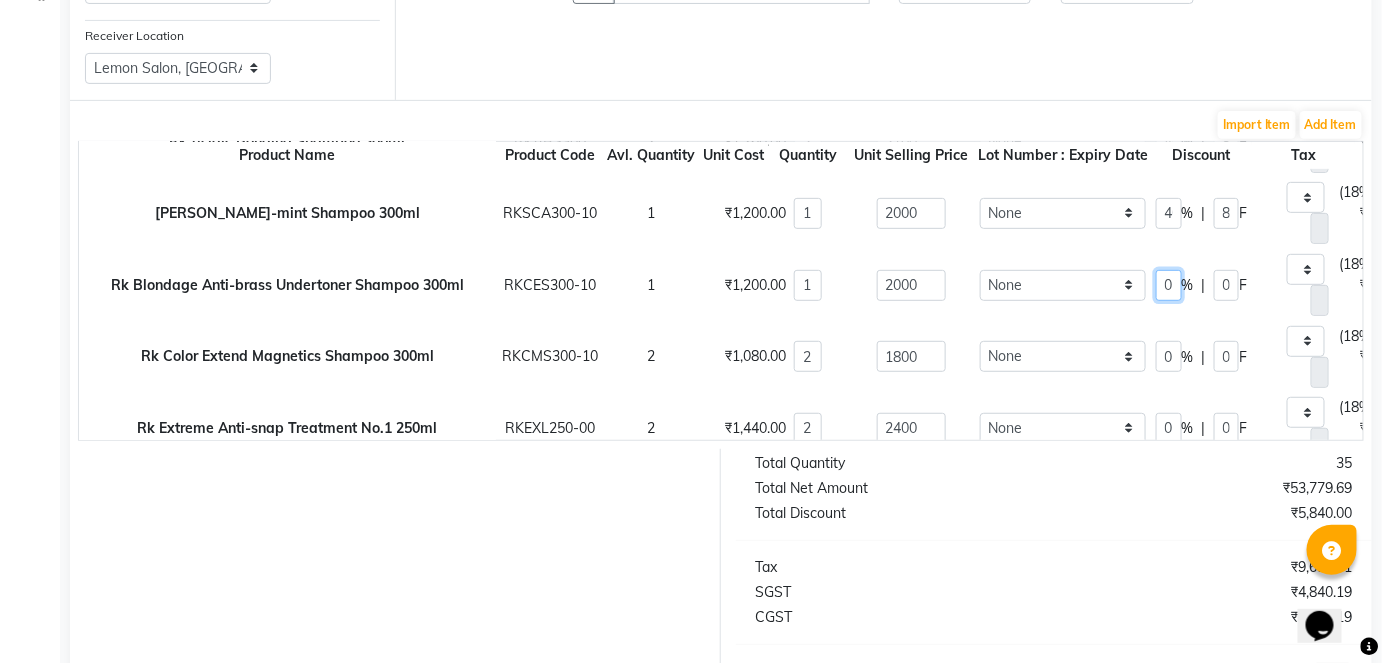 type on "40" 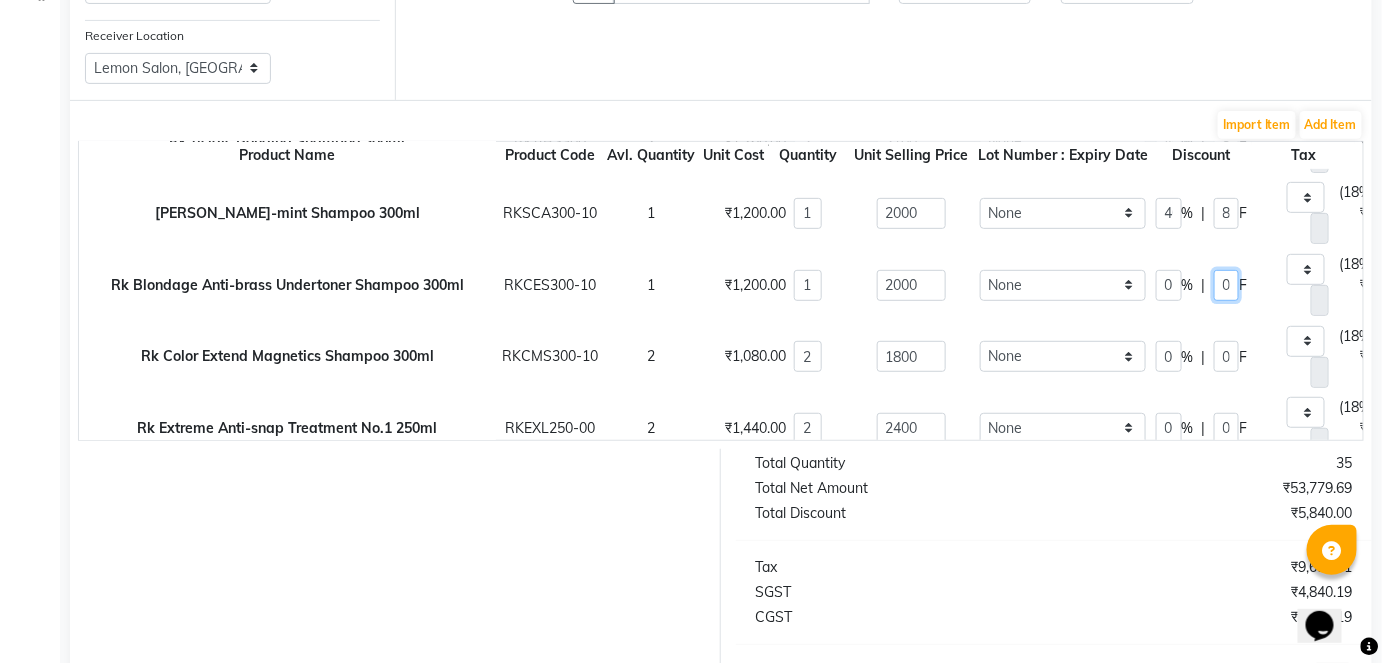 type on "800" 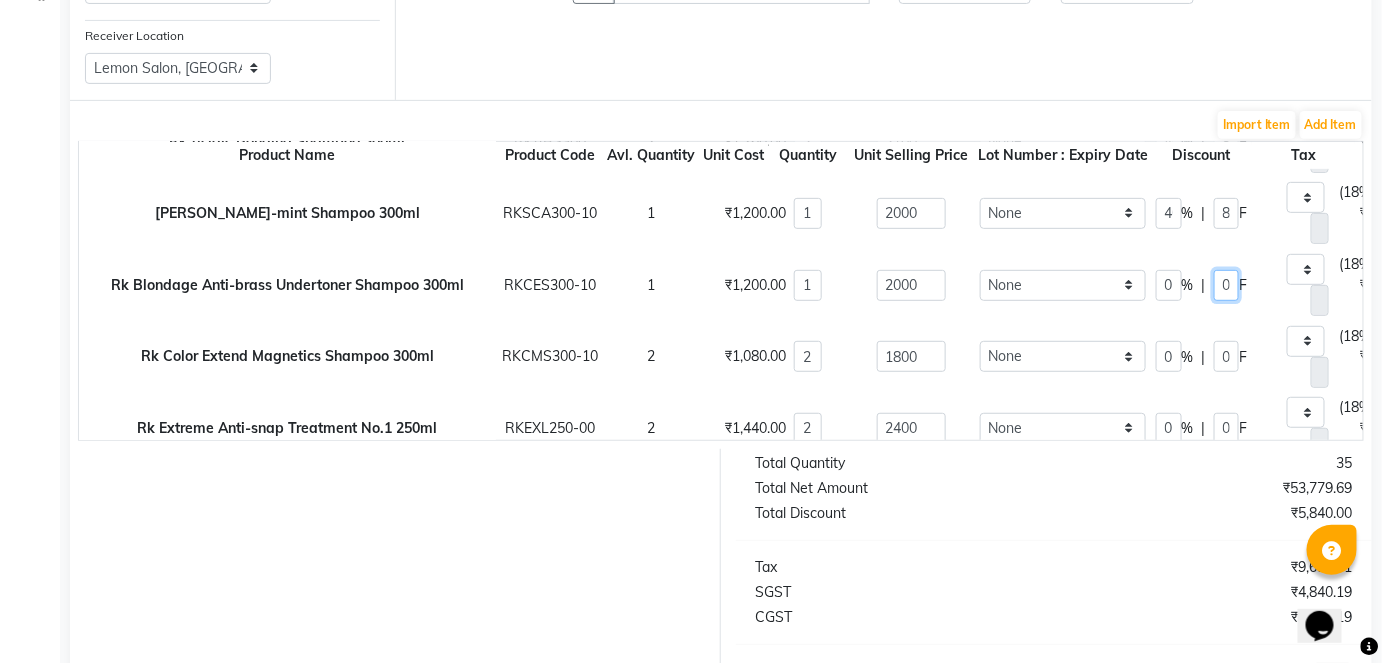 type on "183.05" 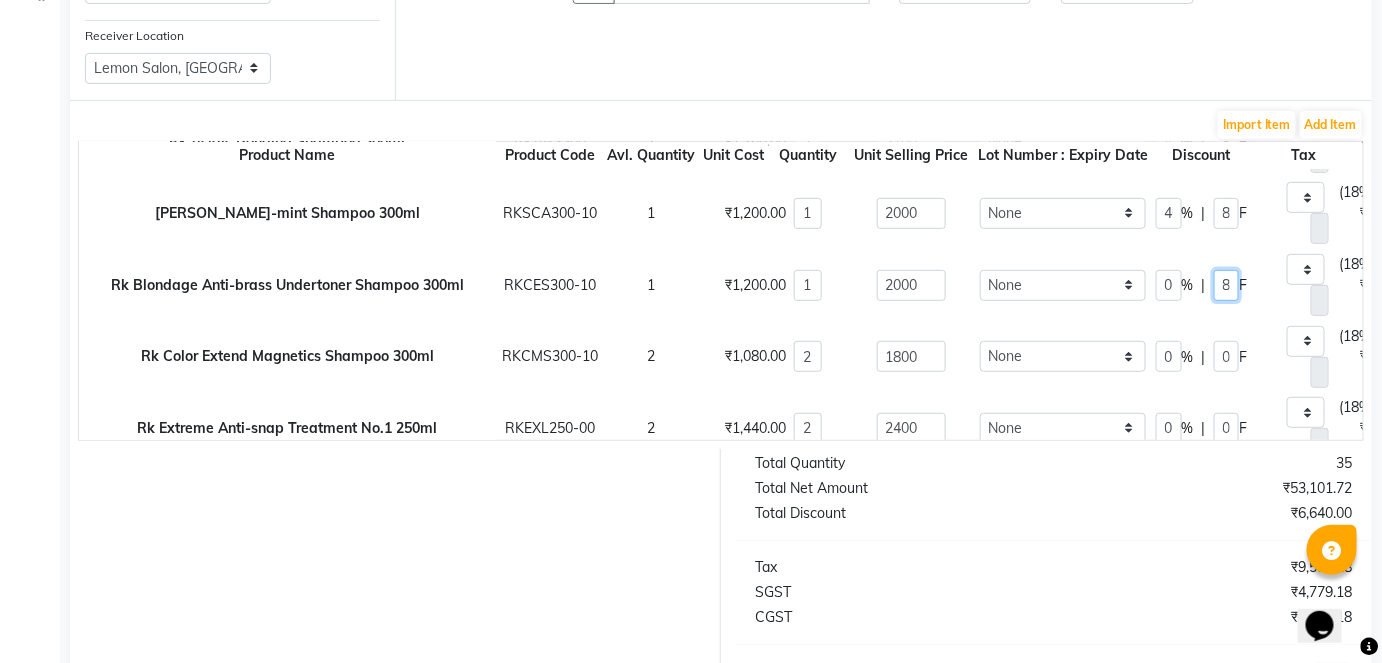 scroll, scrollTop: 0, scrollLeft: 0, axis: both 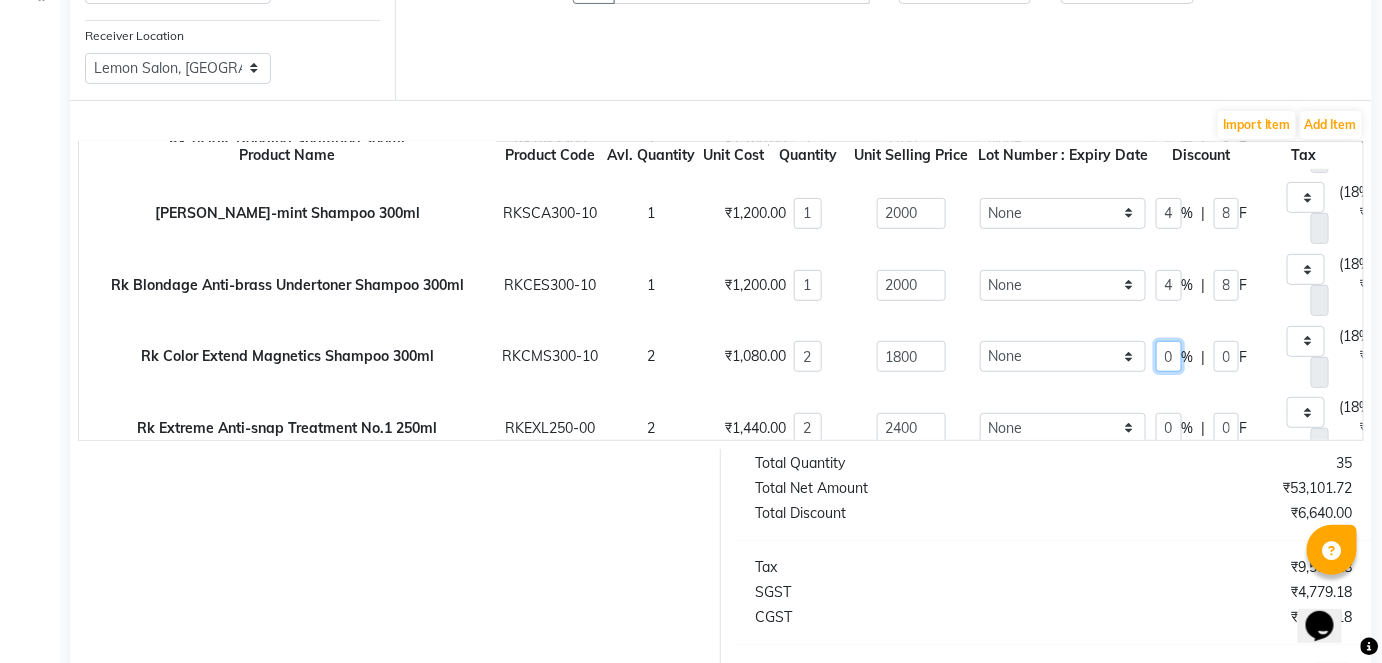 type on "40" 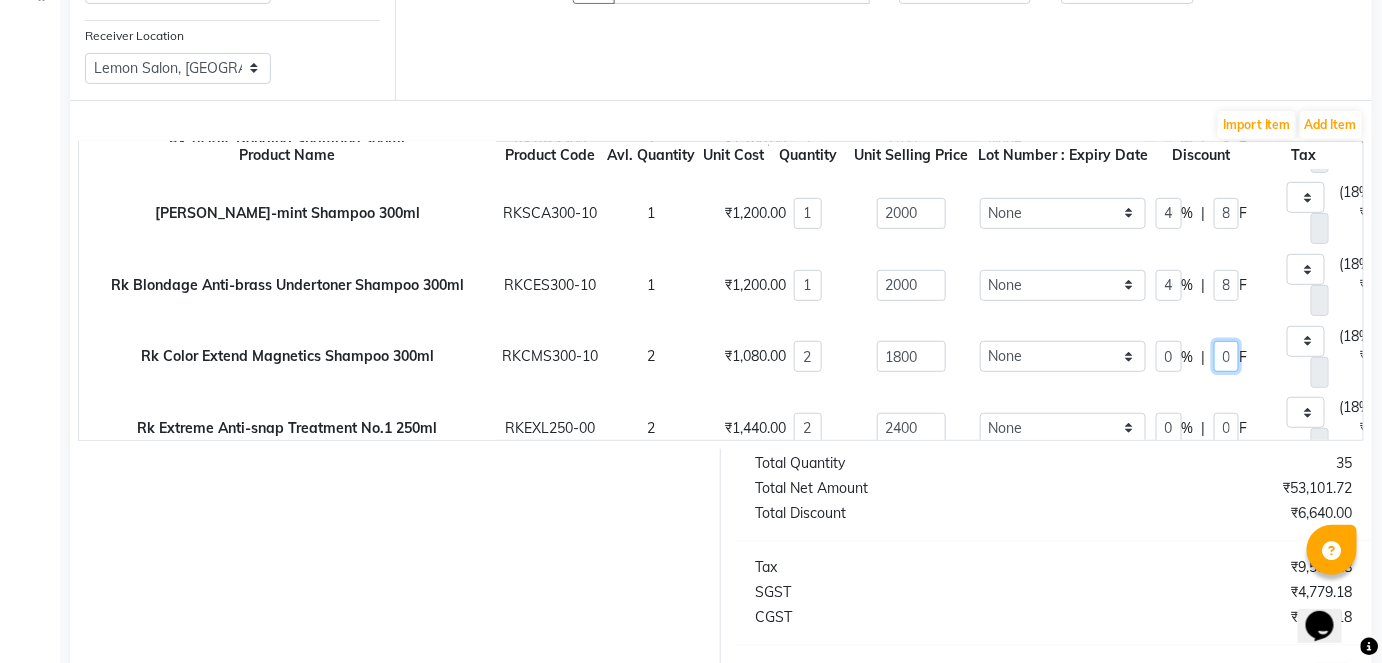 type on "720" 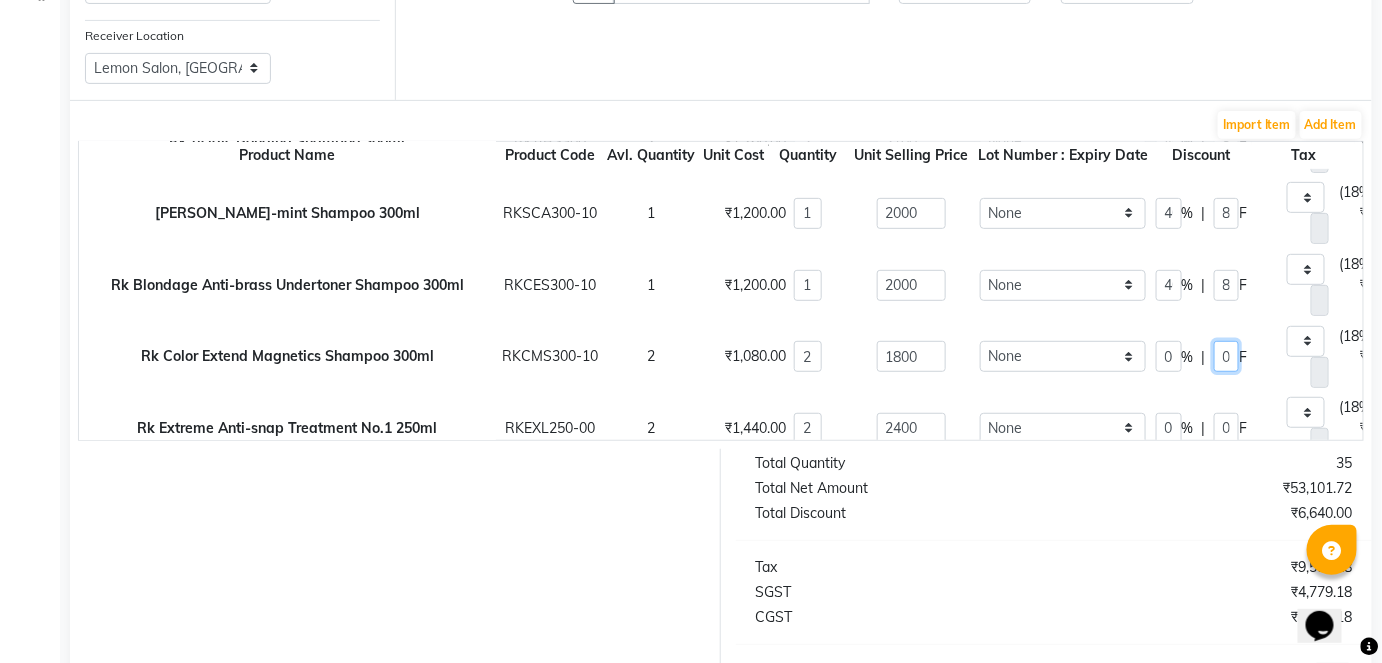 type on "329.49" 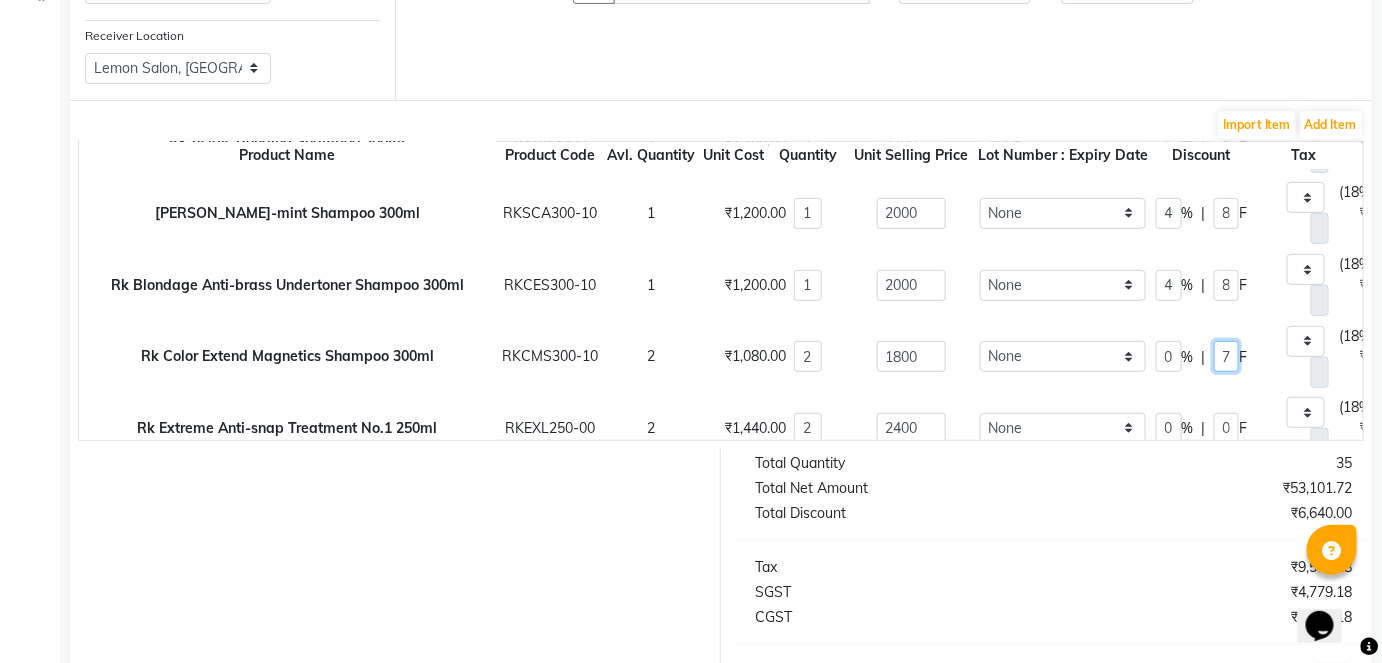 scroll, scrollTop: 0, scrollLeft: 0, axis: both 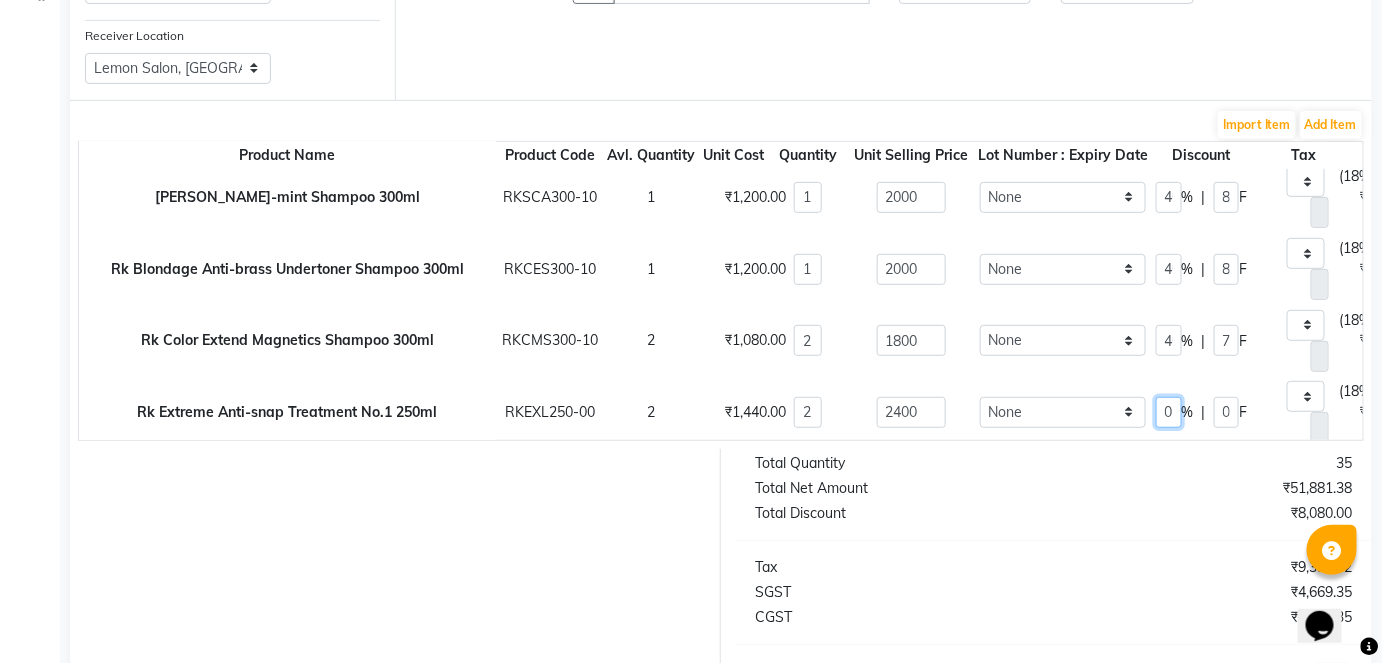 type on "40" 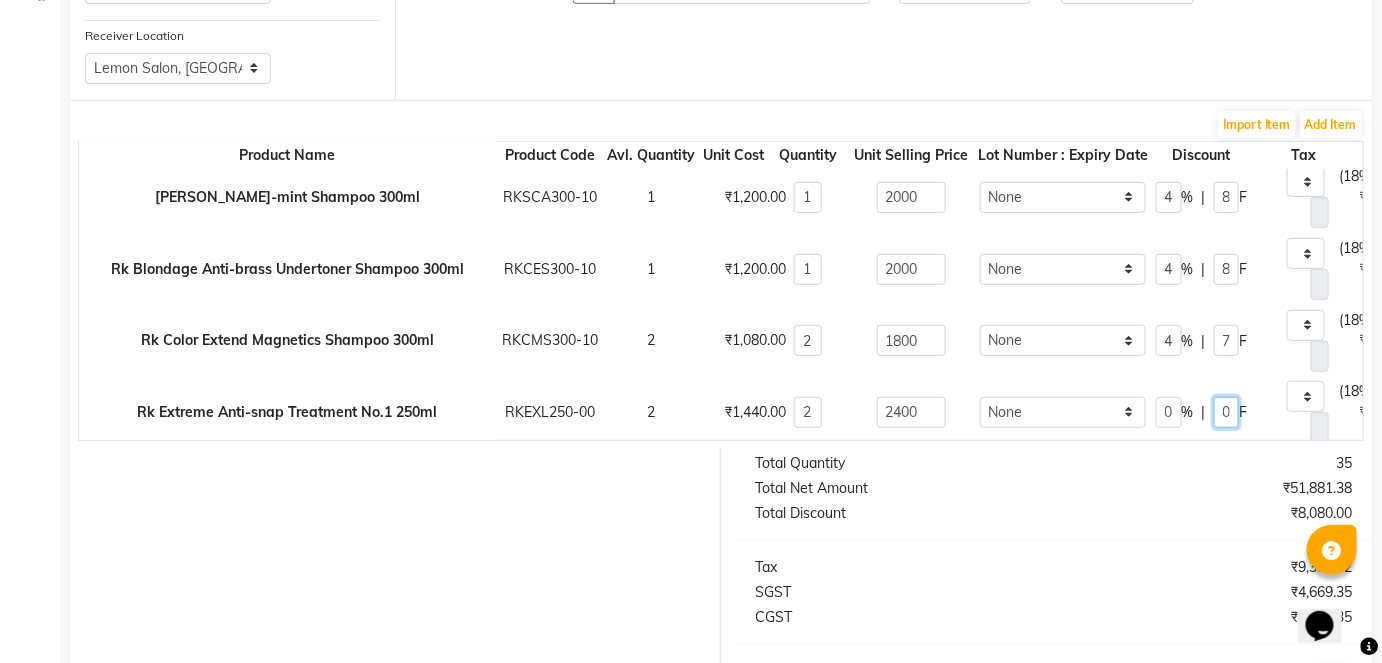 type on "960" 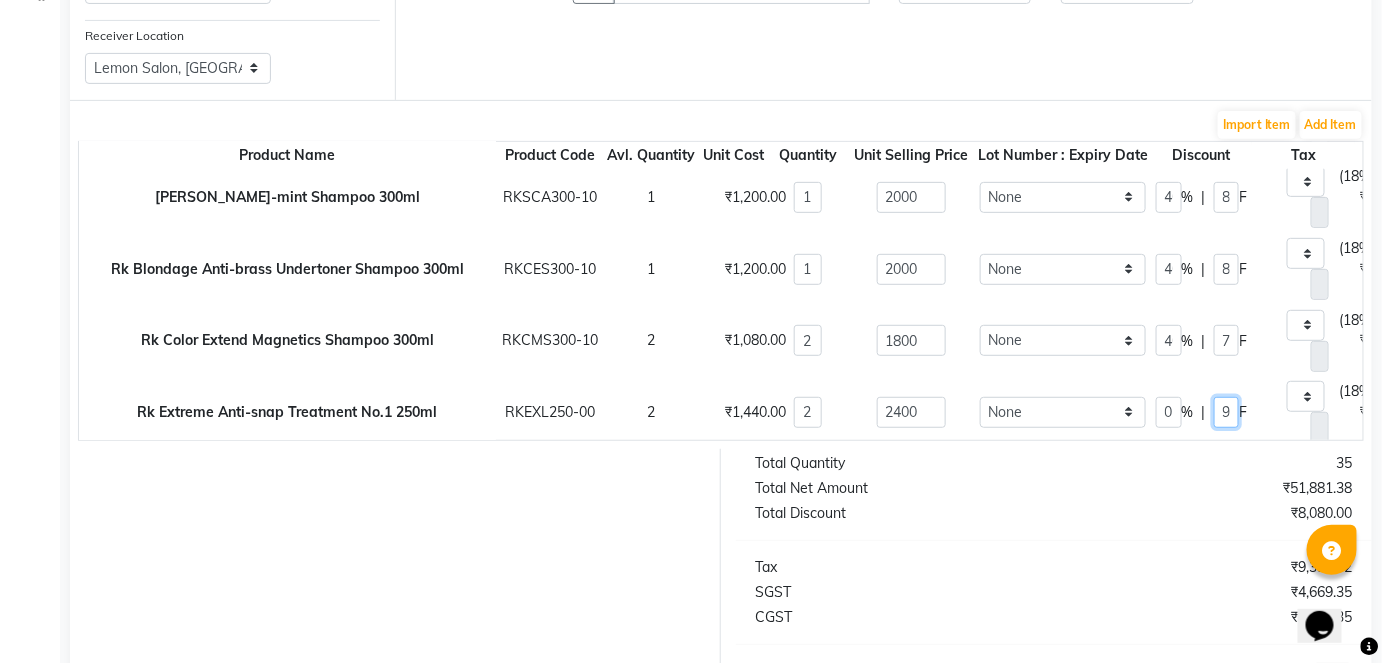 type on "439.32" 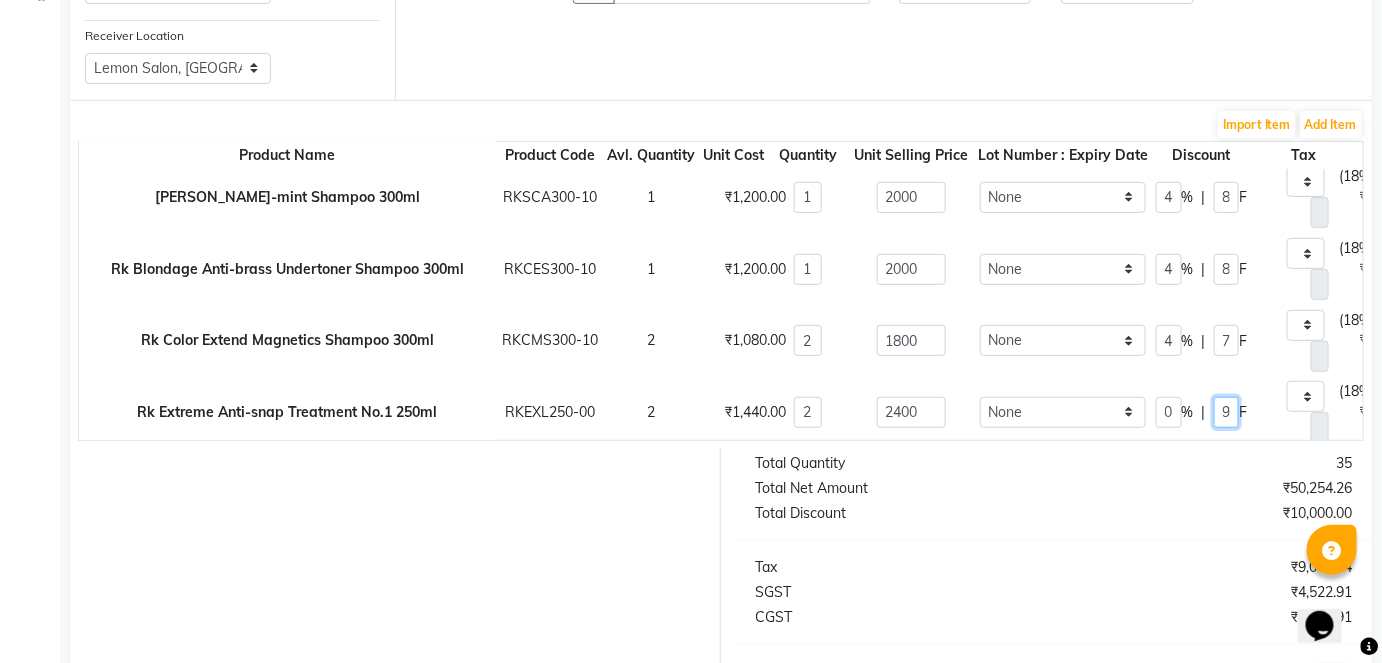 scroll, scrollTop: 0, scrollLeft: 0, axis: both 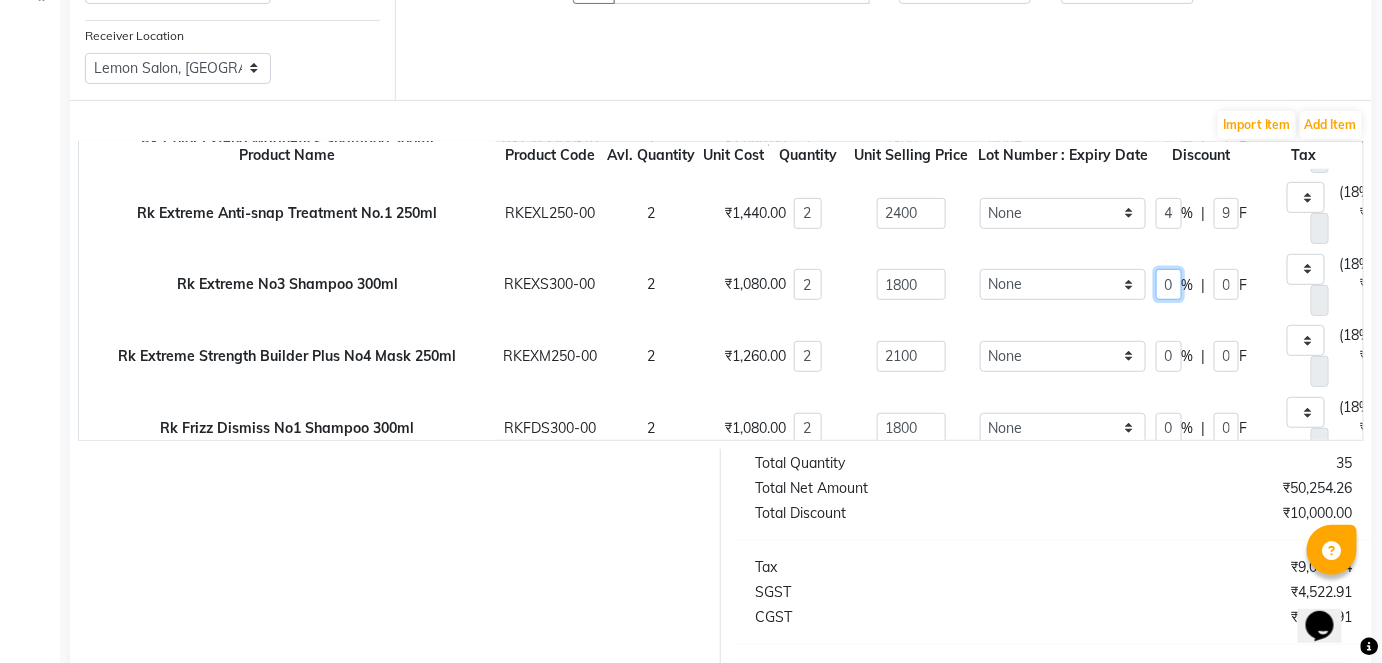 type on "40" 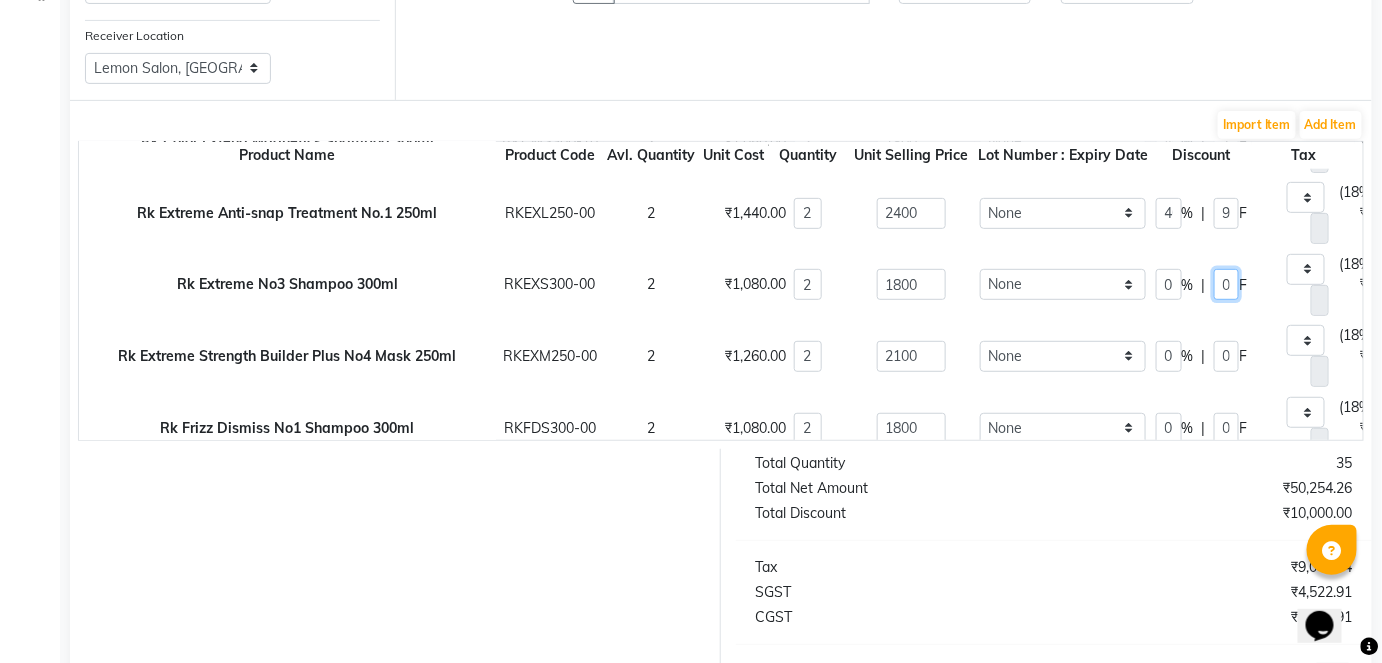 type on "720" 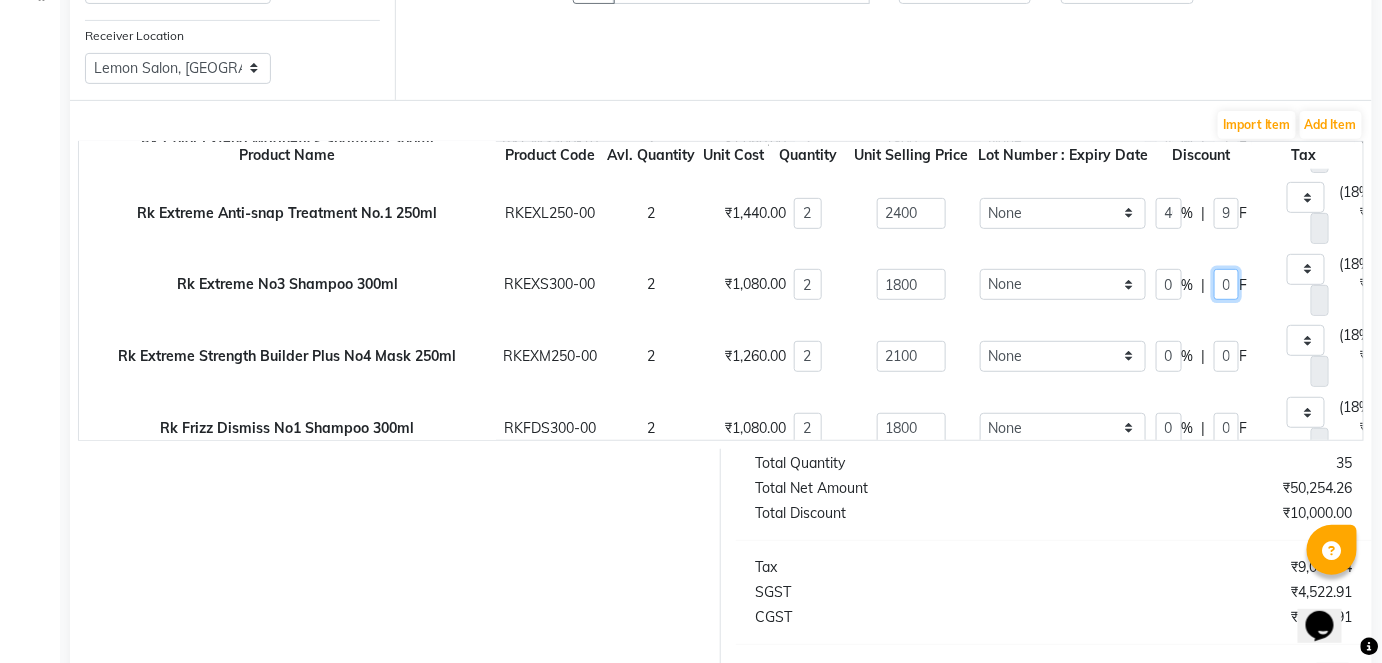 type on "329.49" 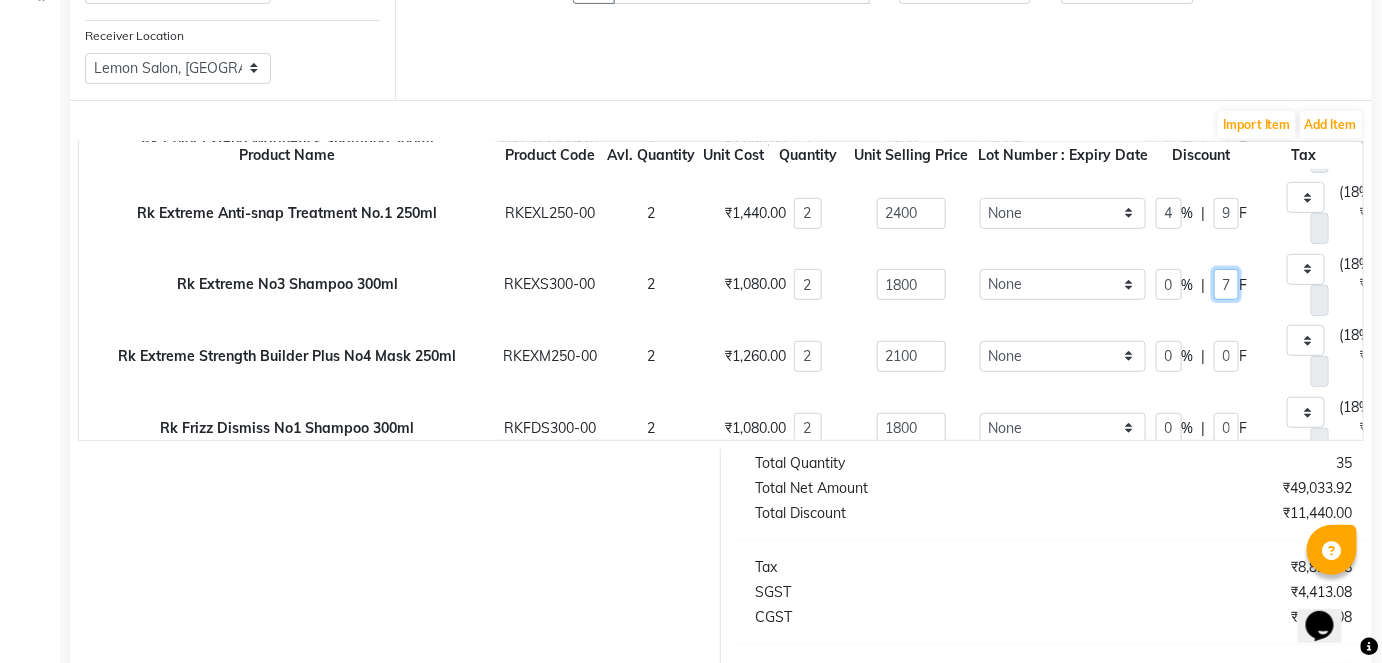 scroll 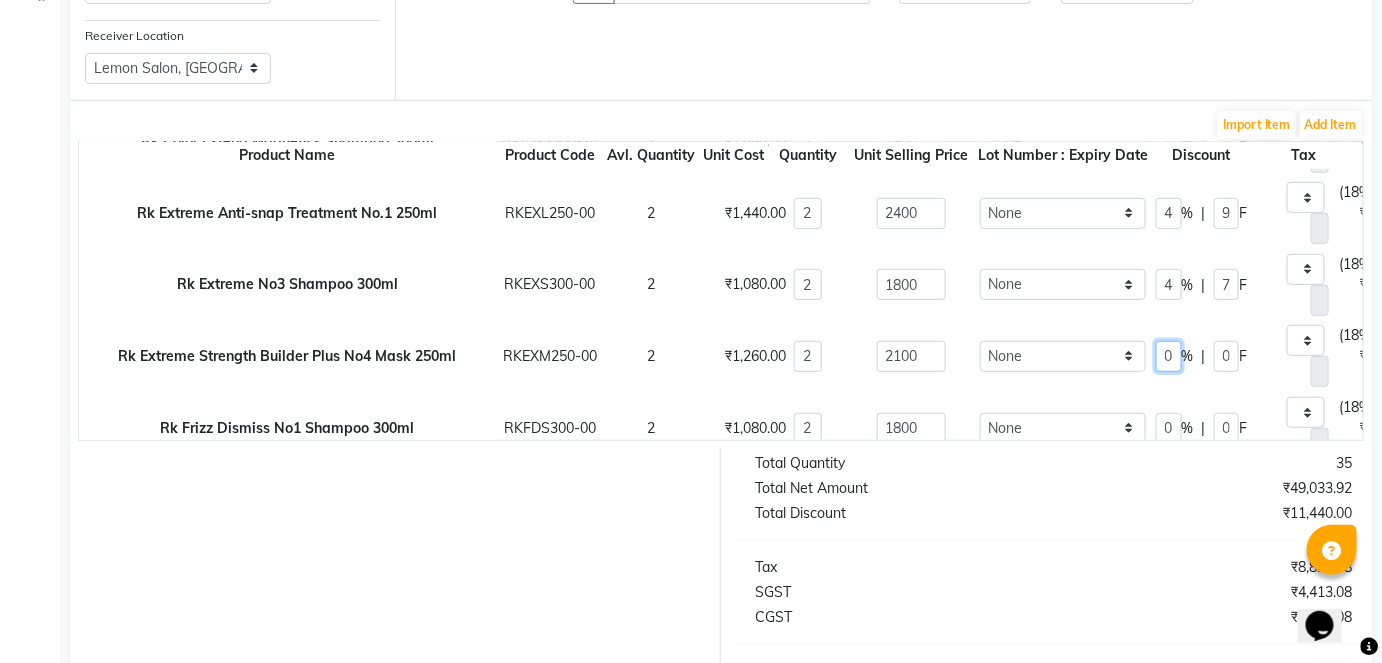 type on "40" 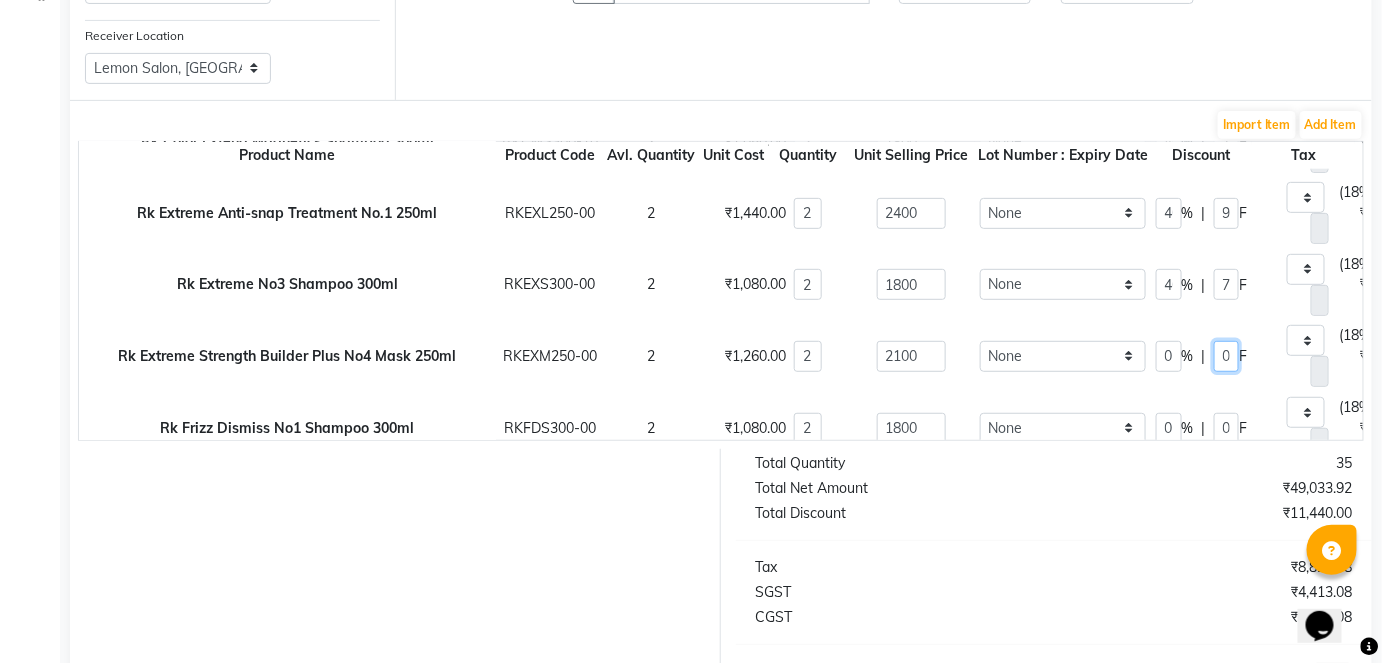 type on "840" 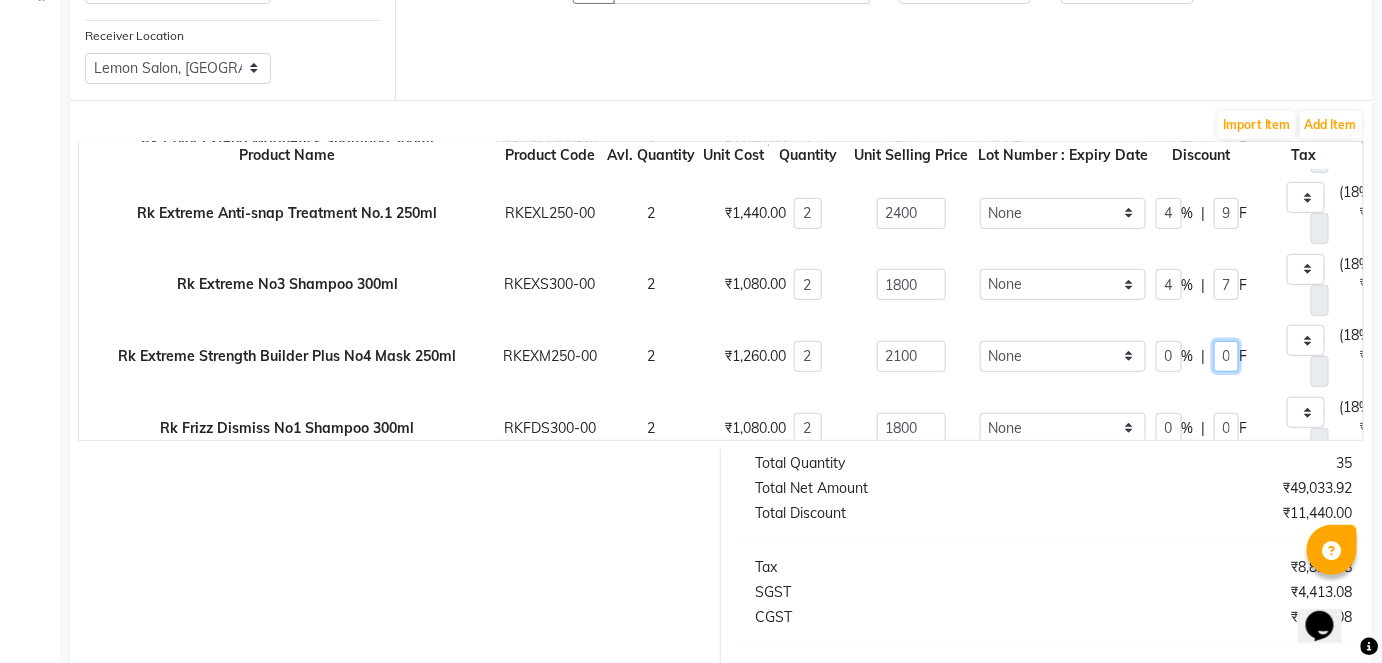 type on "384.41" 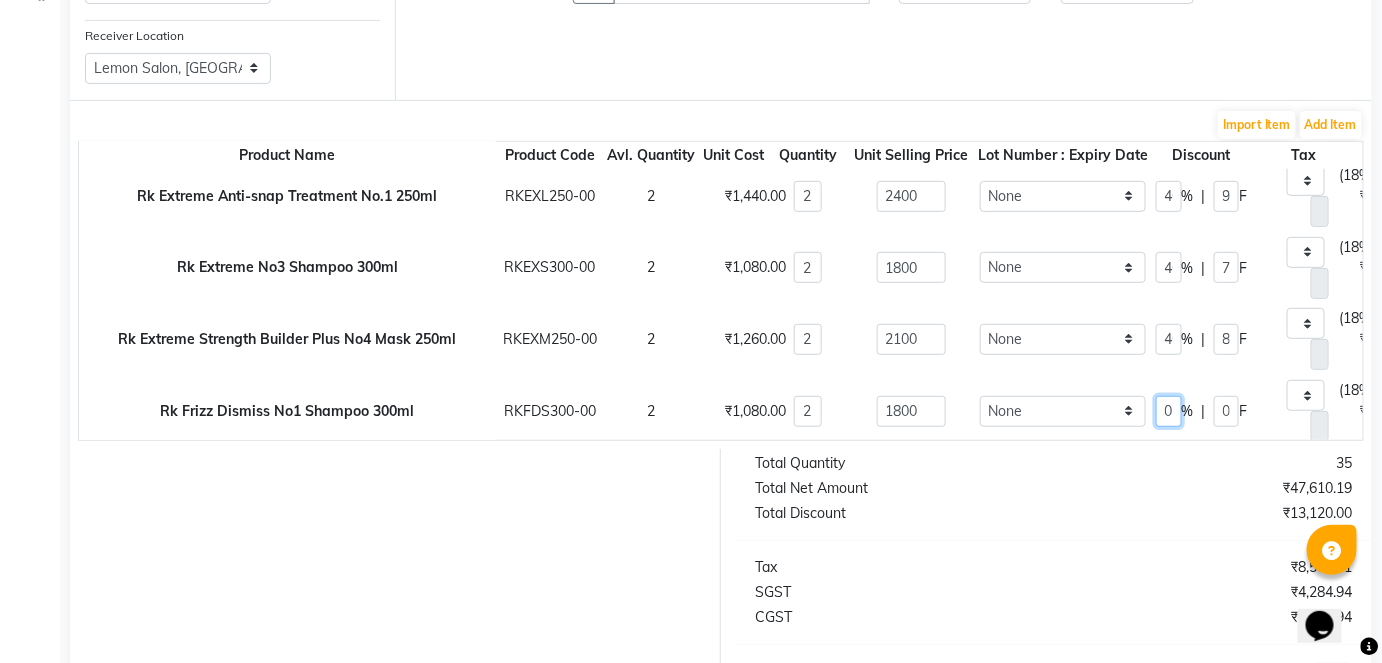 type on "40" 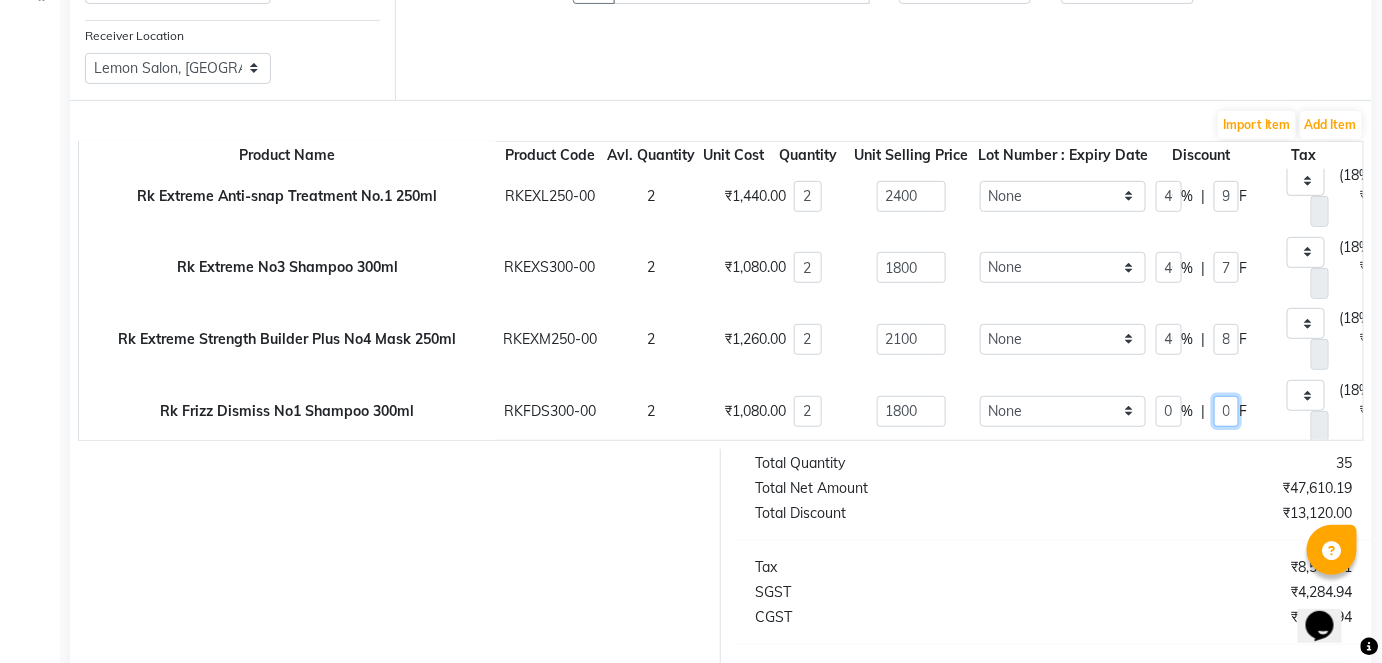 type on "720" 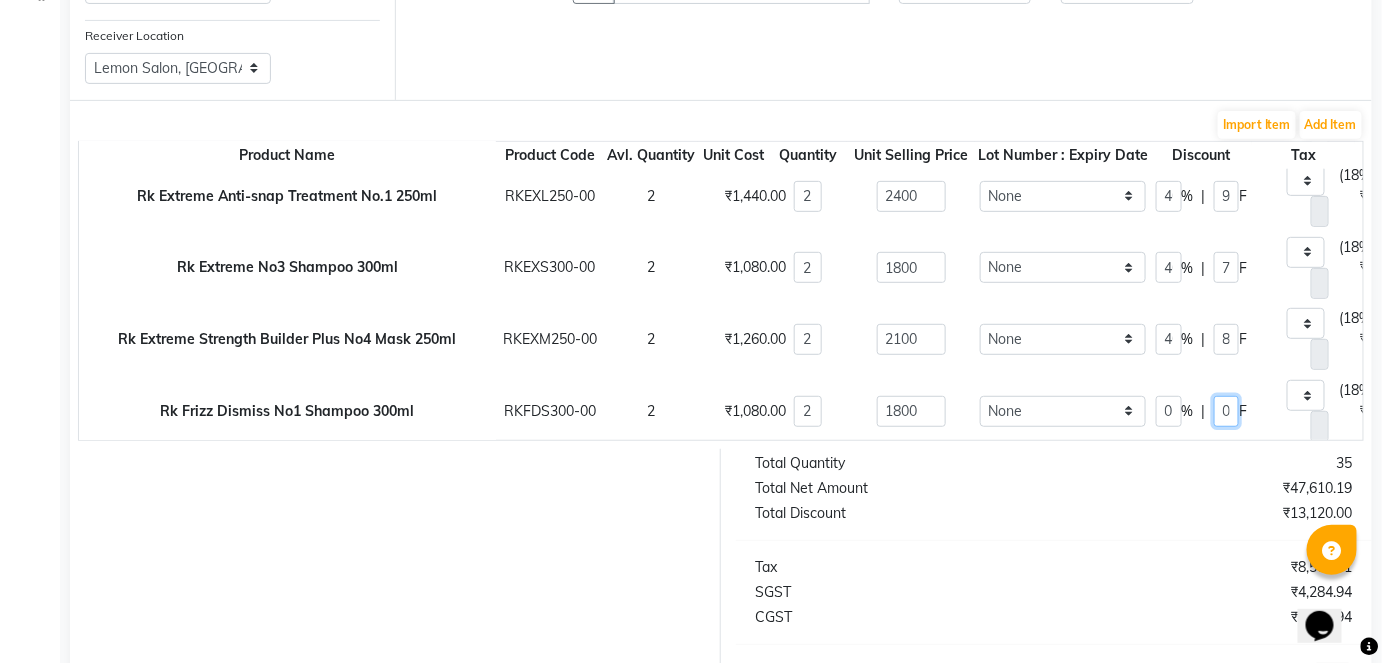 type on "329.49" 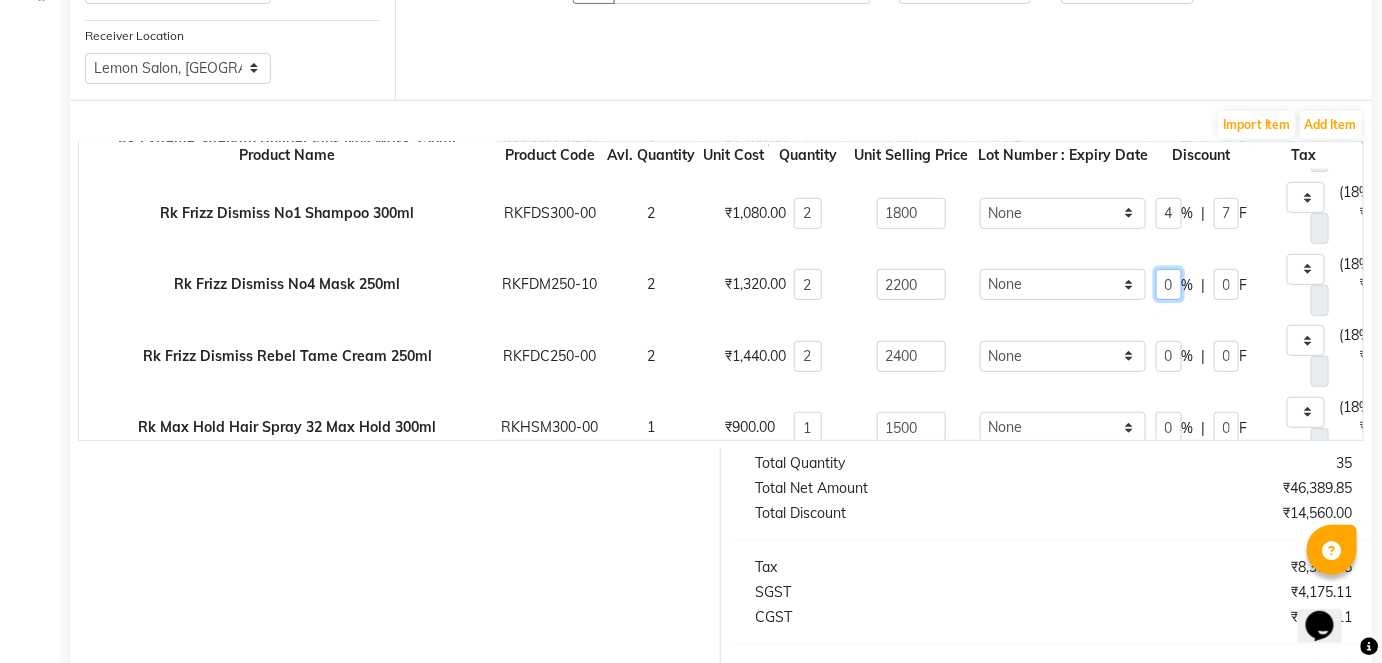 type on "40" 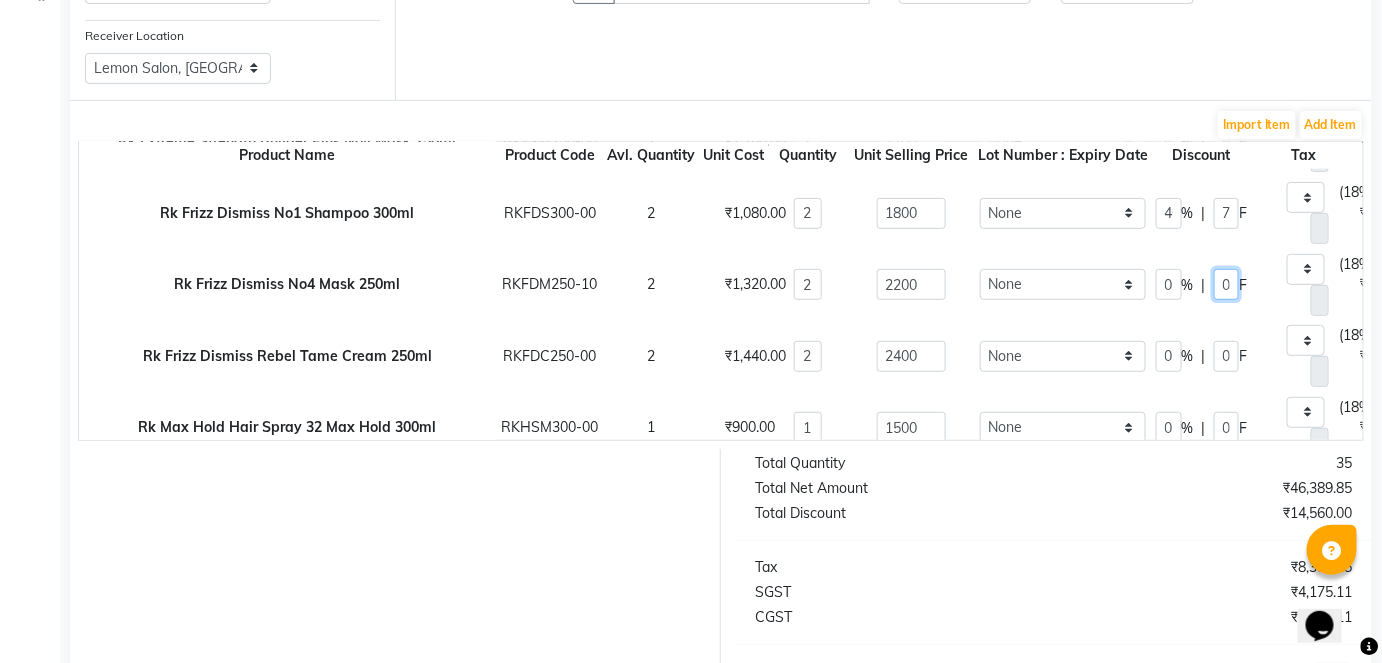 type on "880" 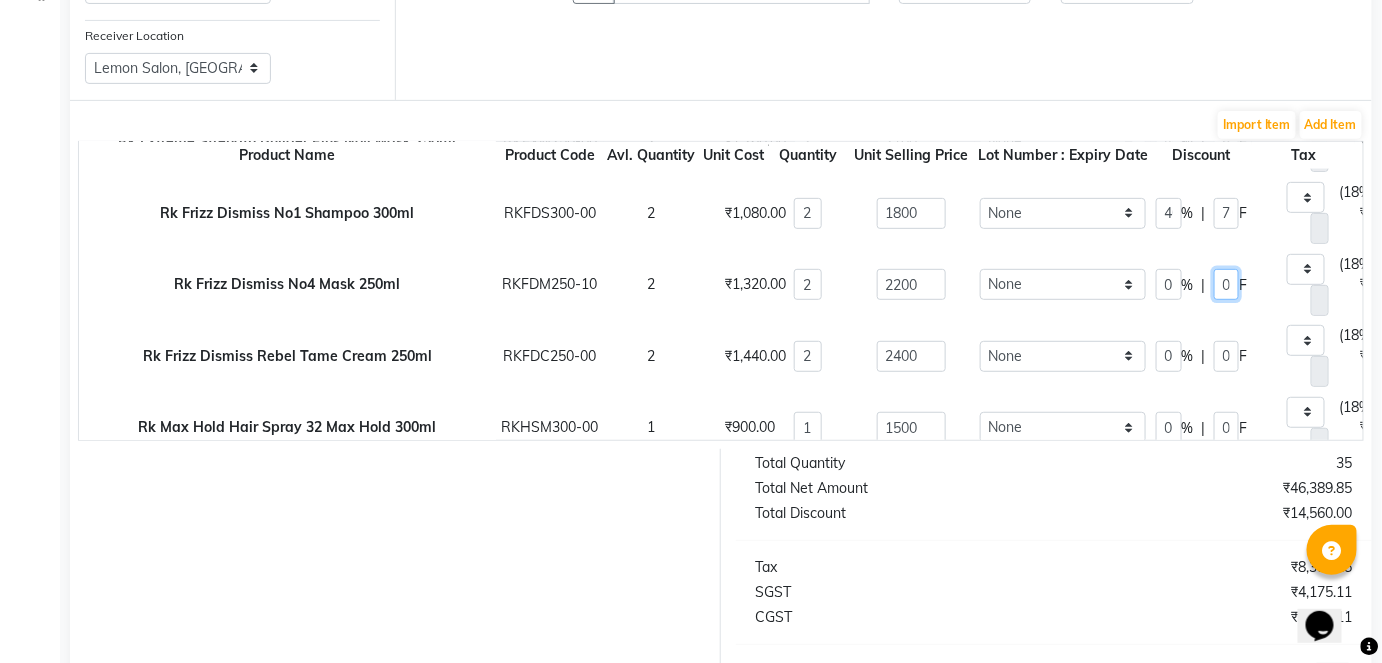 type on "402.71" 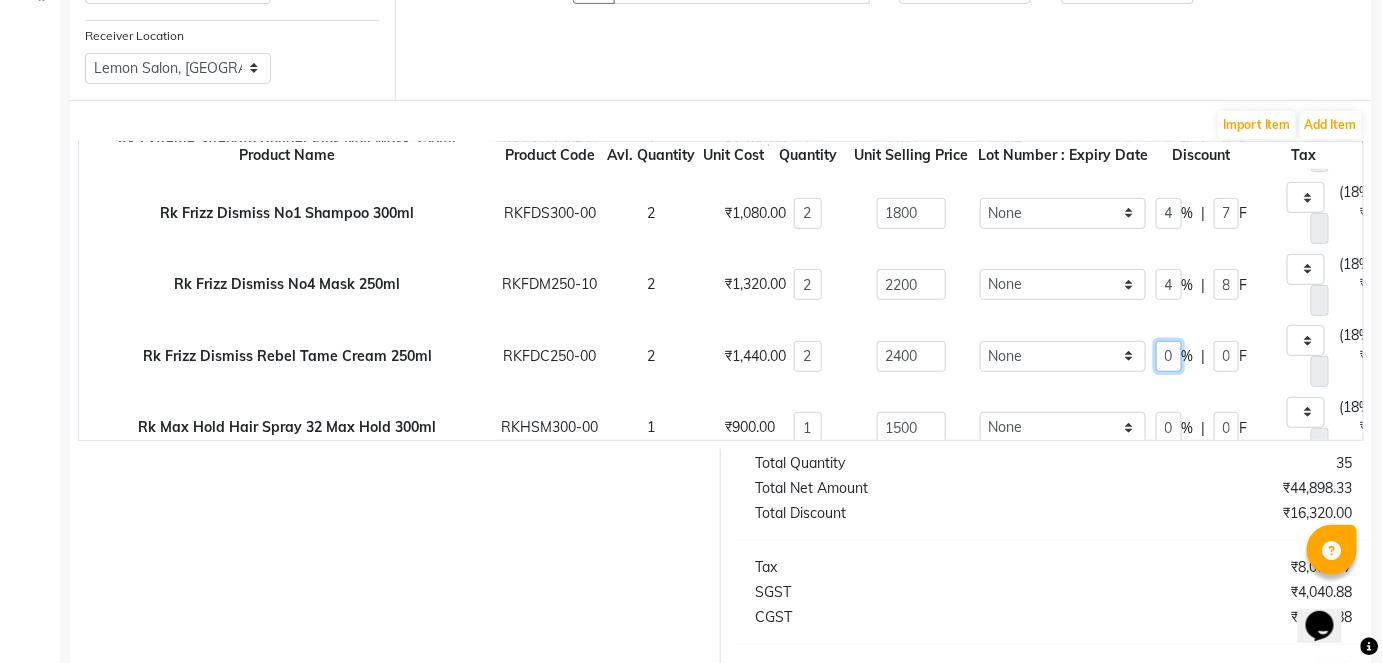 type on "40" 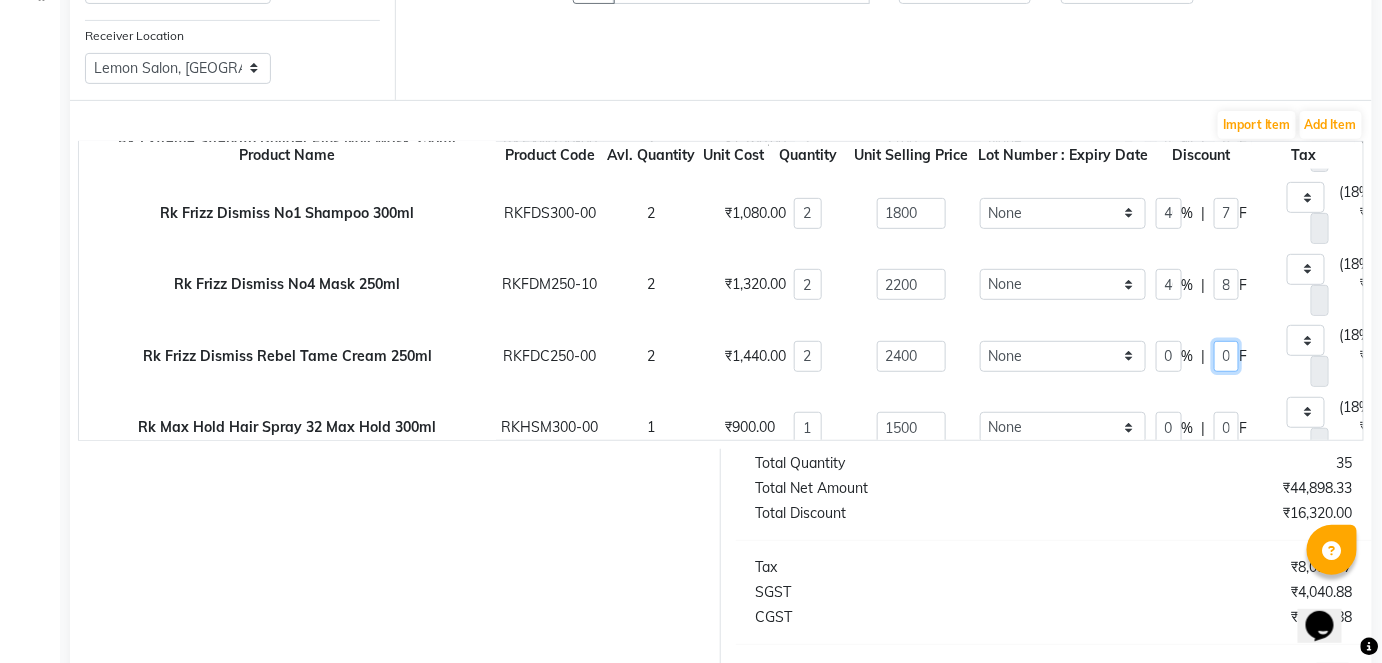 type on "960" 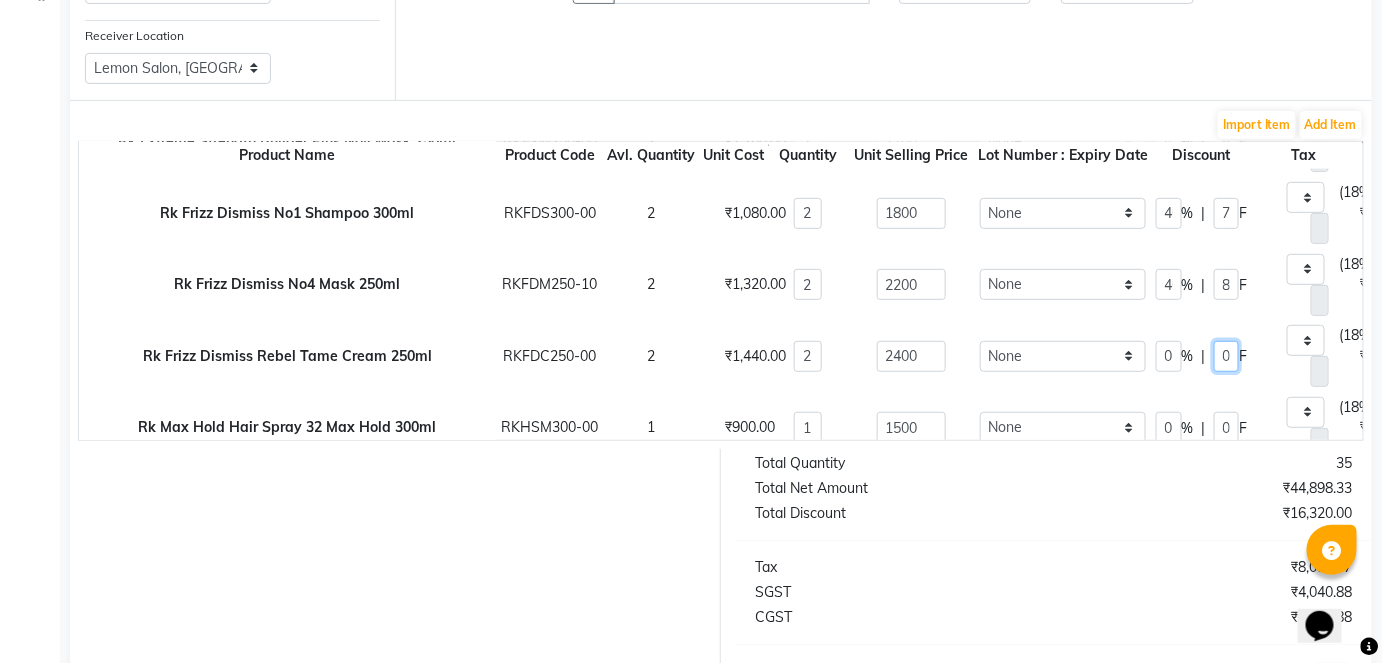 type on "439.32" 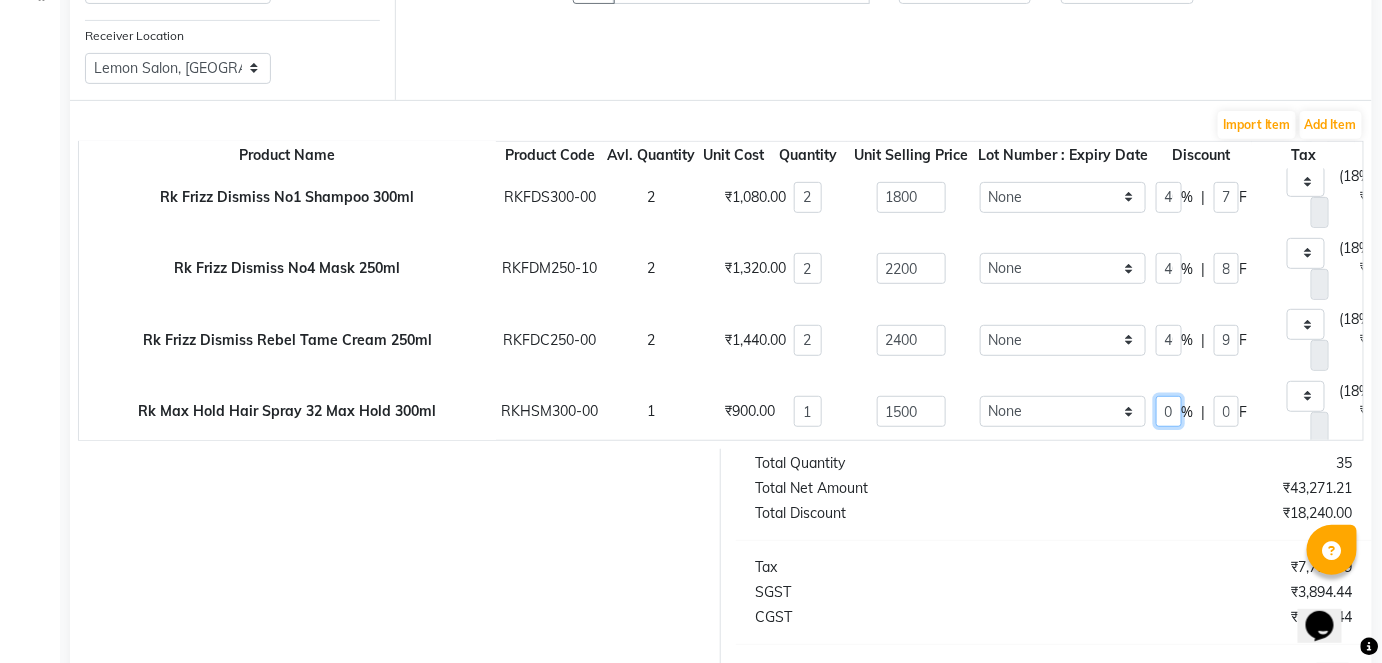 type on "40" 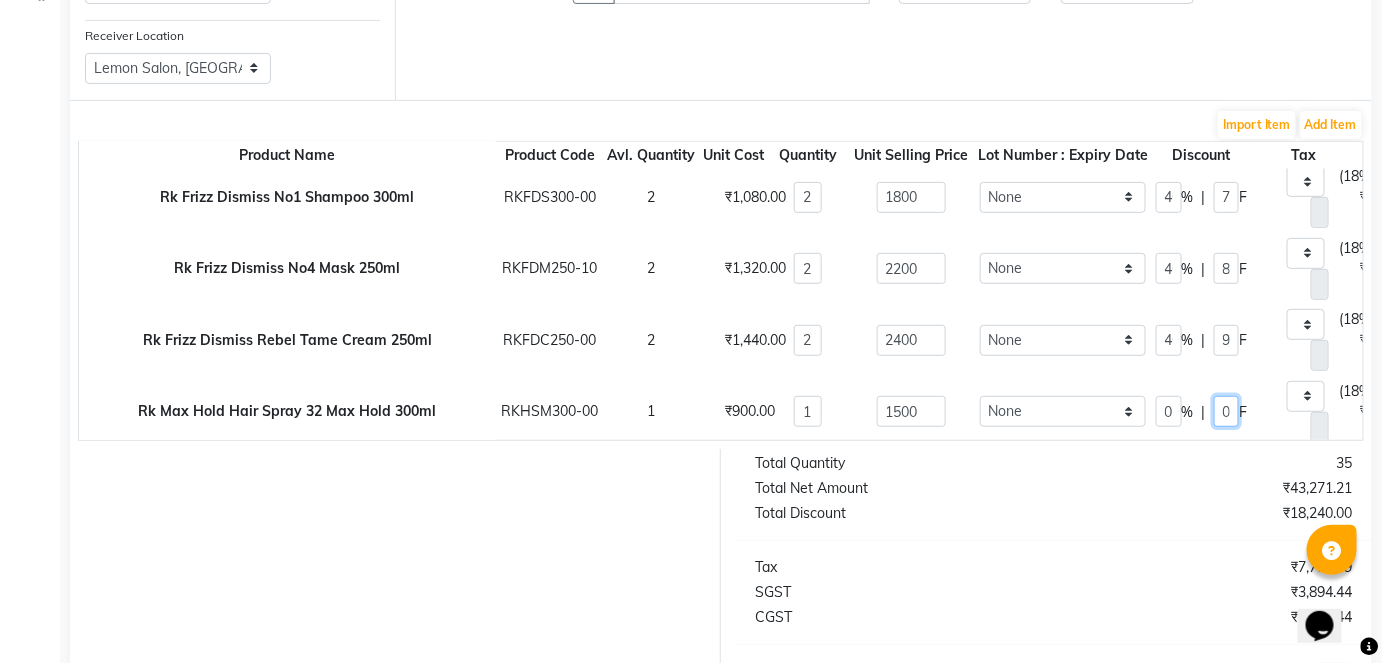 type on "600" 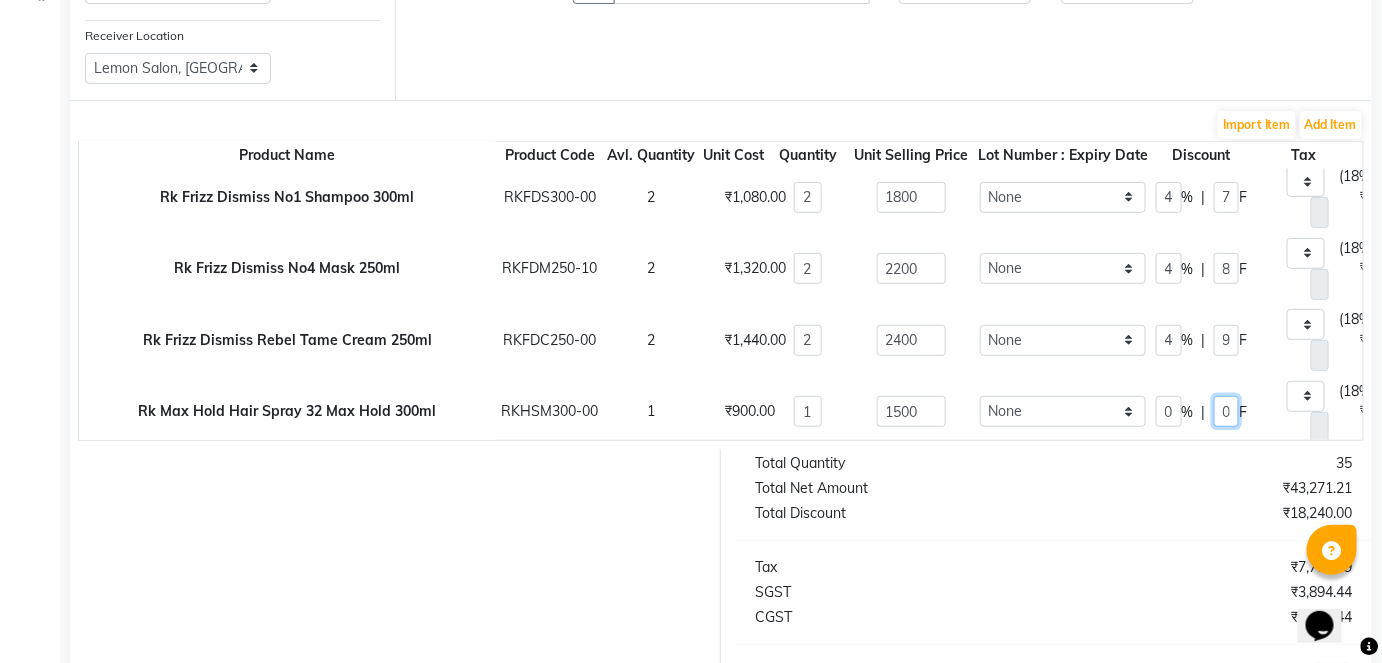type on "137.29" 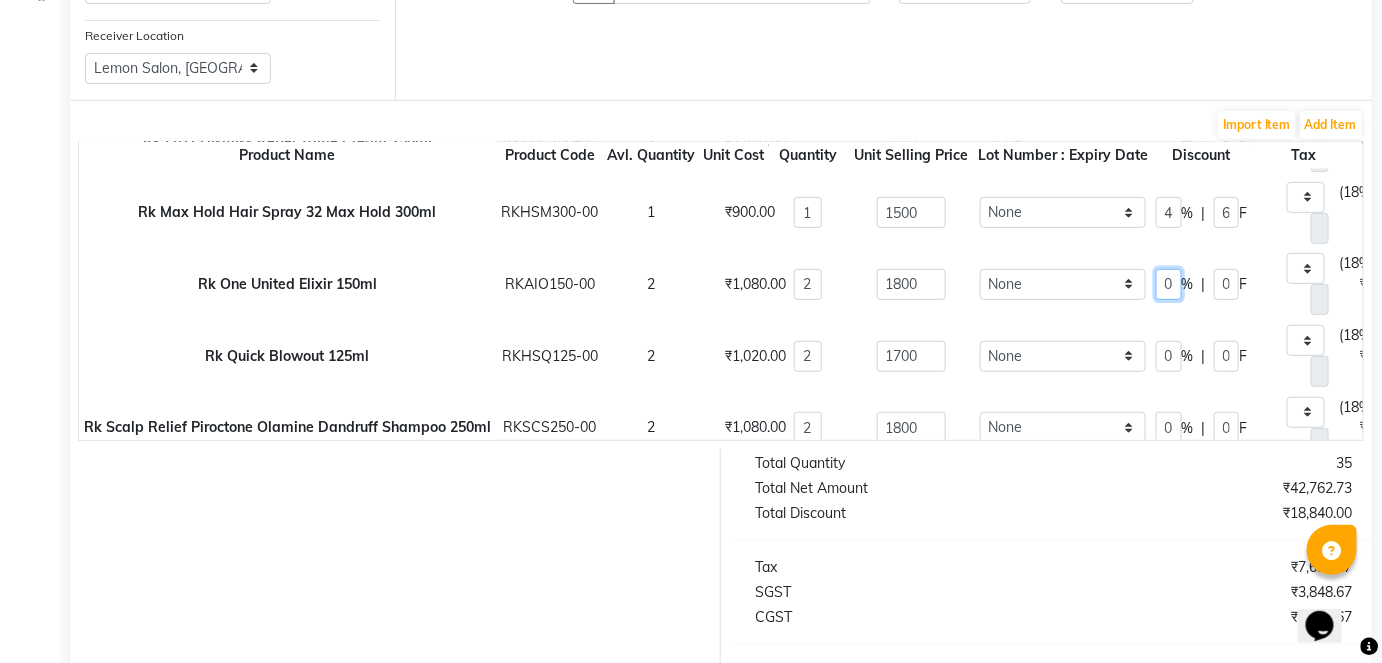 type on "40" 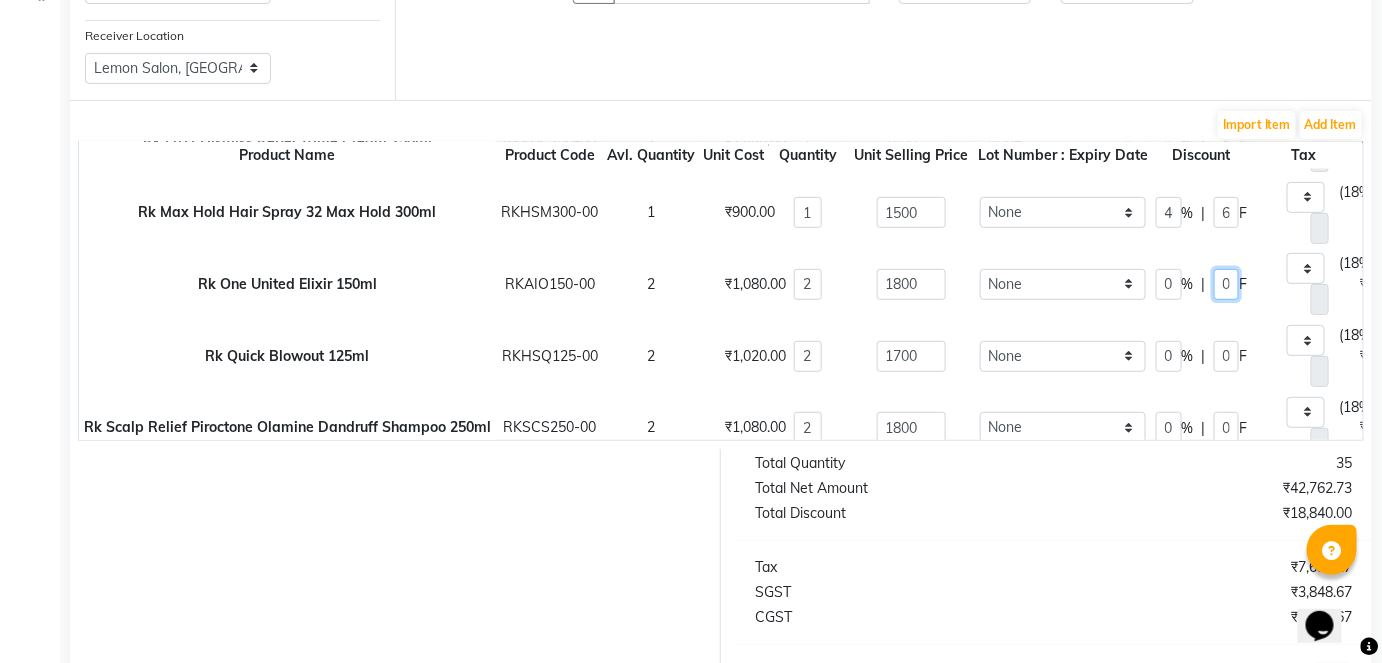 type on "720" 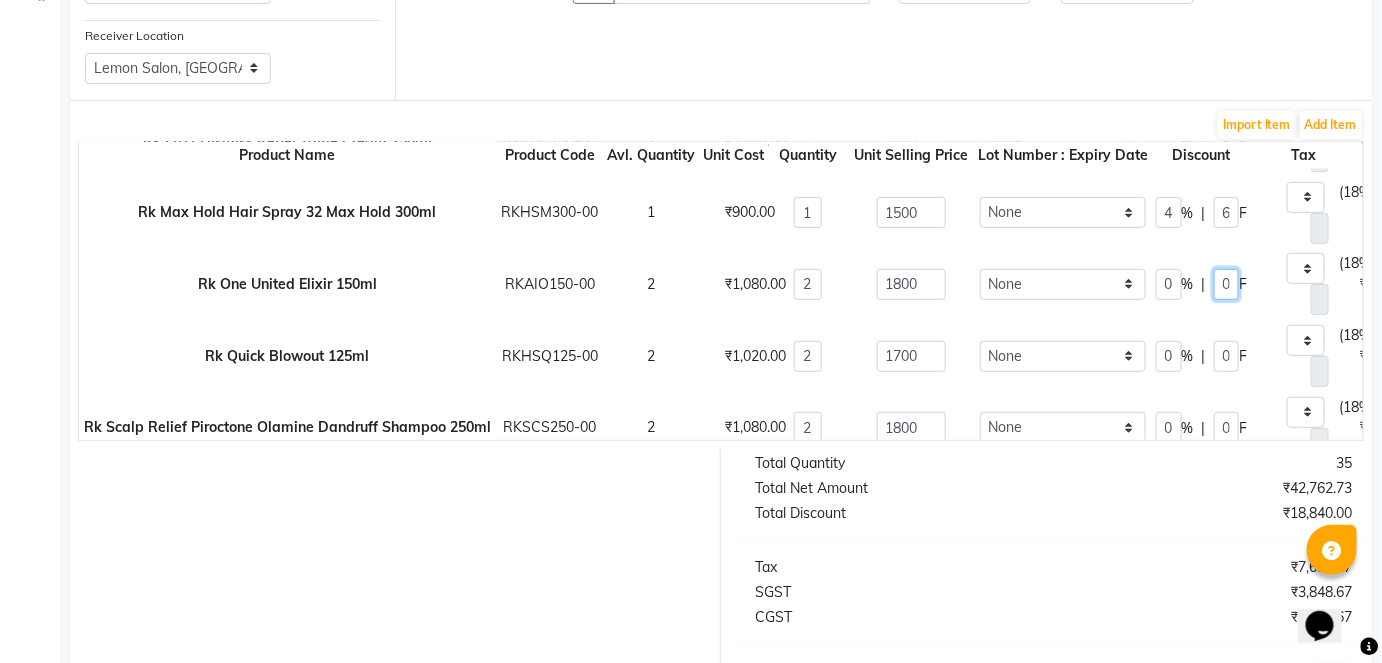 type on "329.49" 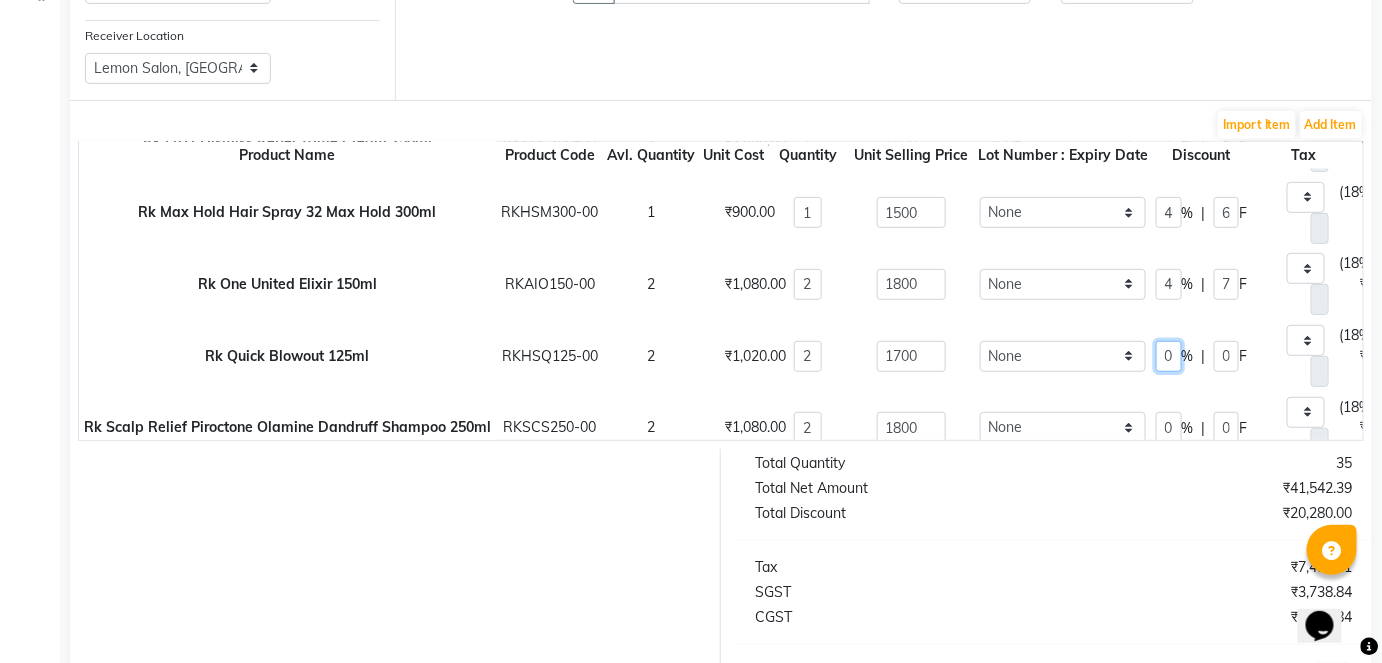 type on "40" 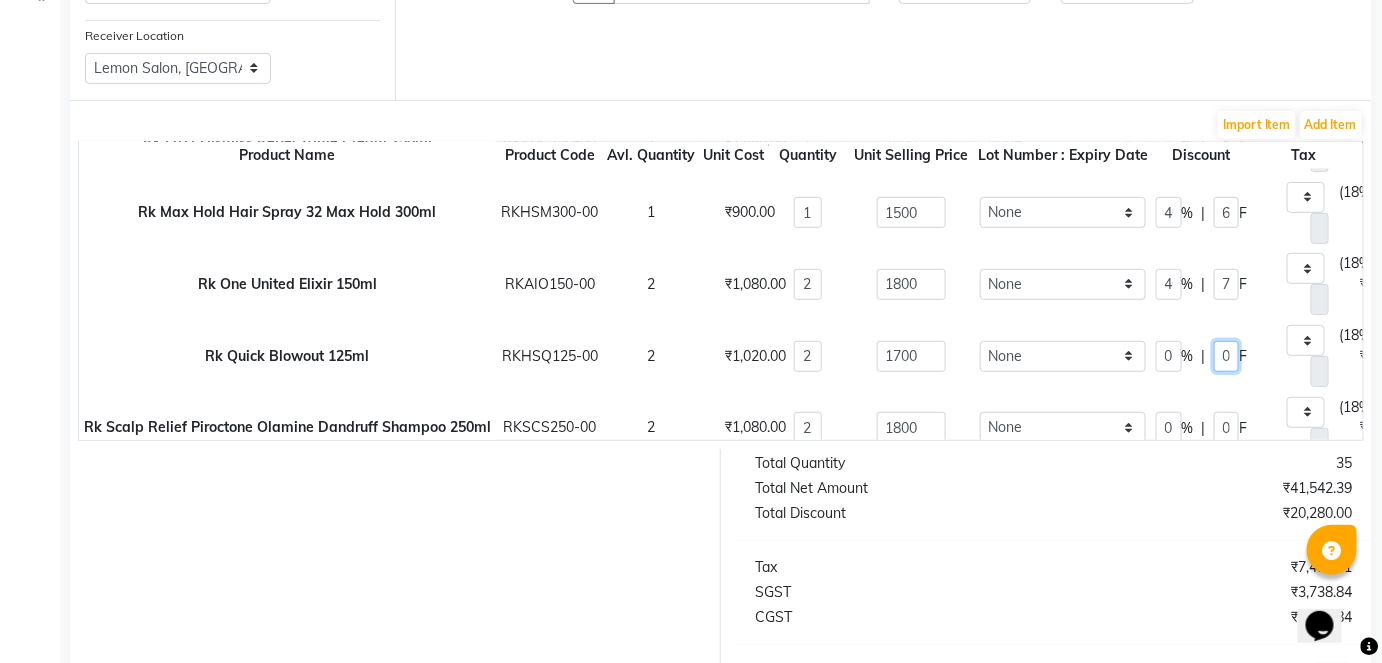 type on "680" 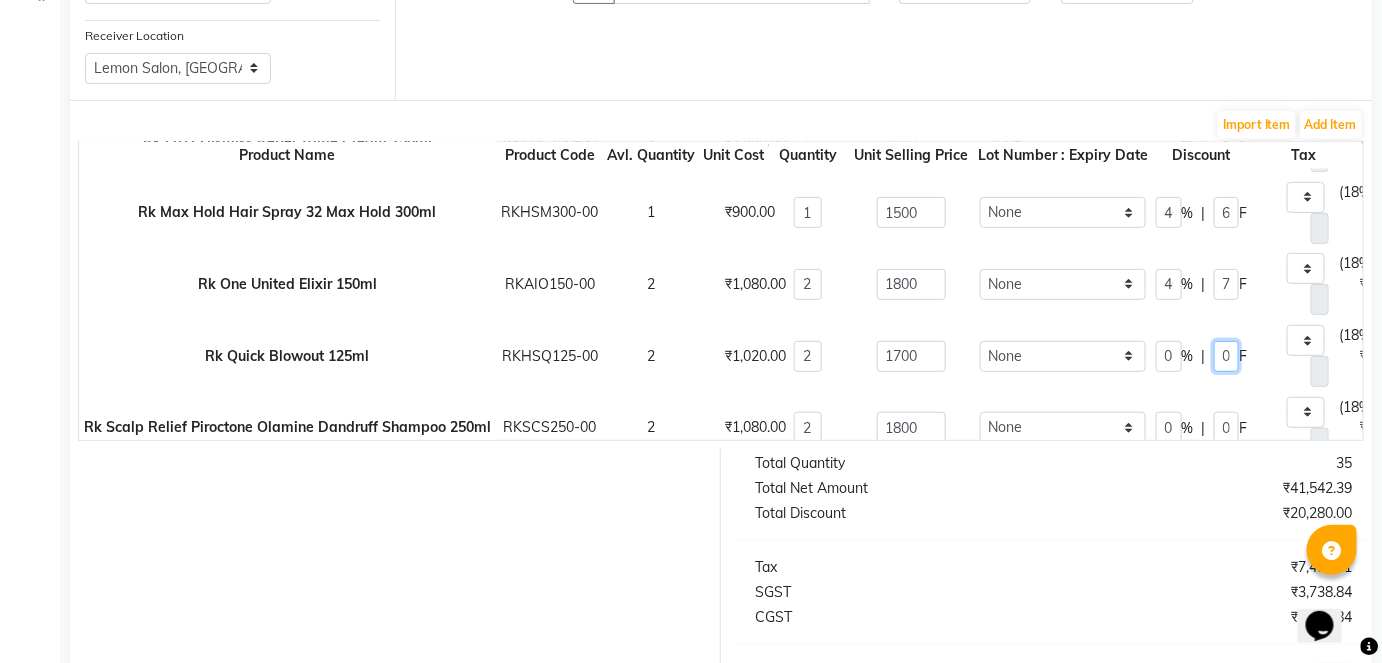 type on "311.19" 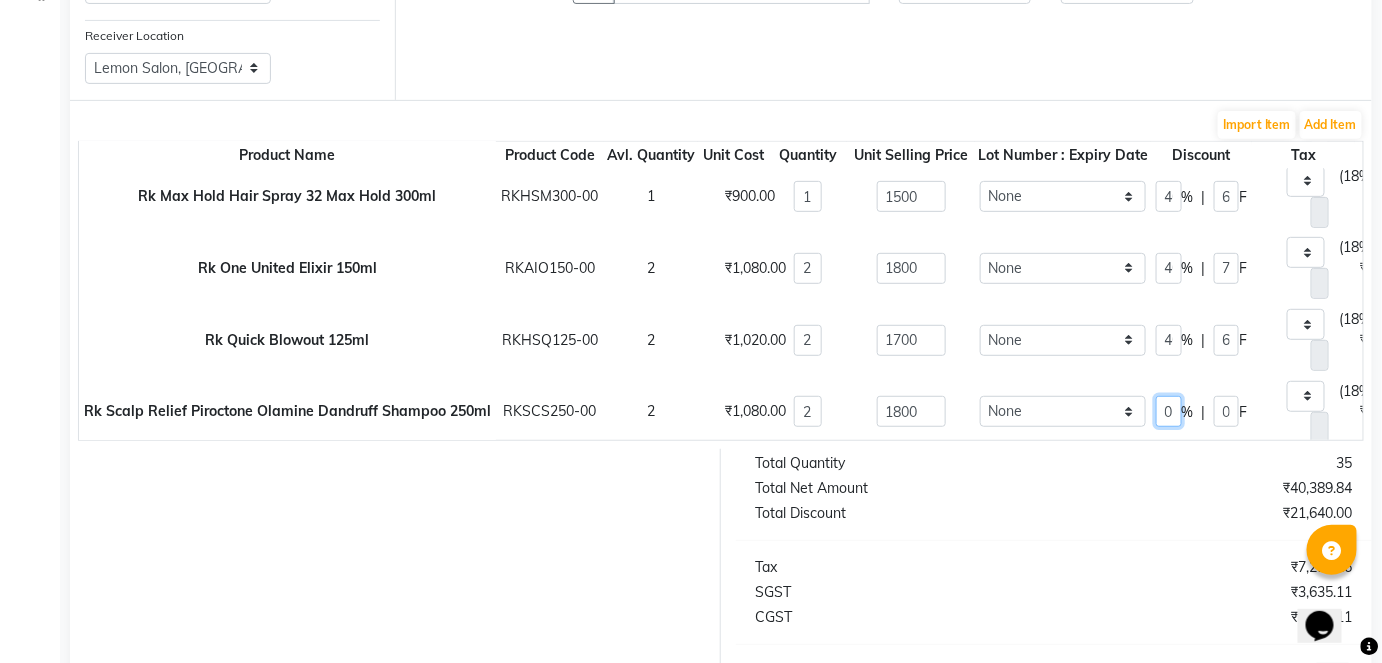 type on "40" 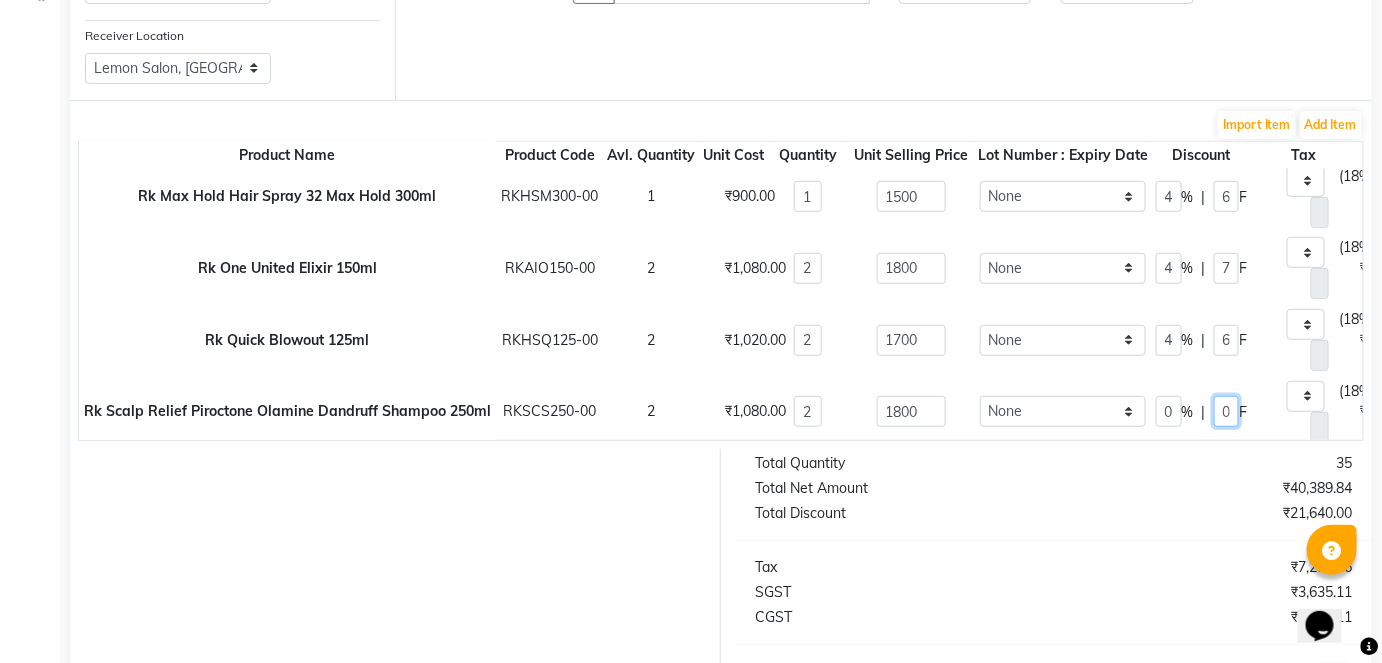type on "720" 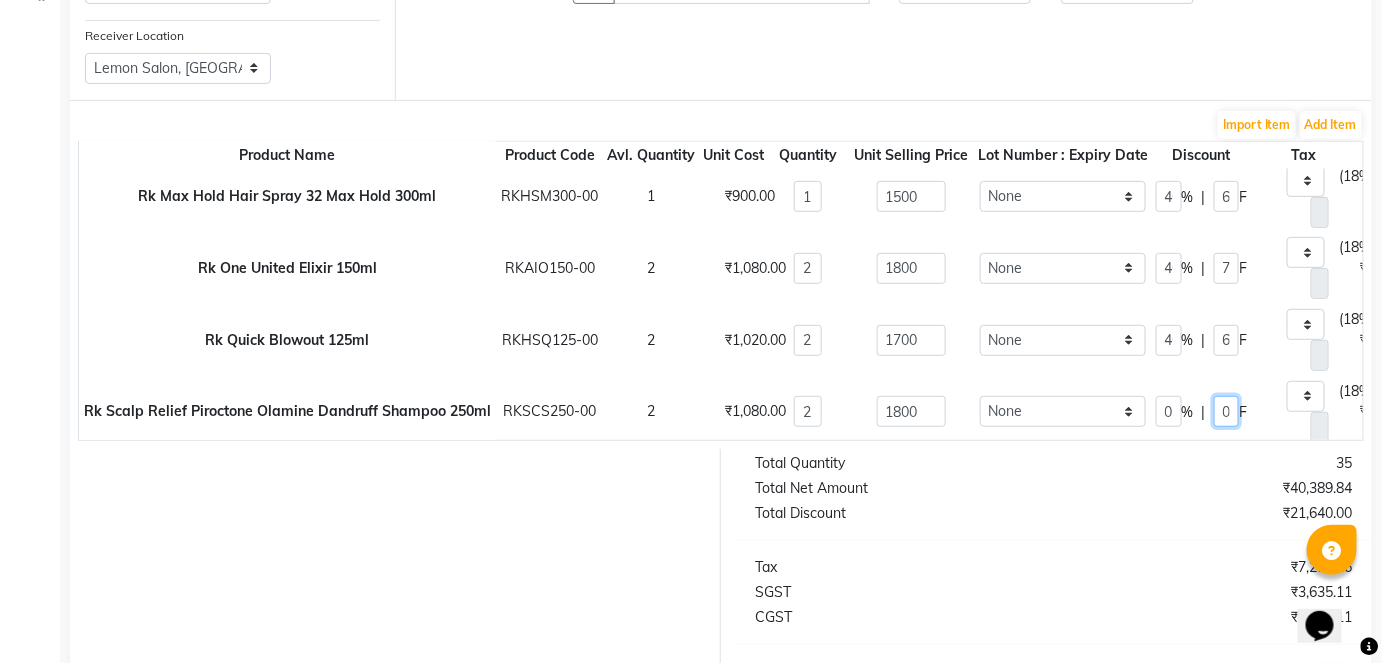 type on "329.49" 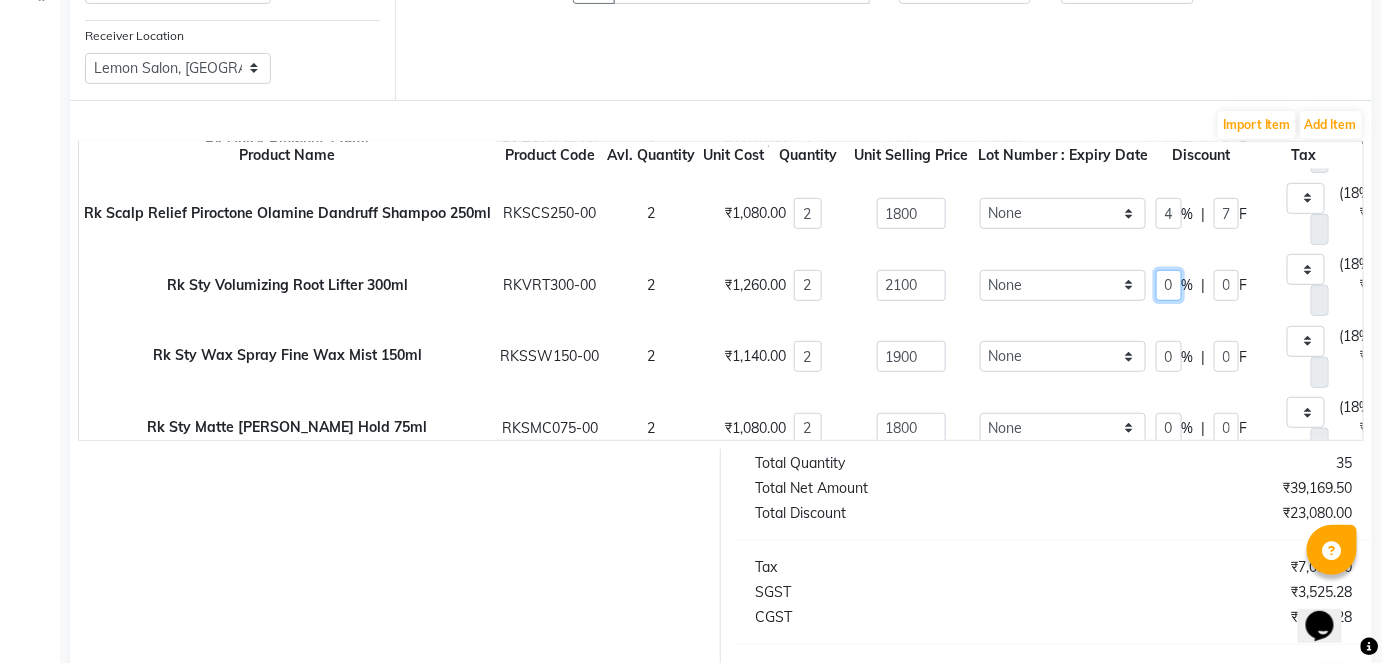 type on "40" 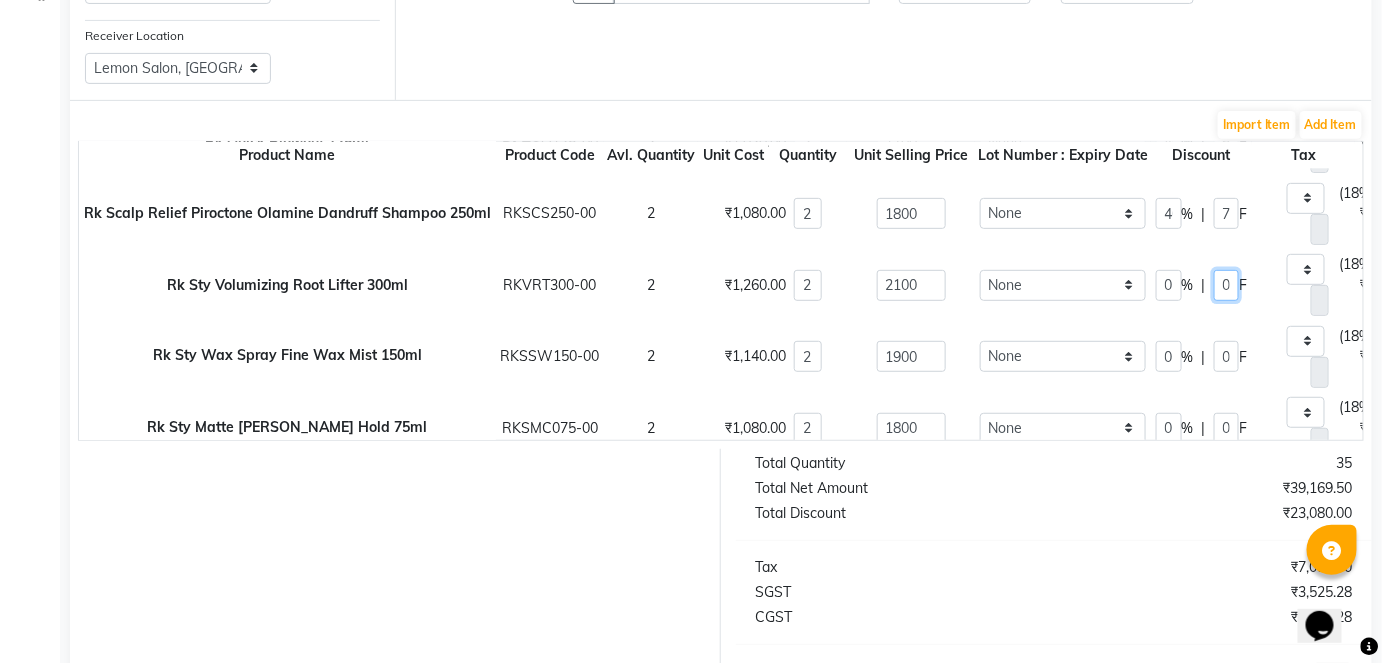 type on "840" 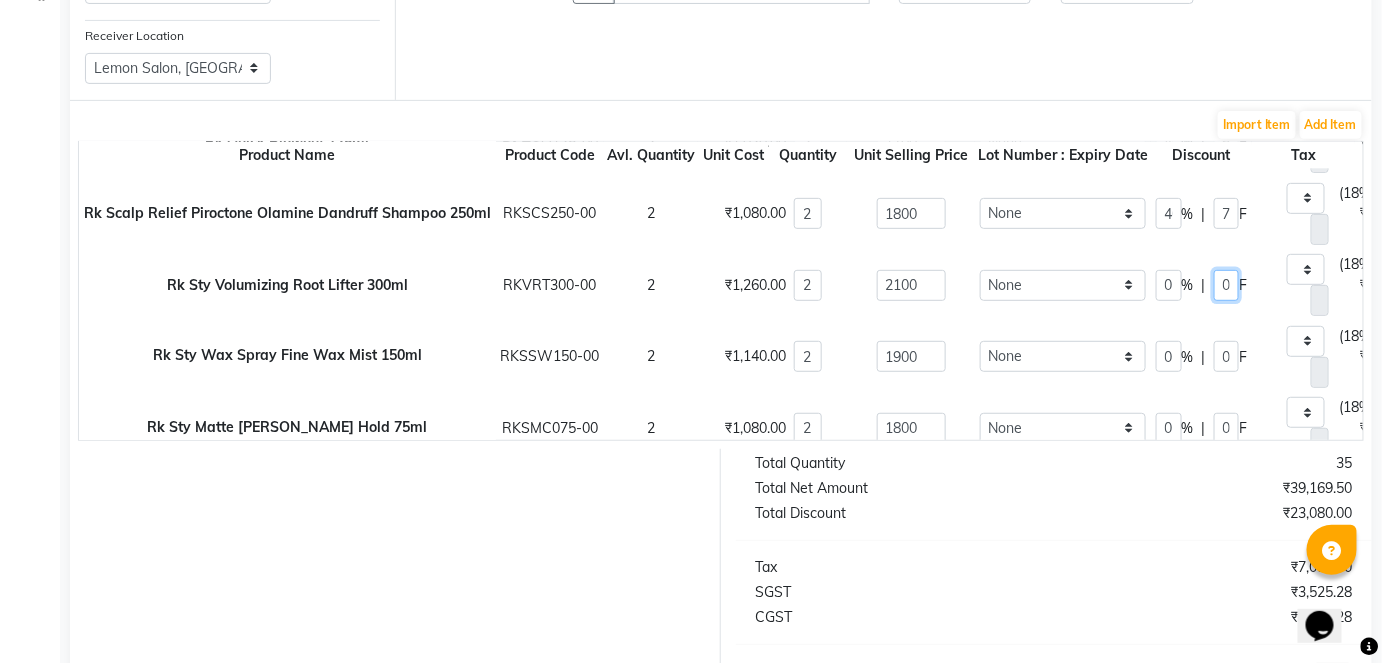 type on "384.41" 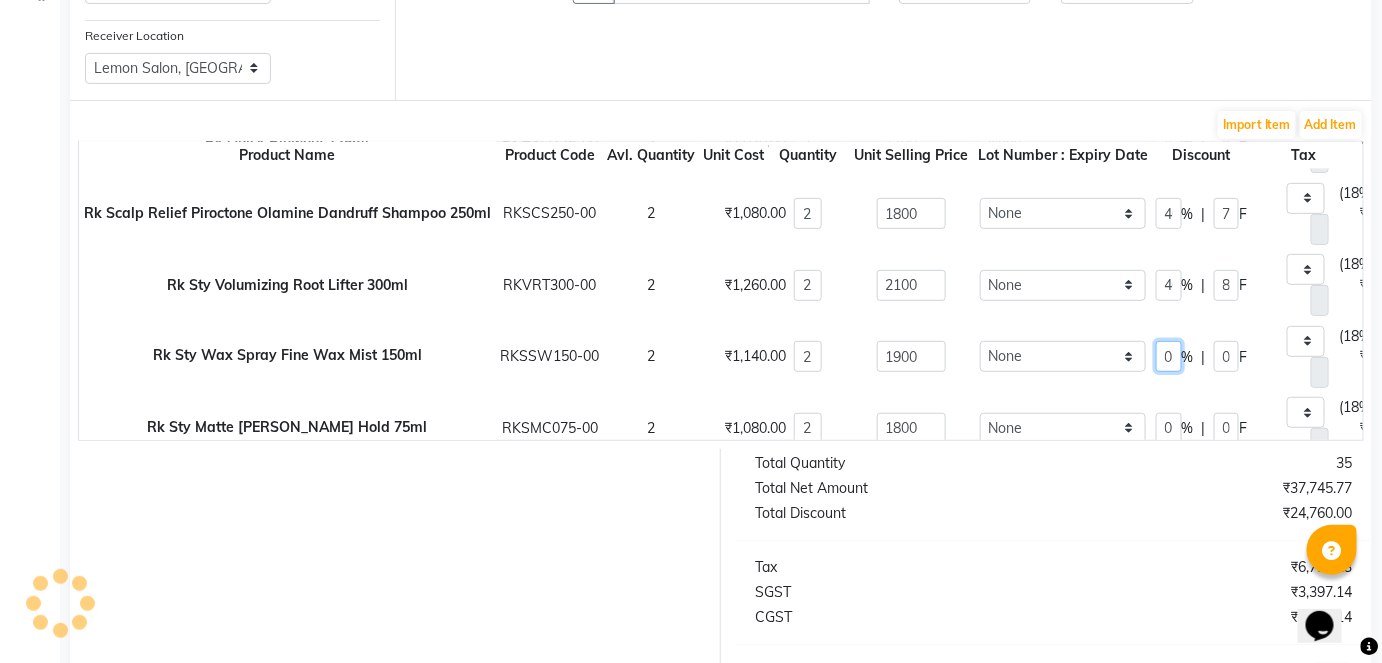type on "40" 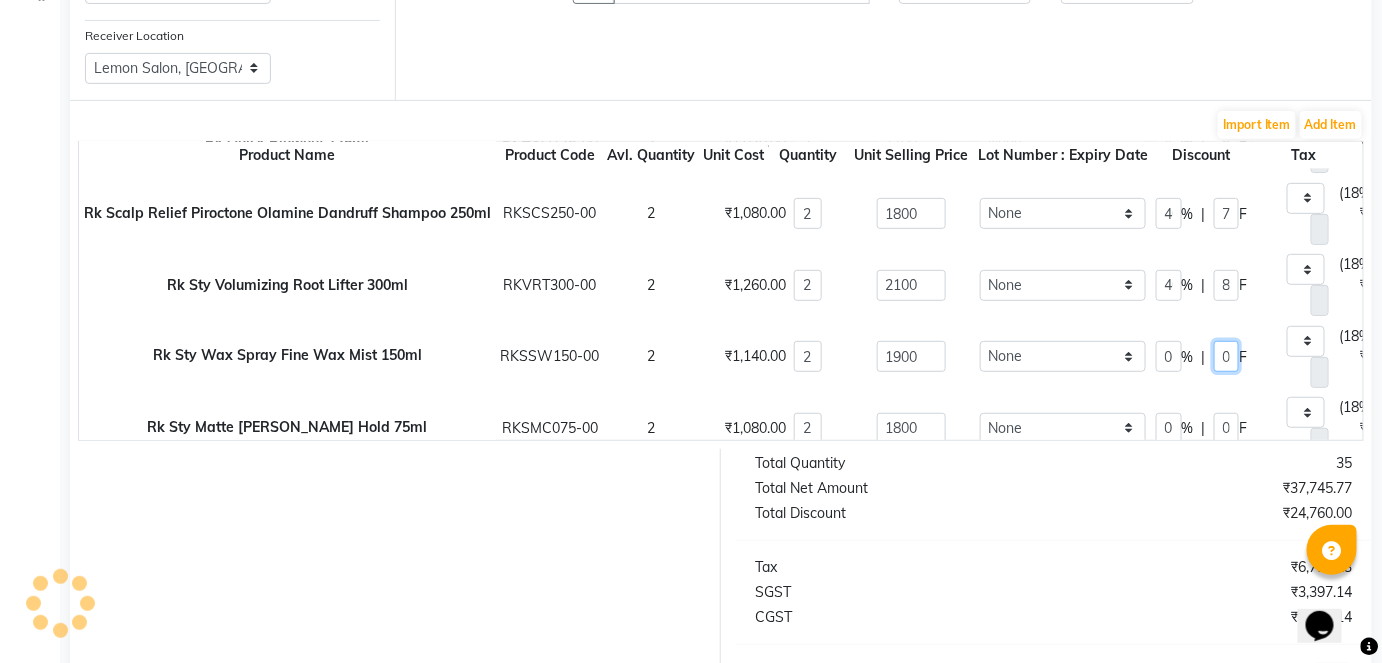 type on "760" 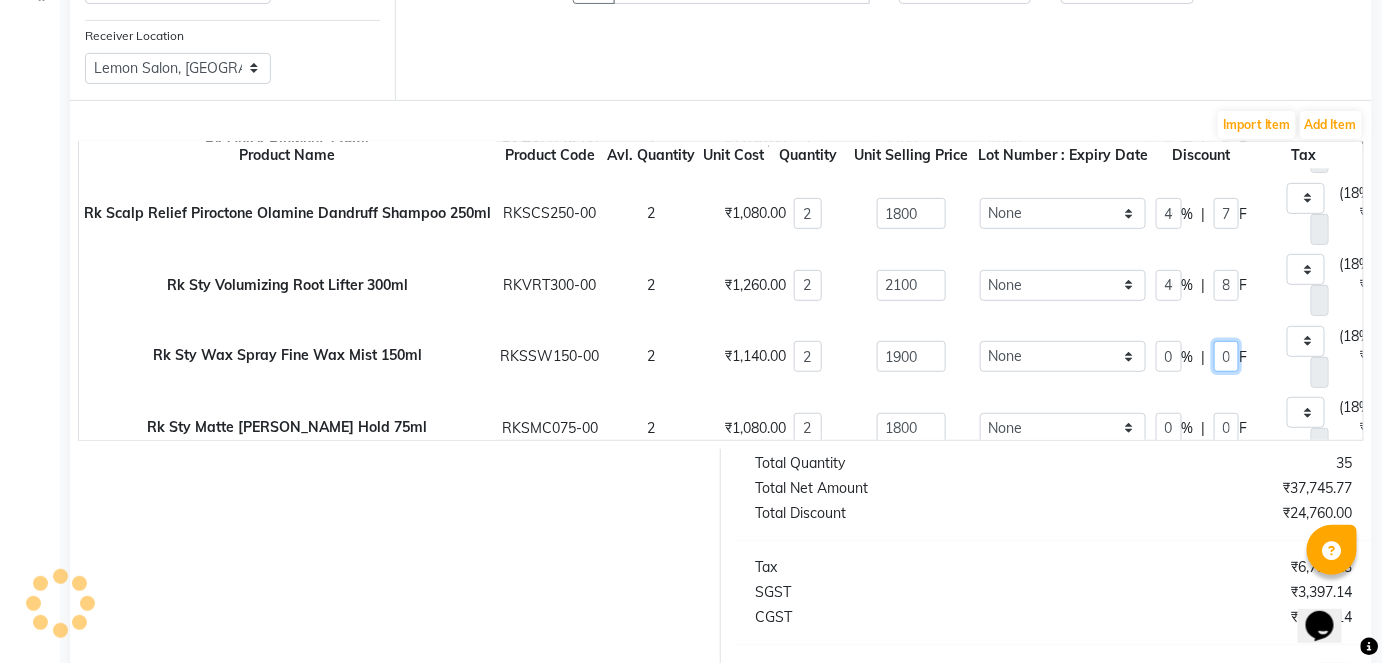 type on "347.8" 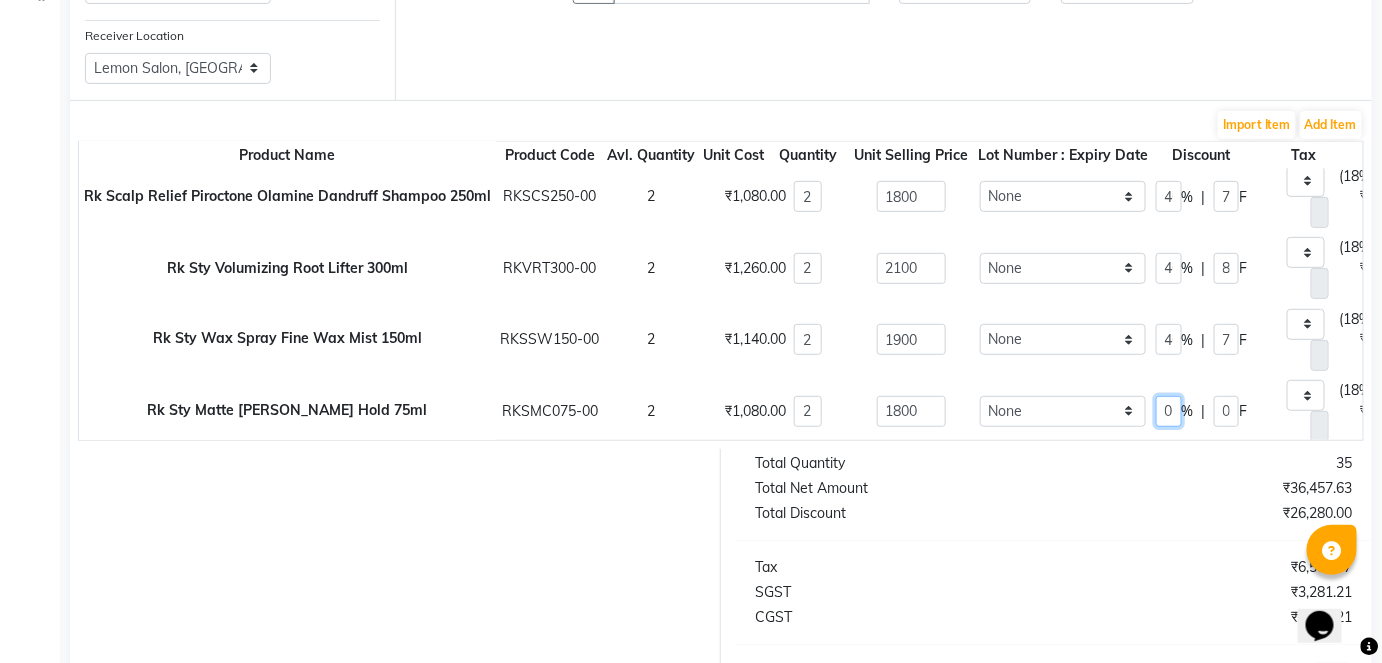 type on "40" 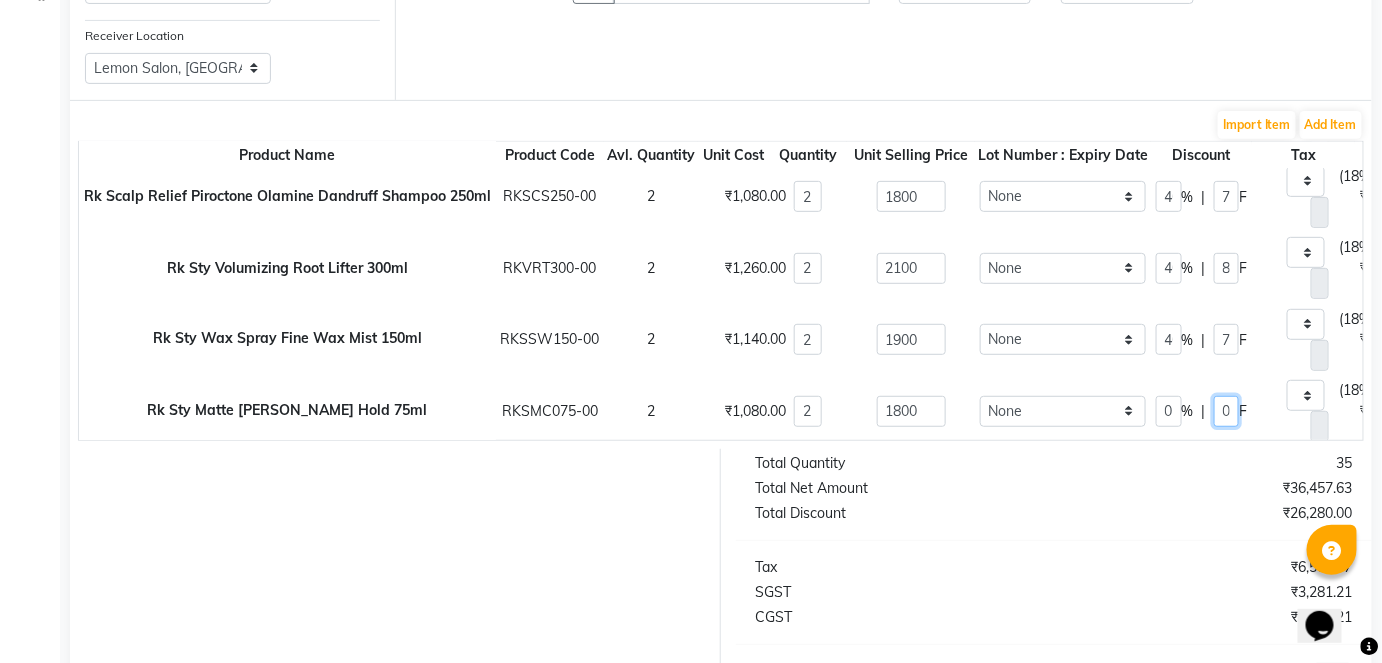 type on "720" 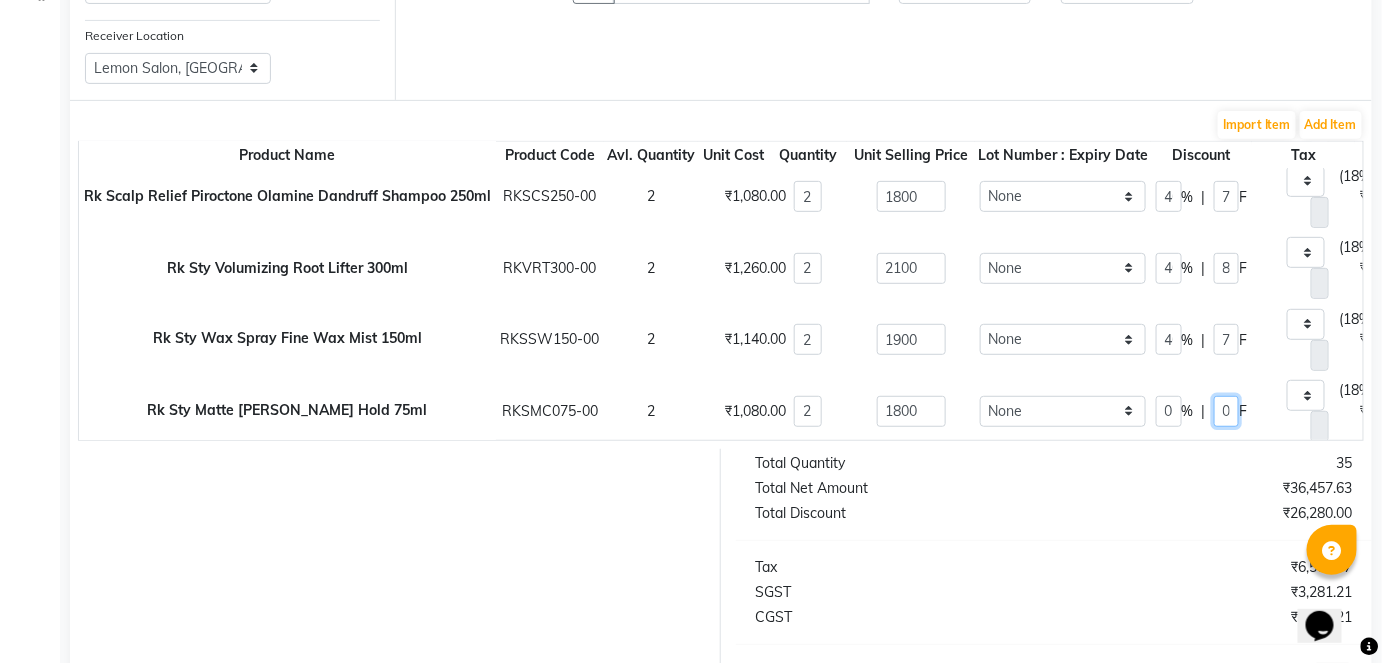 type on "329.49" 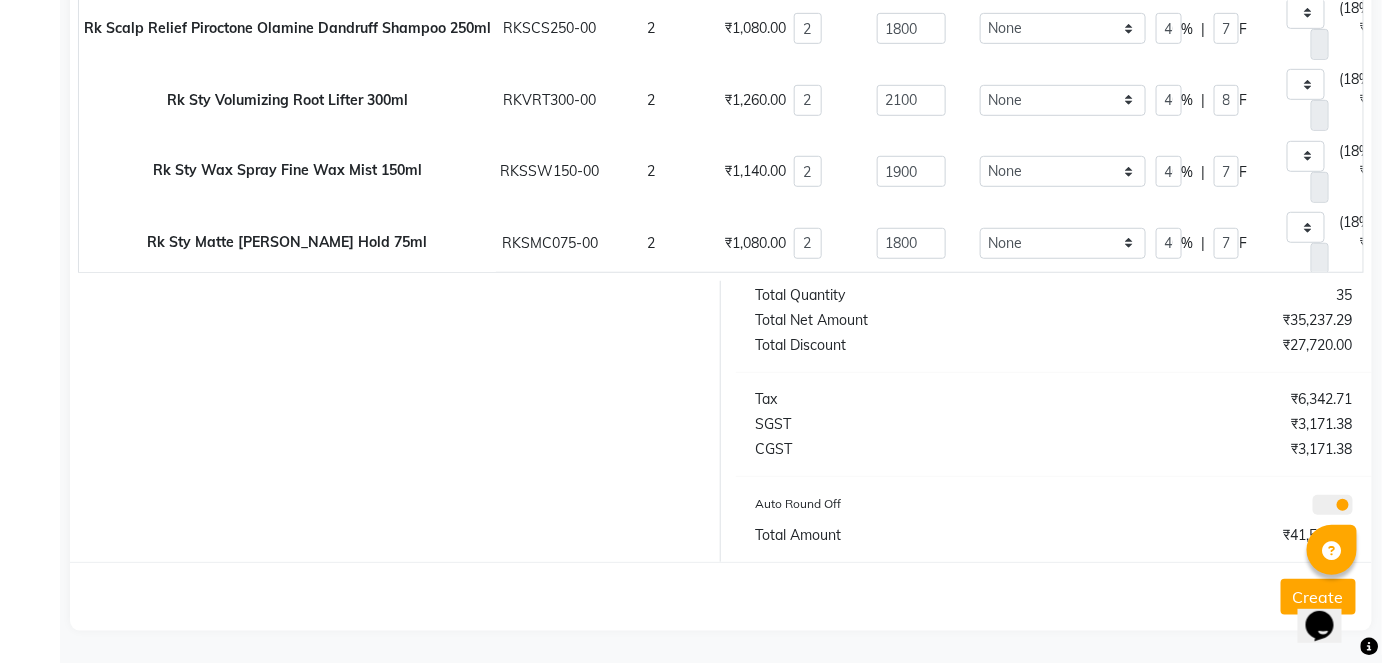 click on "Create" 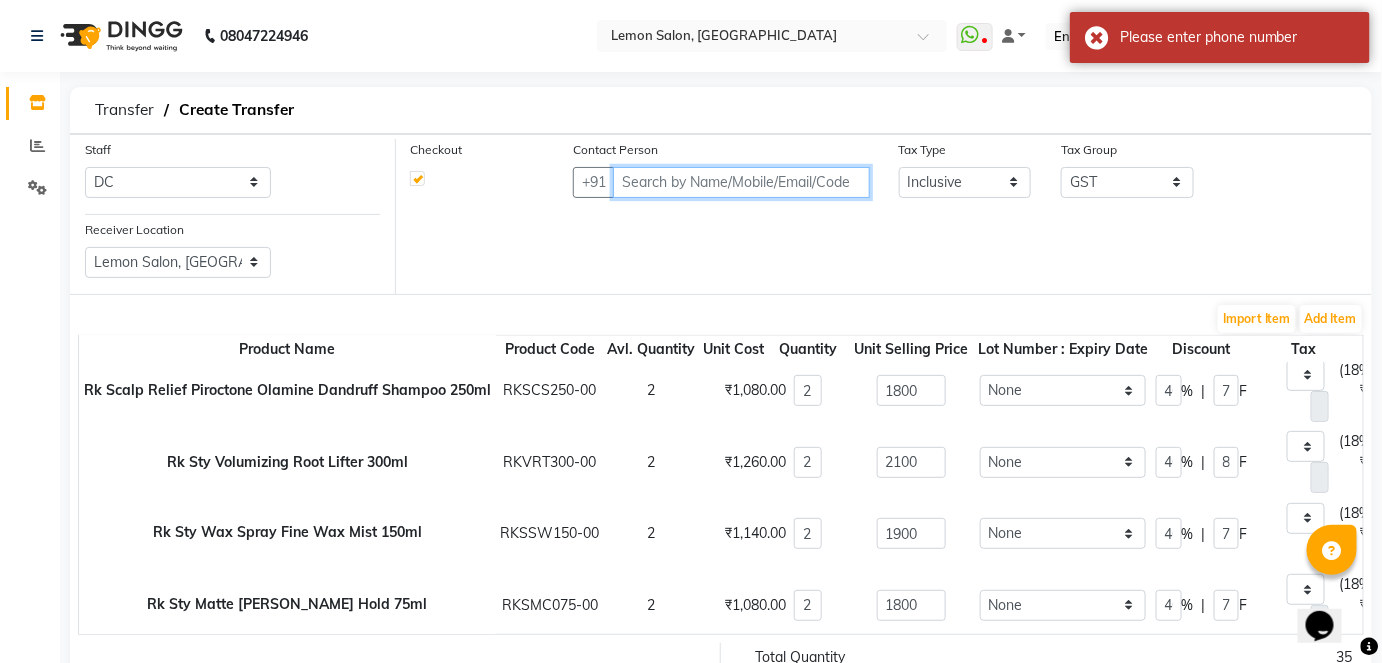 click at bounding box center (741, 182) 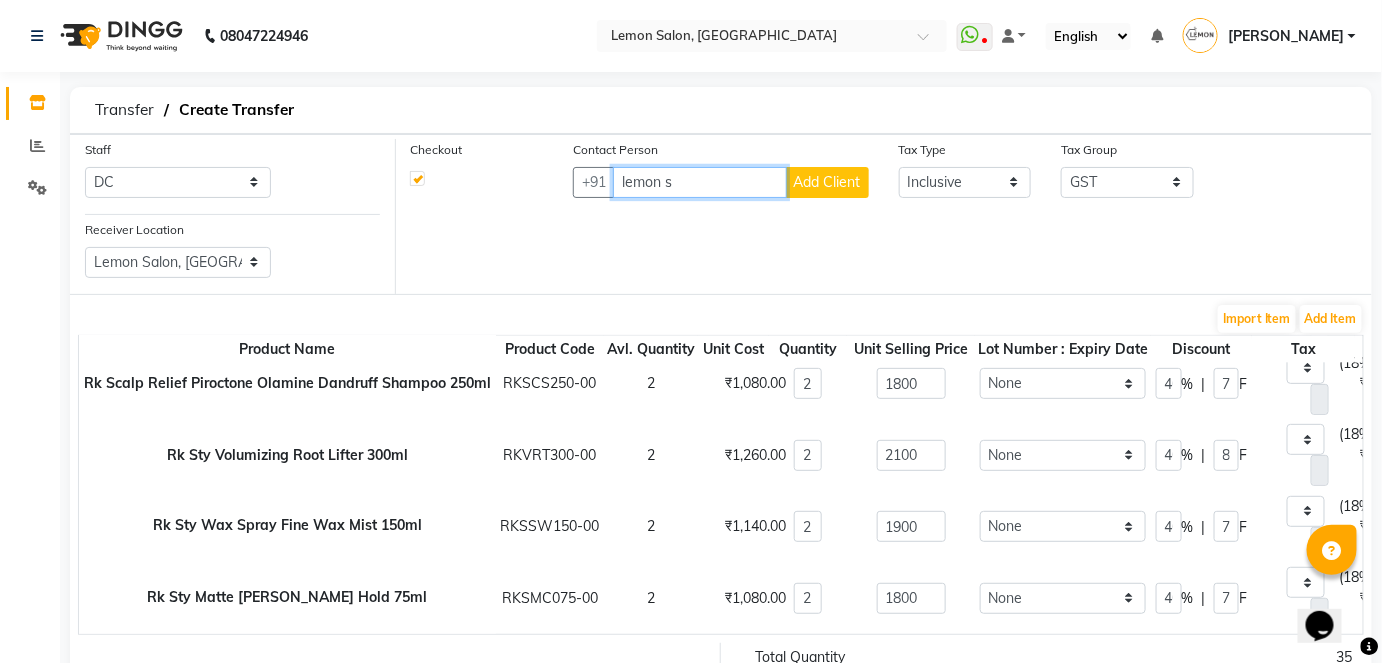 click on "lemon s" at bounding box center (699, 182) 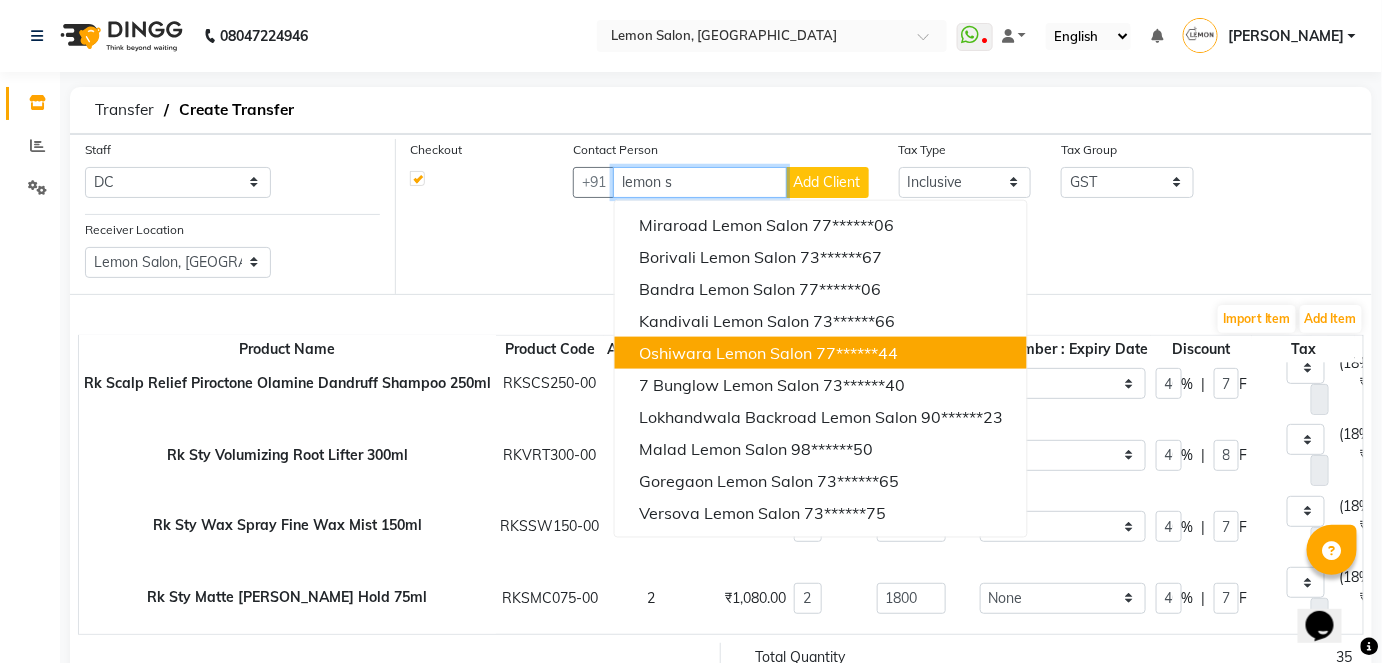click on "Oshiwara Lemon Salon" at bounding box center (725, 353) 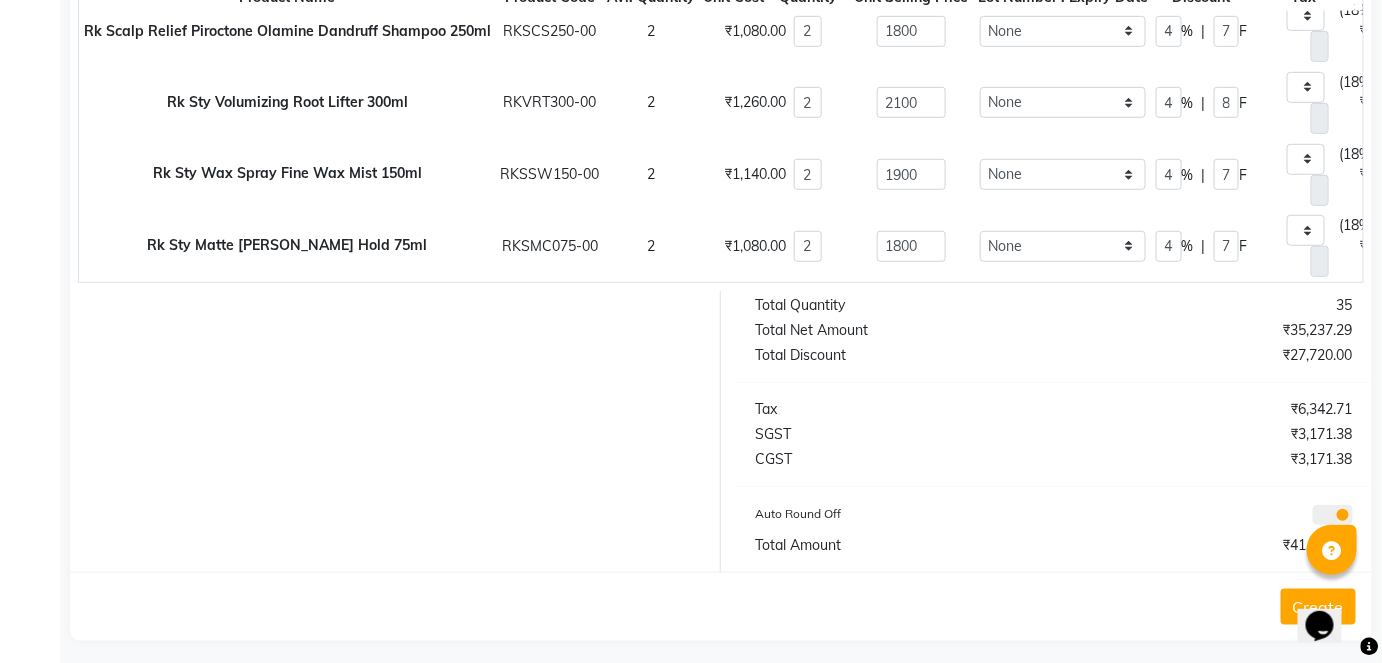 scroll, scrollTop: 393, scrollLeft: 0, axis: vertical 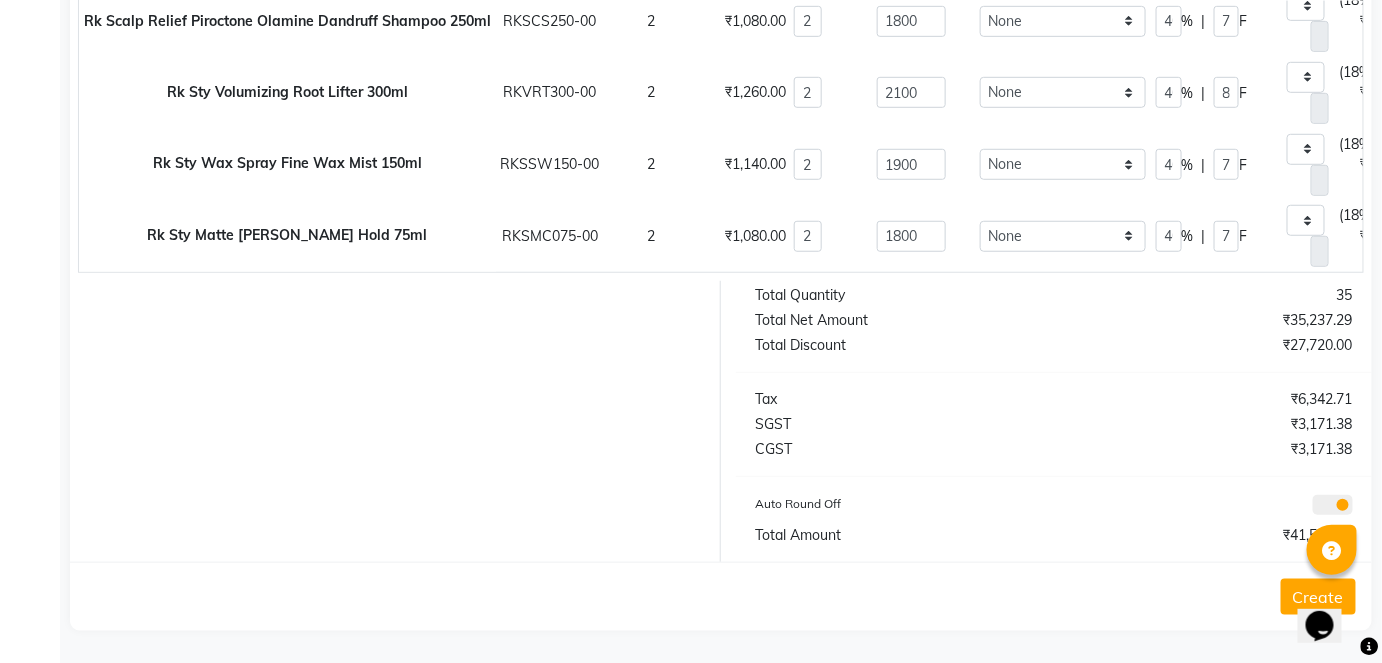 type on "7738355144" 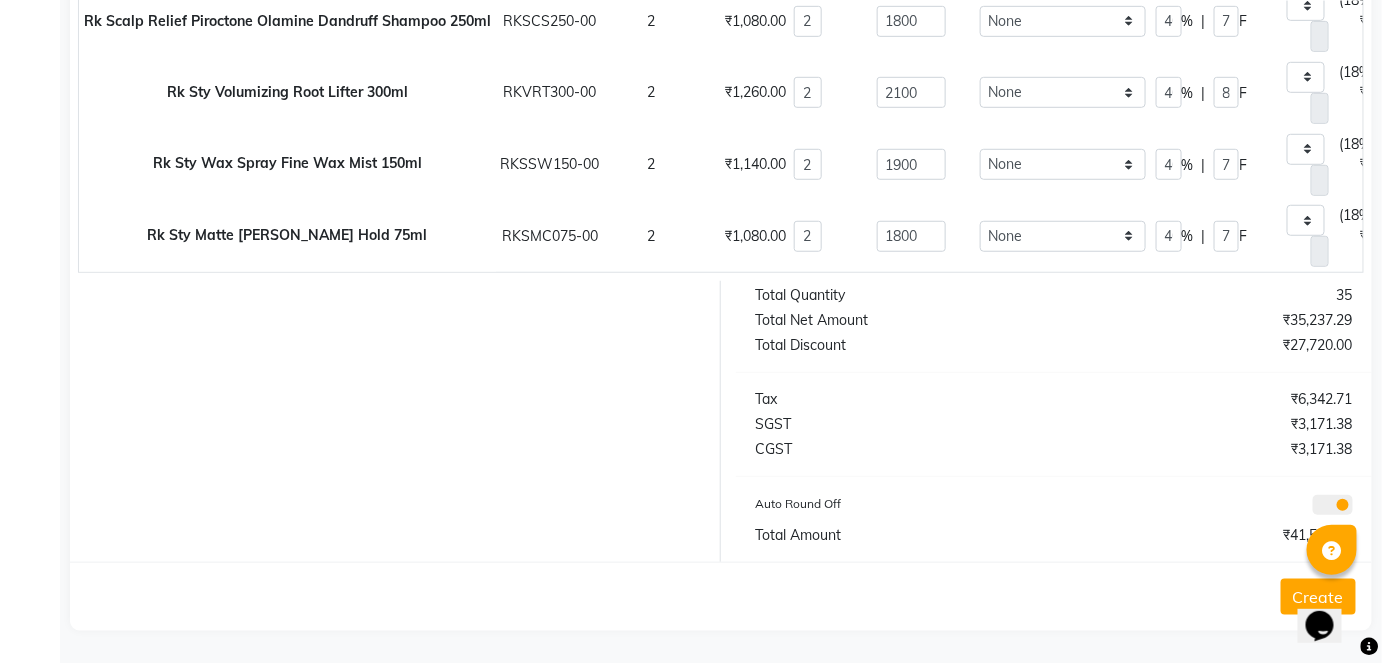 click on "Create" 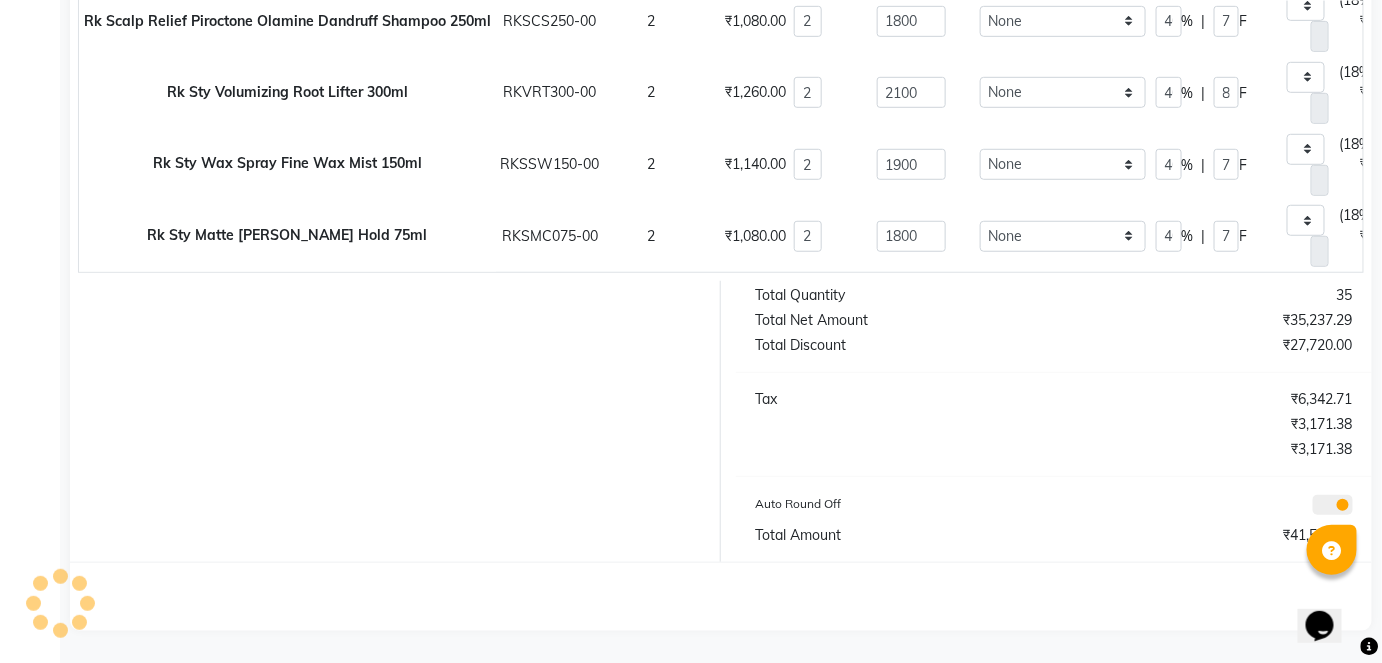 scroll, scrollTop: 0, scrollLeft: 0, axis: both 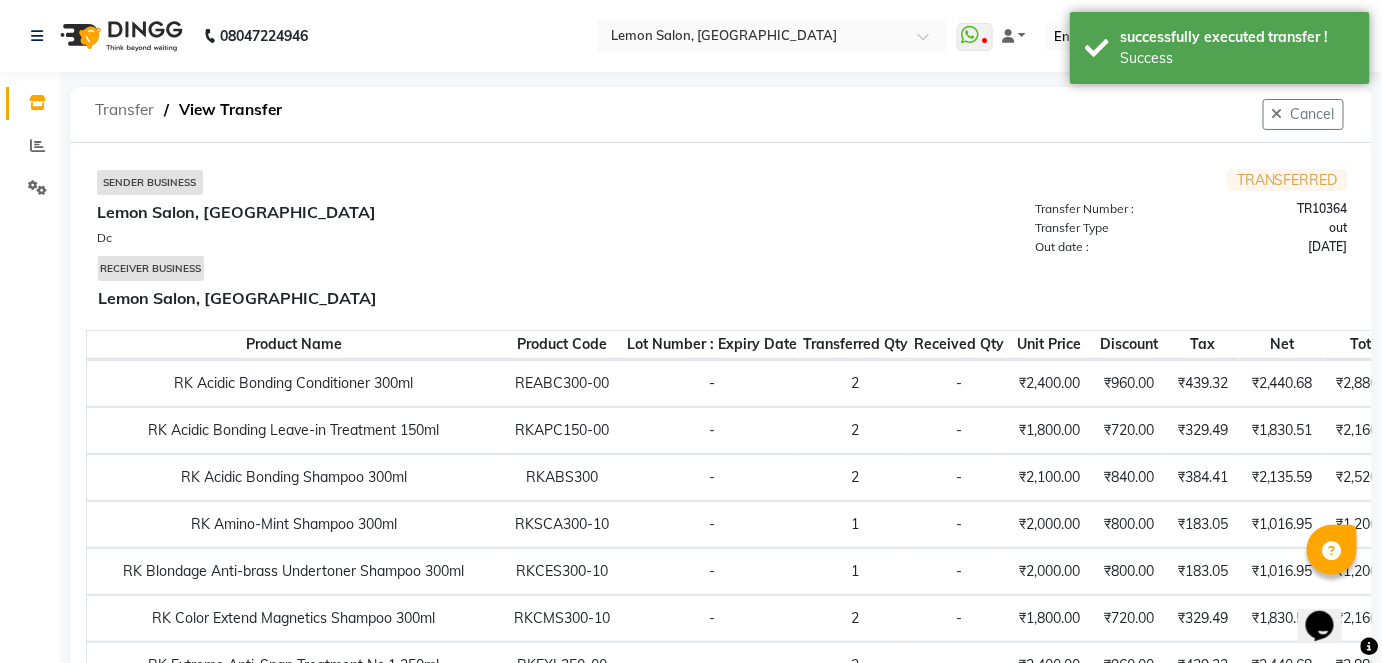 click on "Transfer" 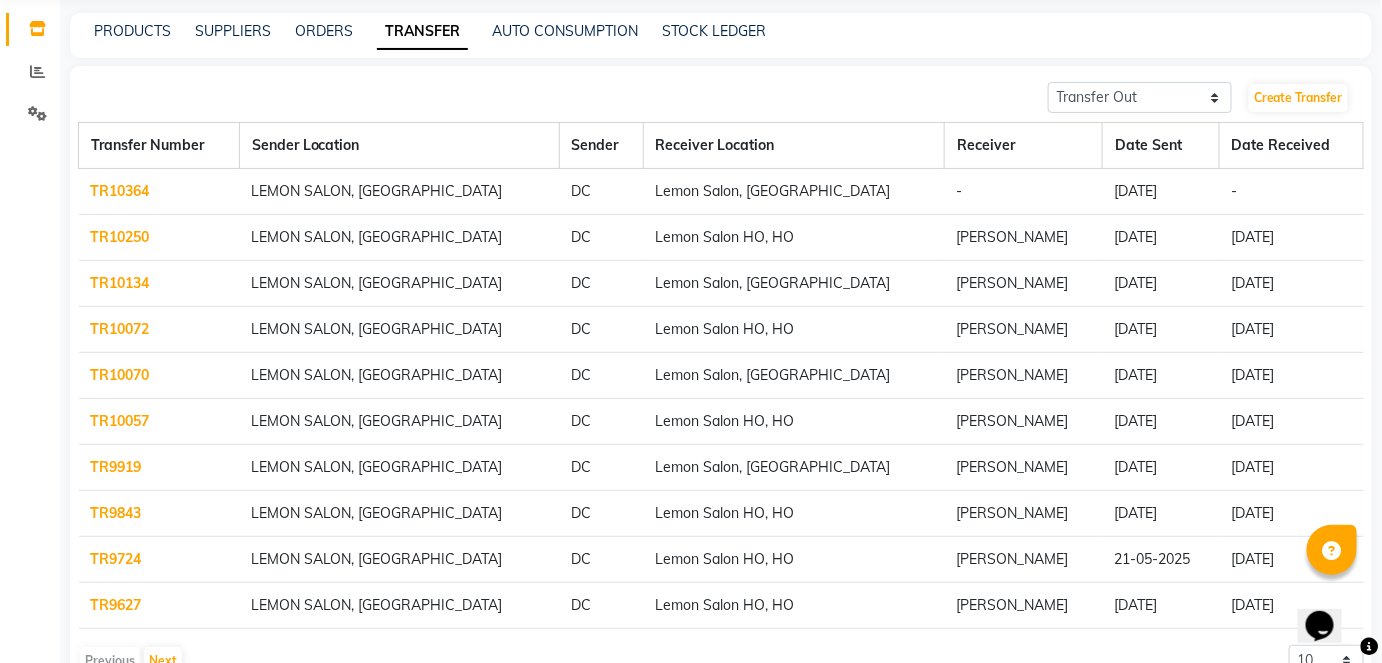 scroll, scrollTop: 130, scrollLeft: 0, axis: vertical 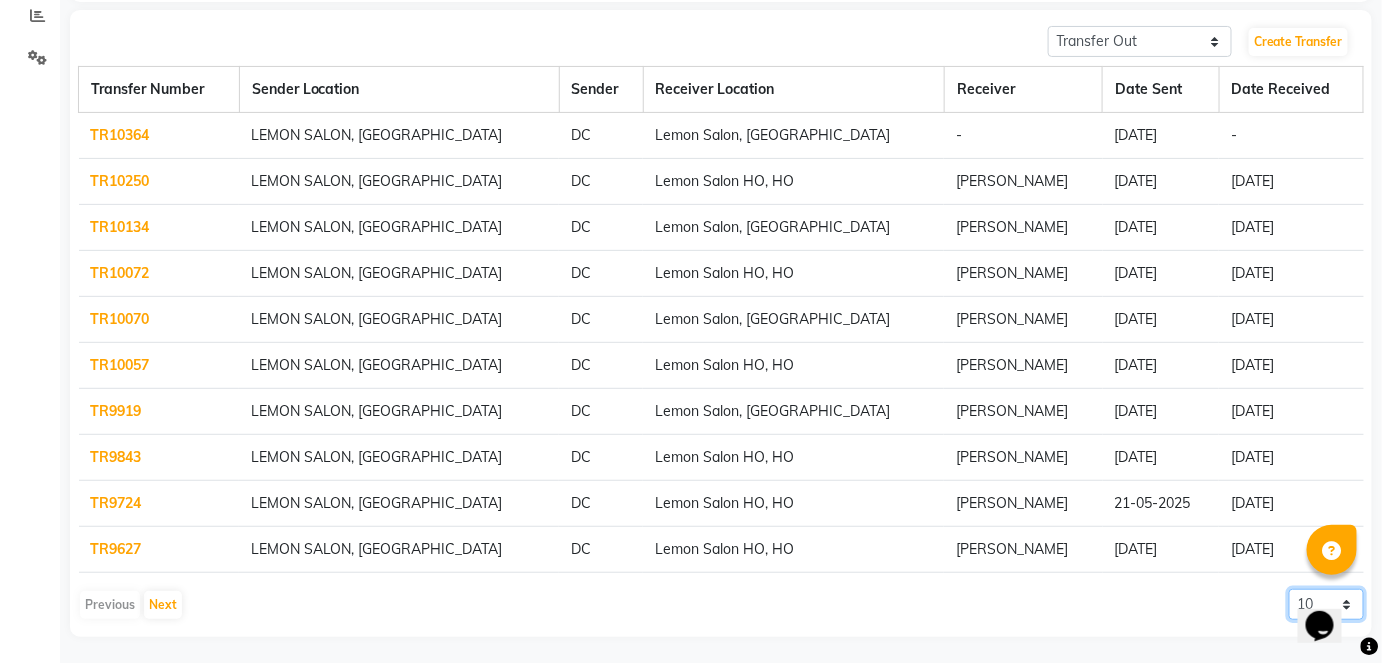 click on "10 20 50 100" 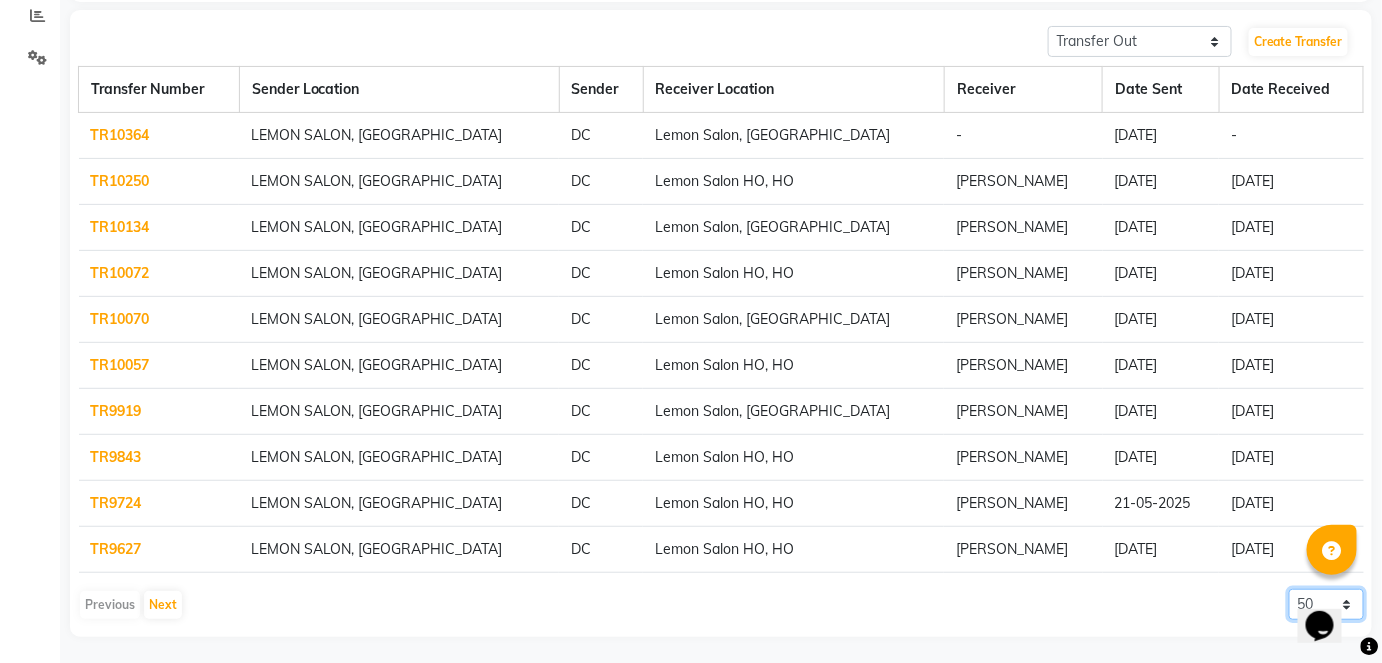 click on "10 20 50 100" 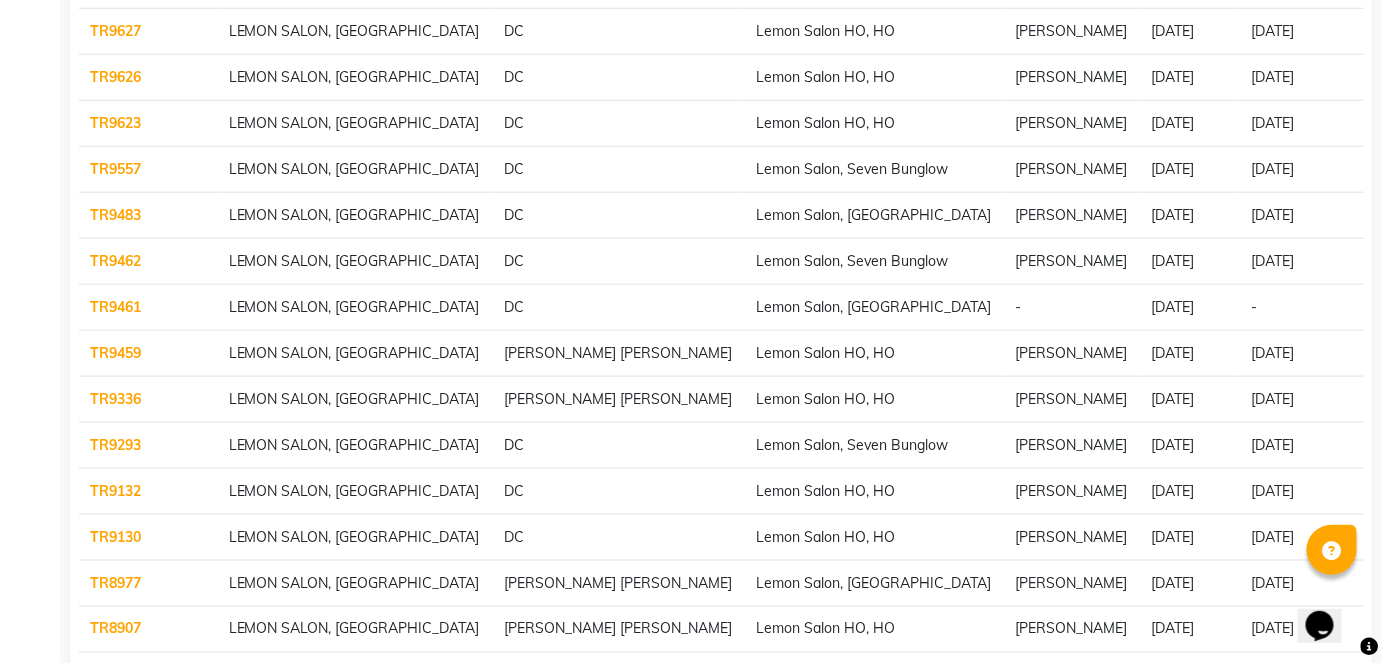 scroll, scrollTop: 636, scrollLeft: 0, axis: vertical 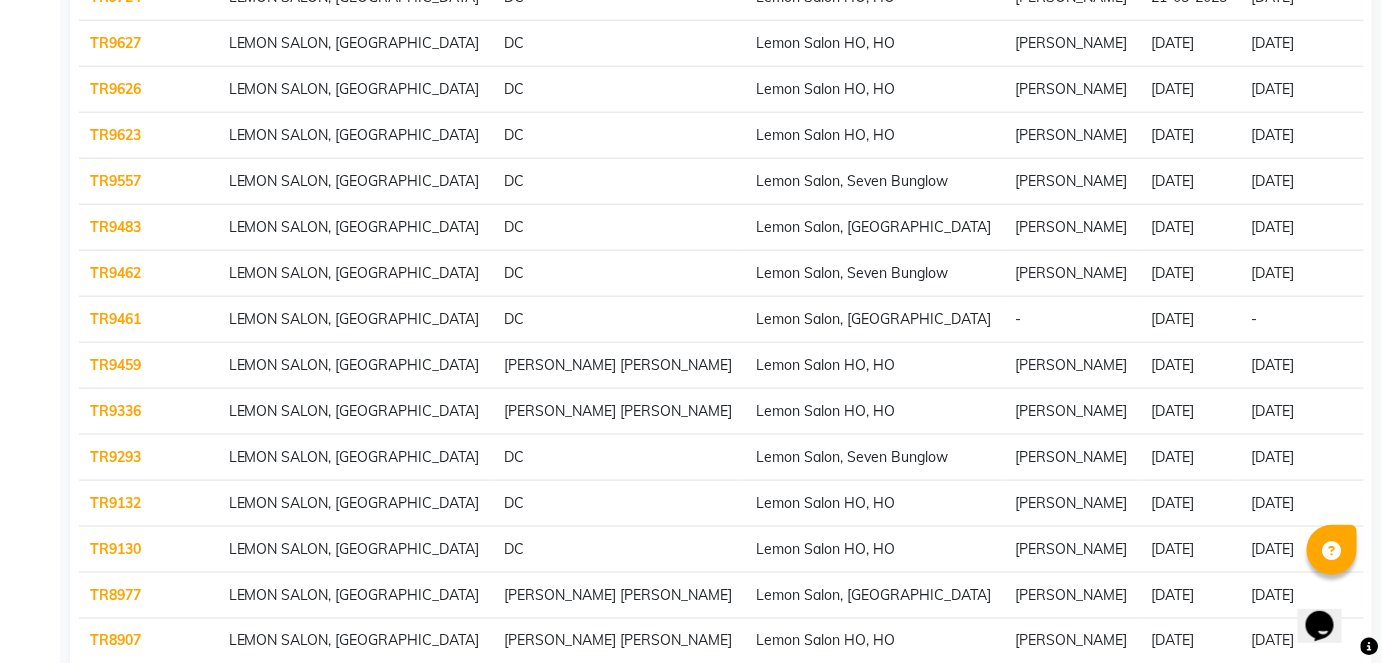 click on "TR9461" 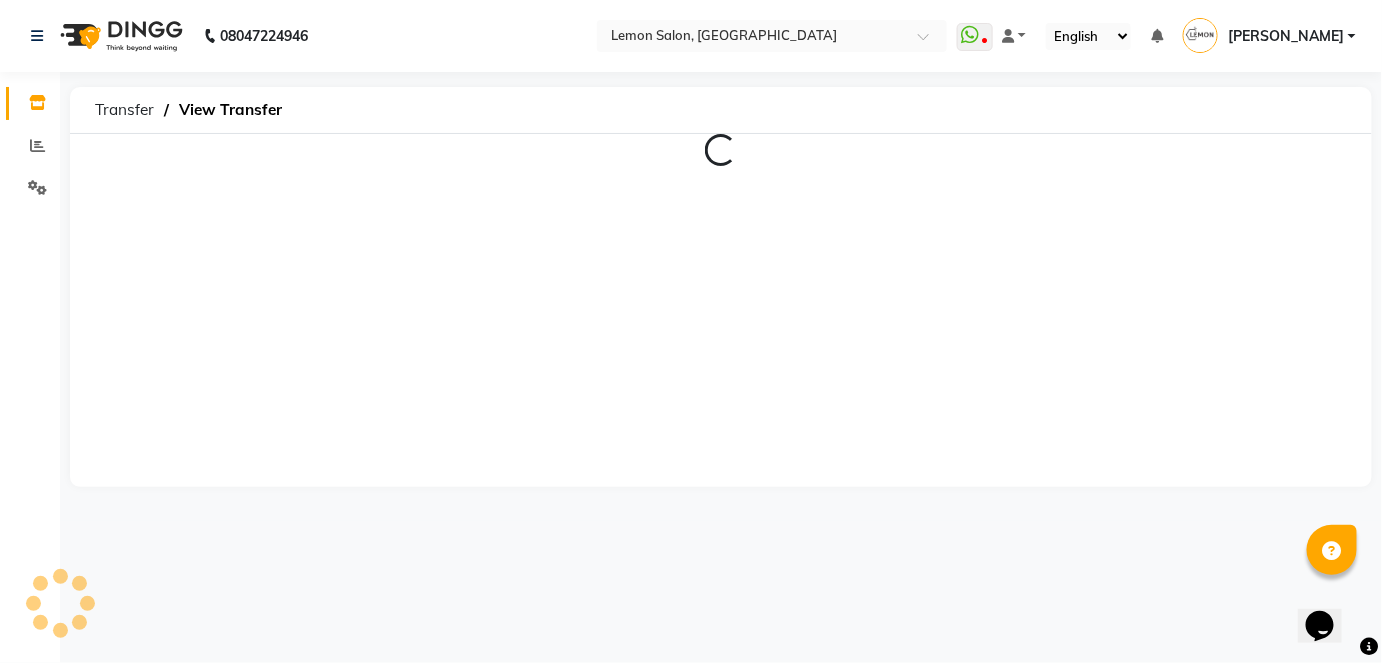 scroll, scrollTop: 0, scrollLeft: 0, axis: both 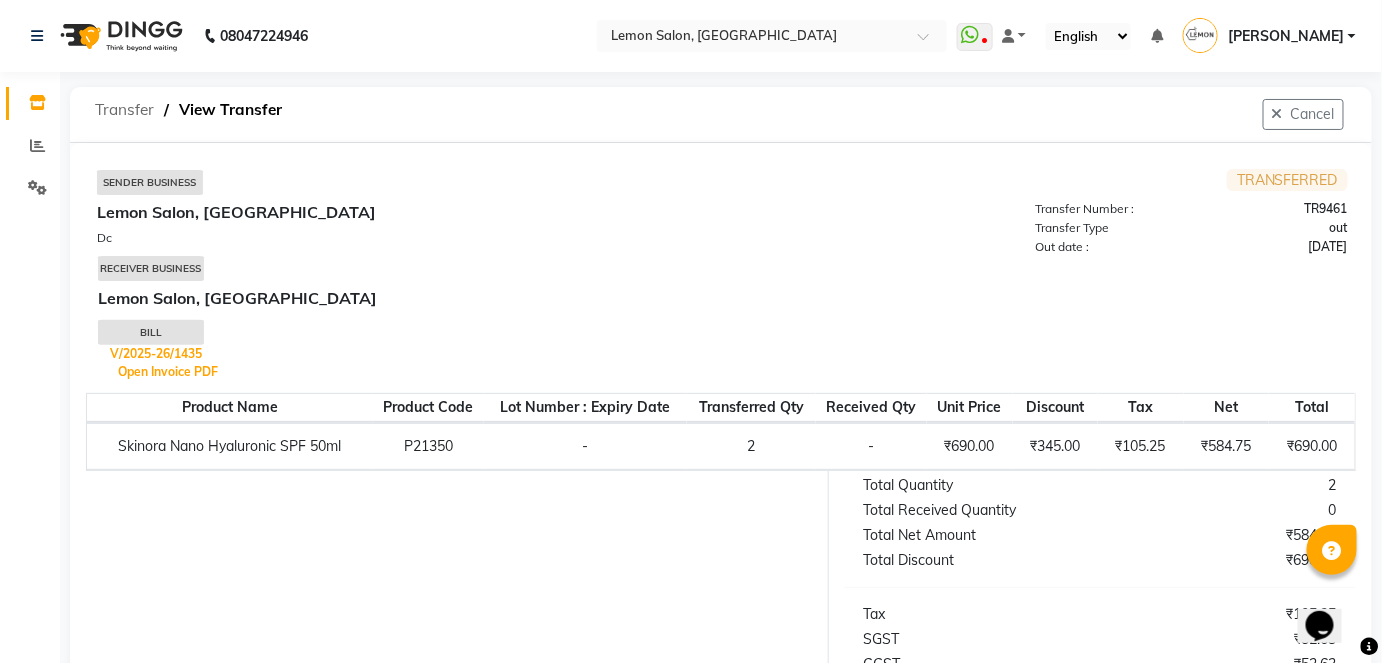 click on "Transfer" 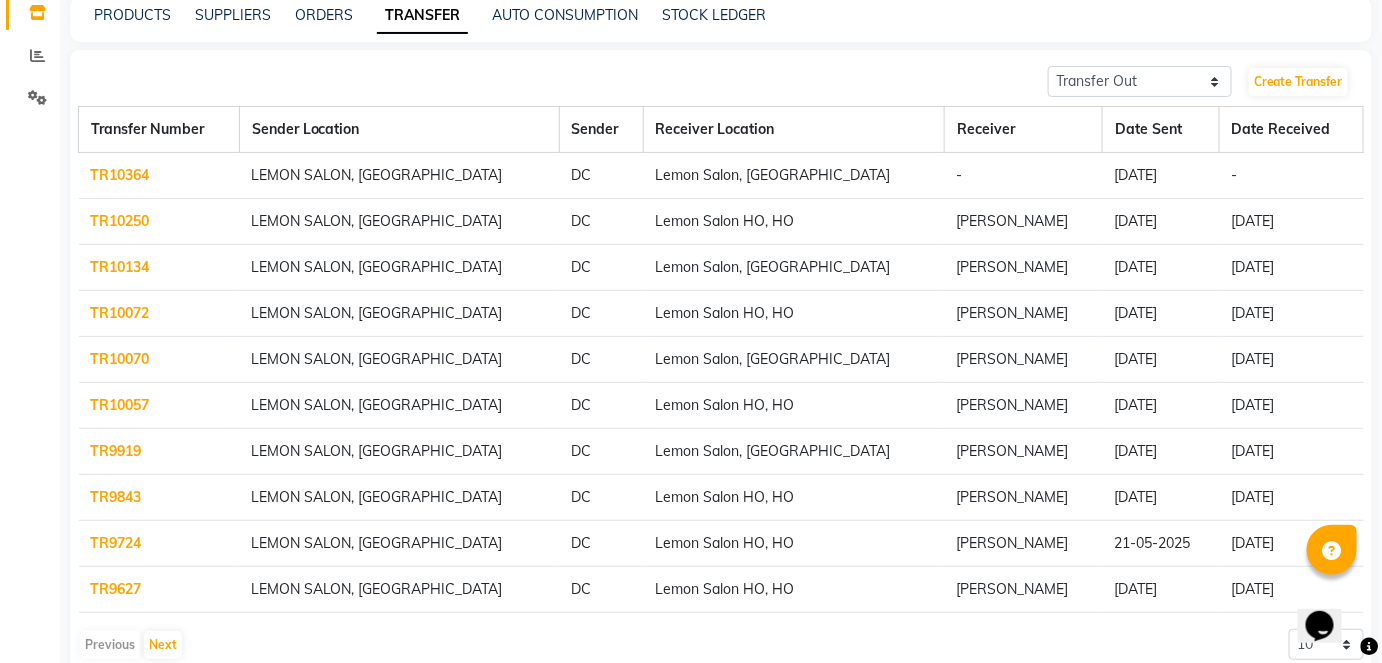scroll, scrollTop: 130, scrollLeft: 0, axis: vertical 